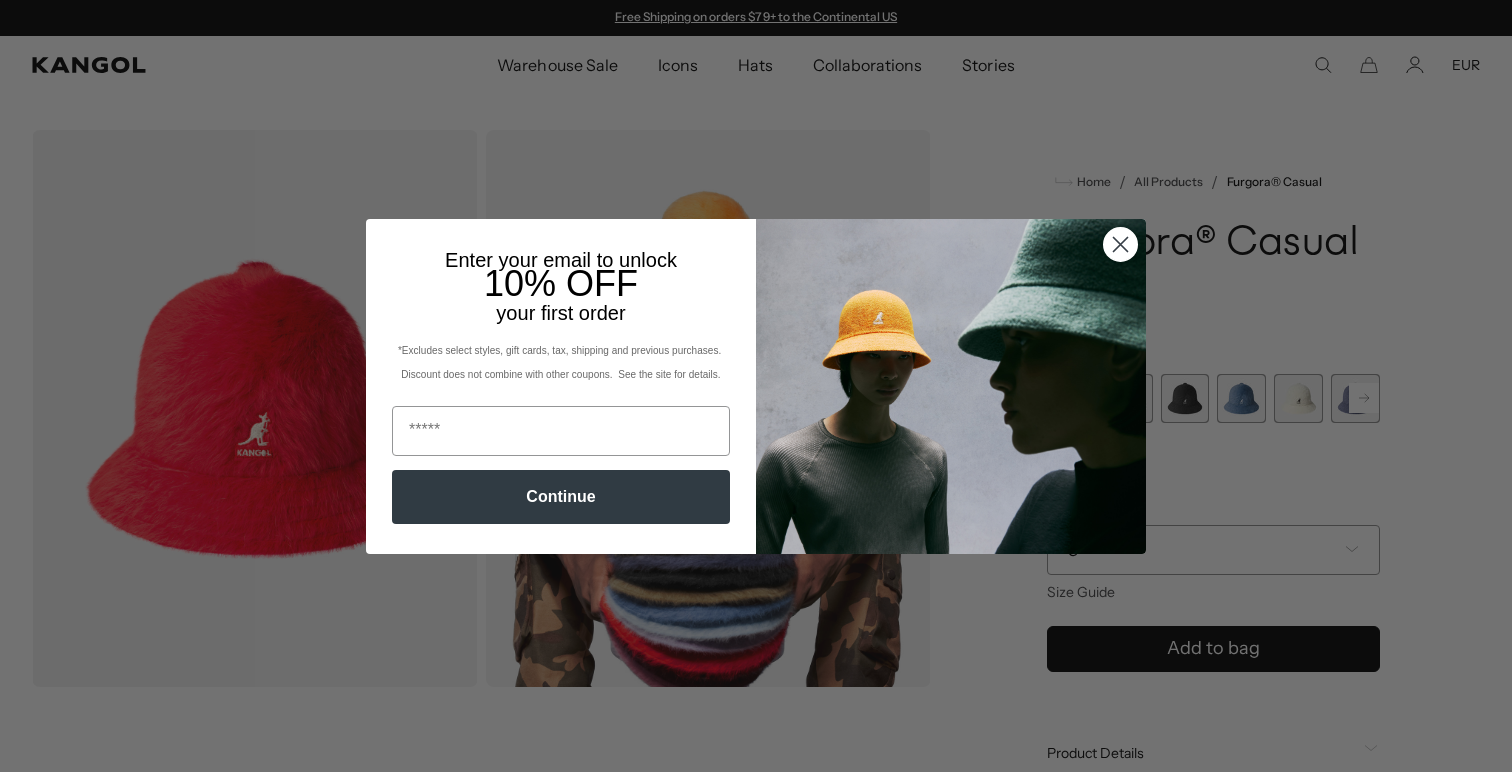 scroll, scrollTop: 0, scrollLeft: 0, axis: both 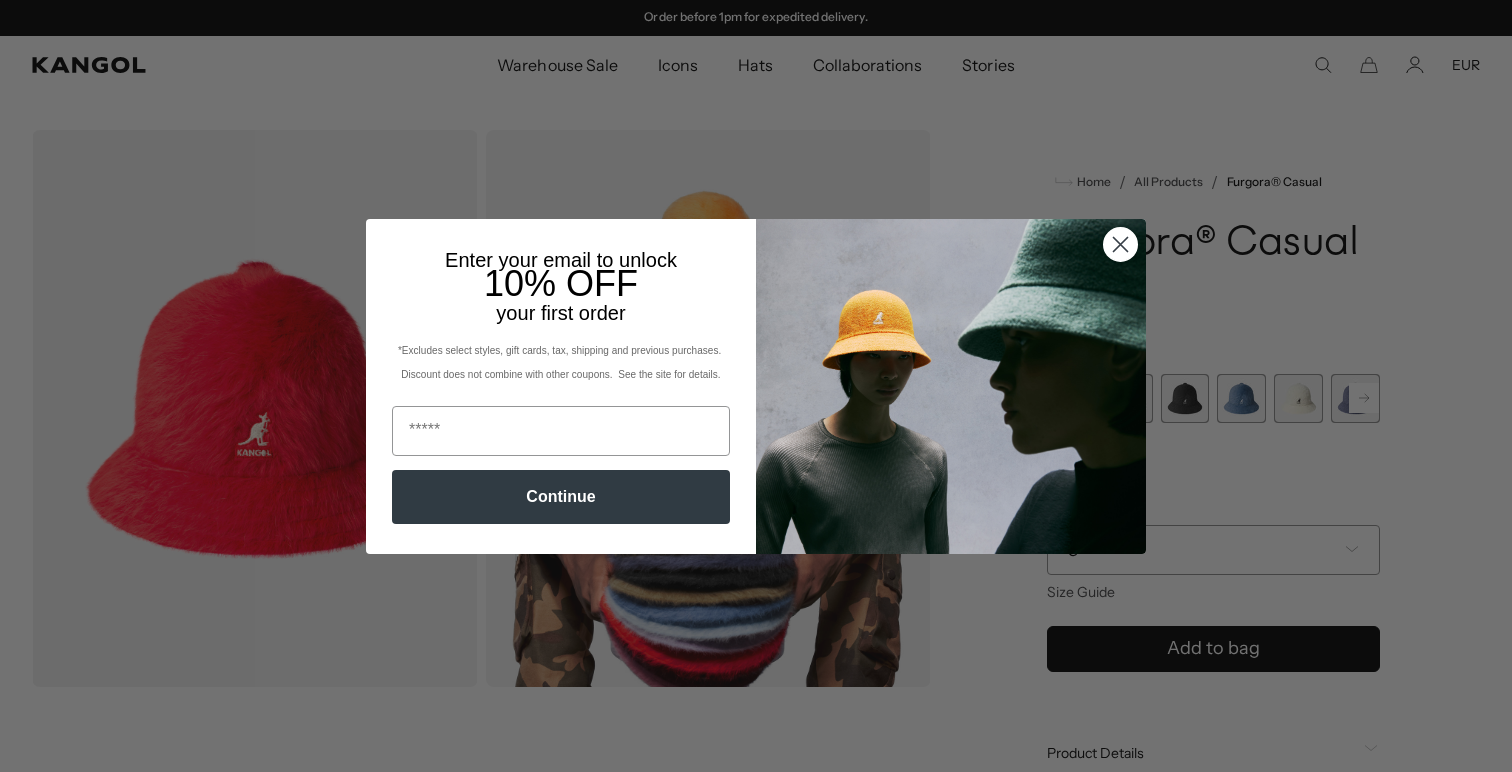 click 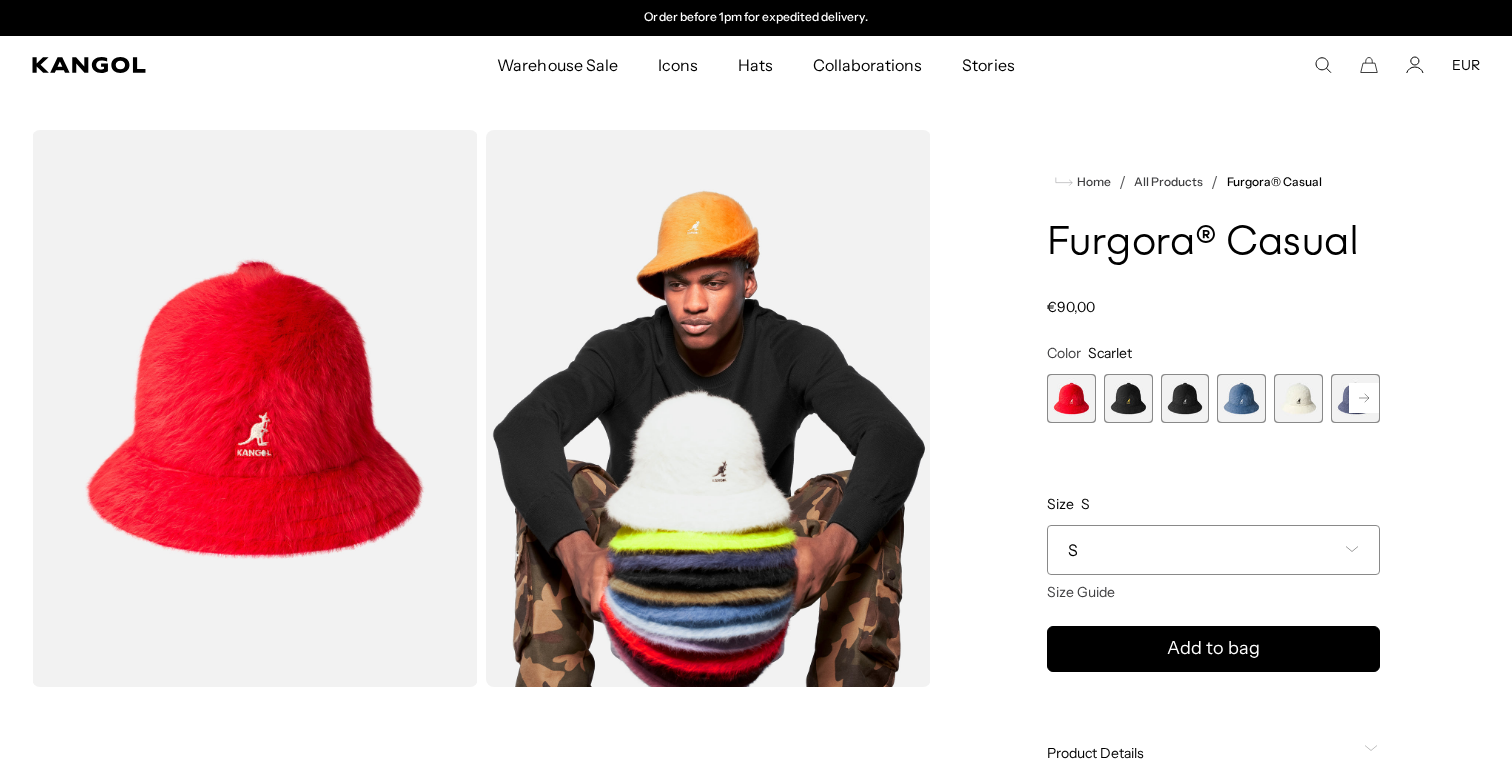 click at bounding box center (1185, 398) 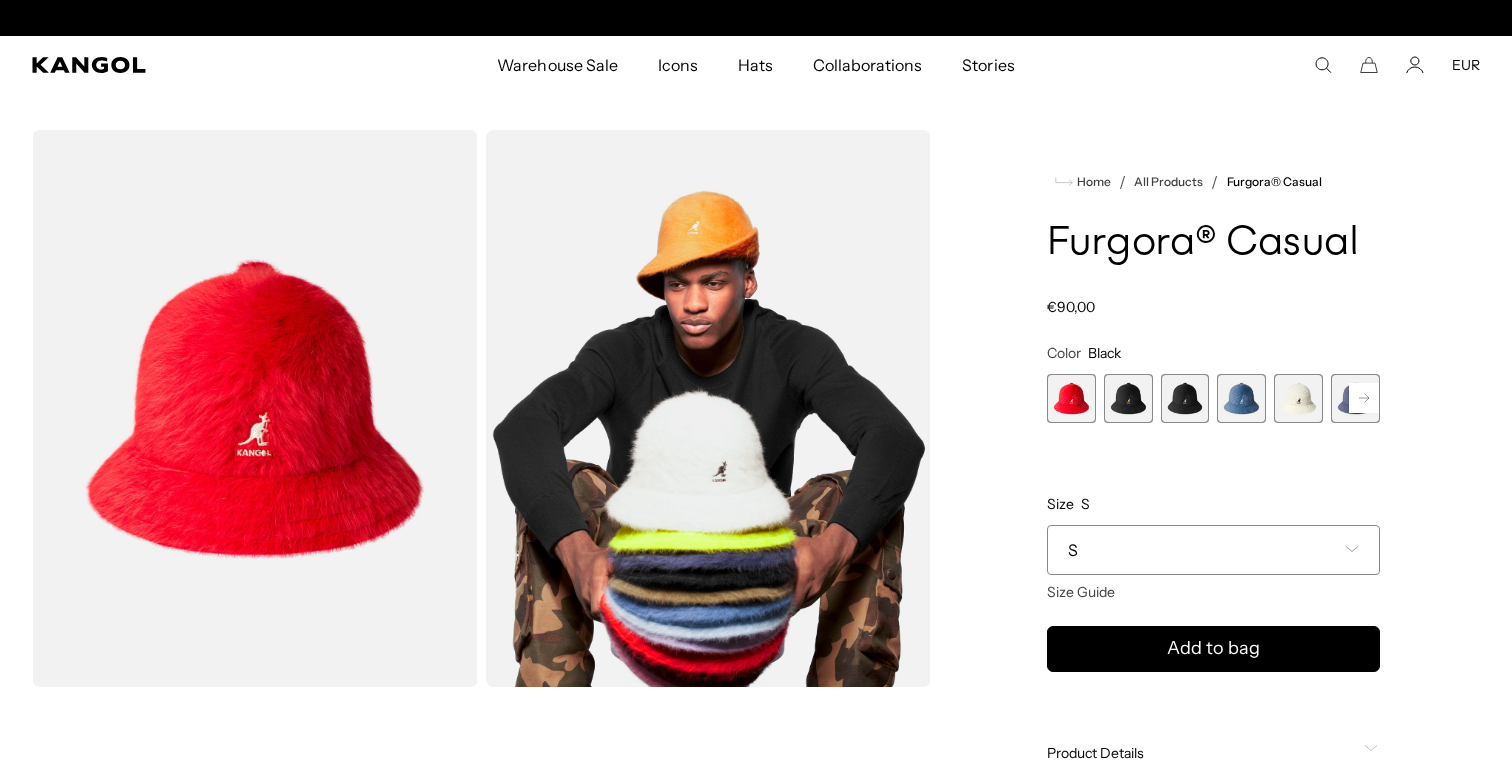 scroll, scrollTop: 0, scrollLeft: 0, axis: both 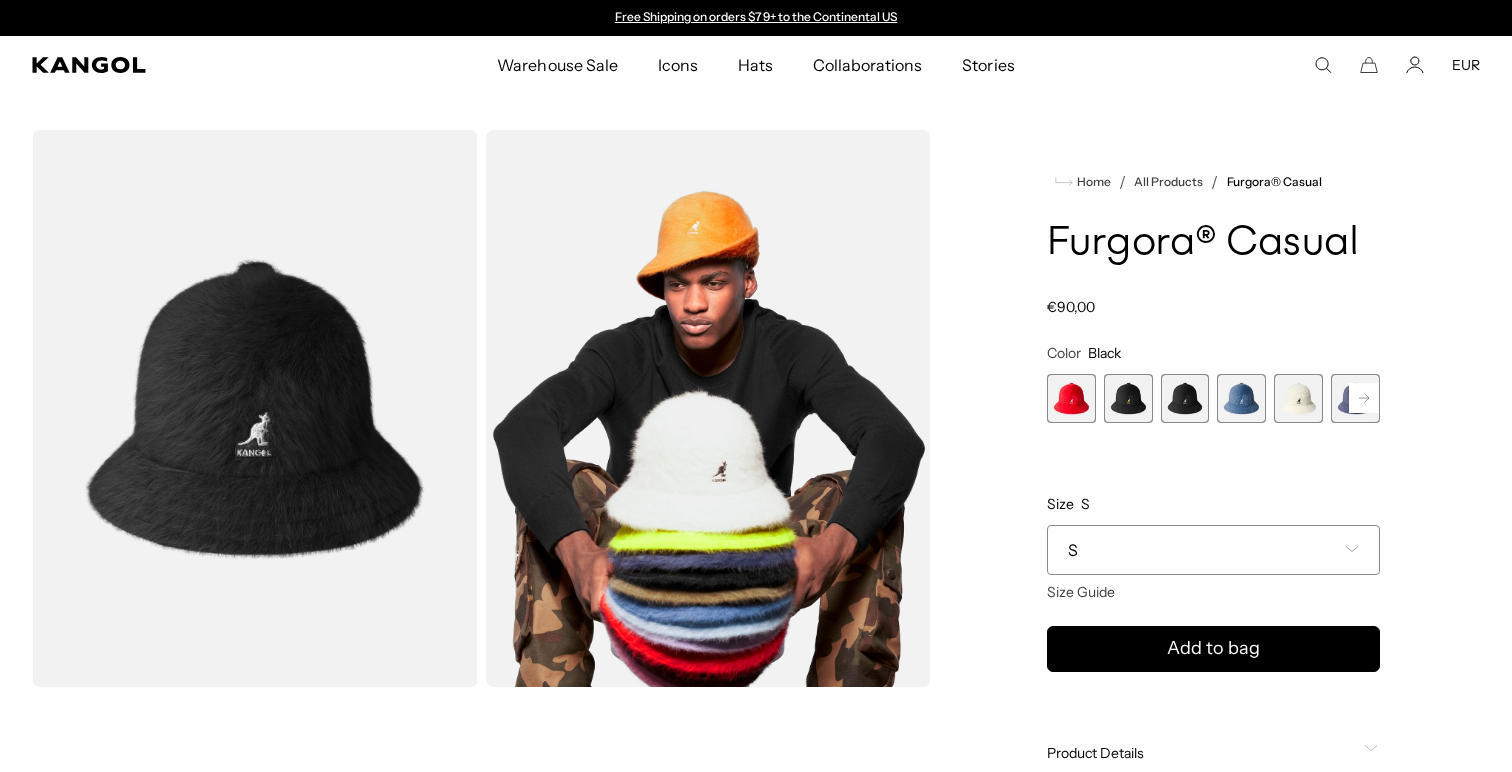 click at bounding box center (1241, 398) 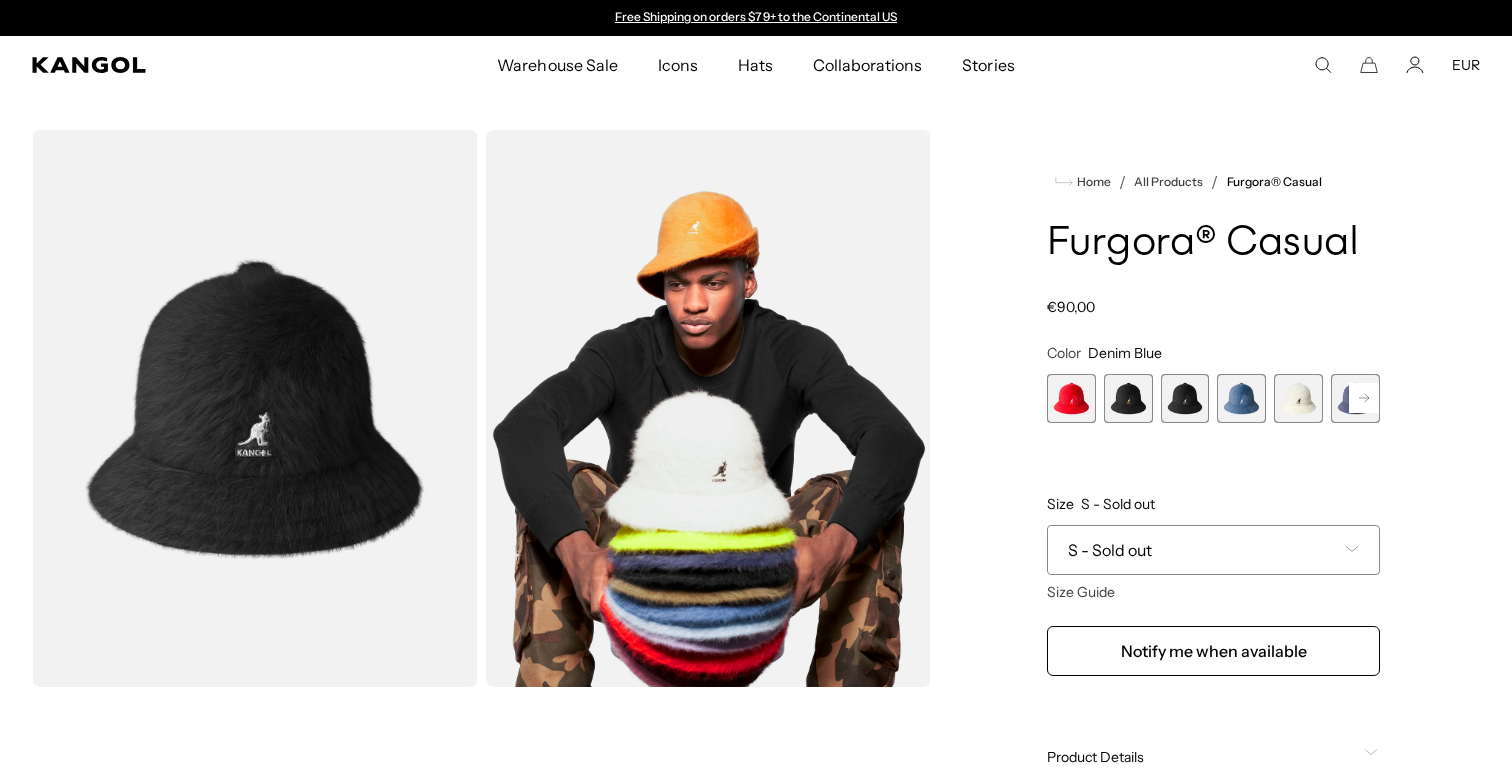 click 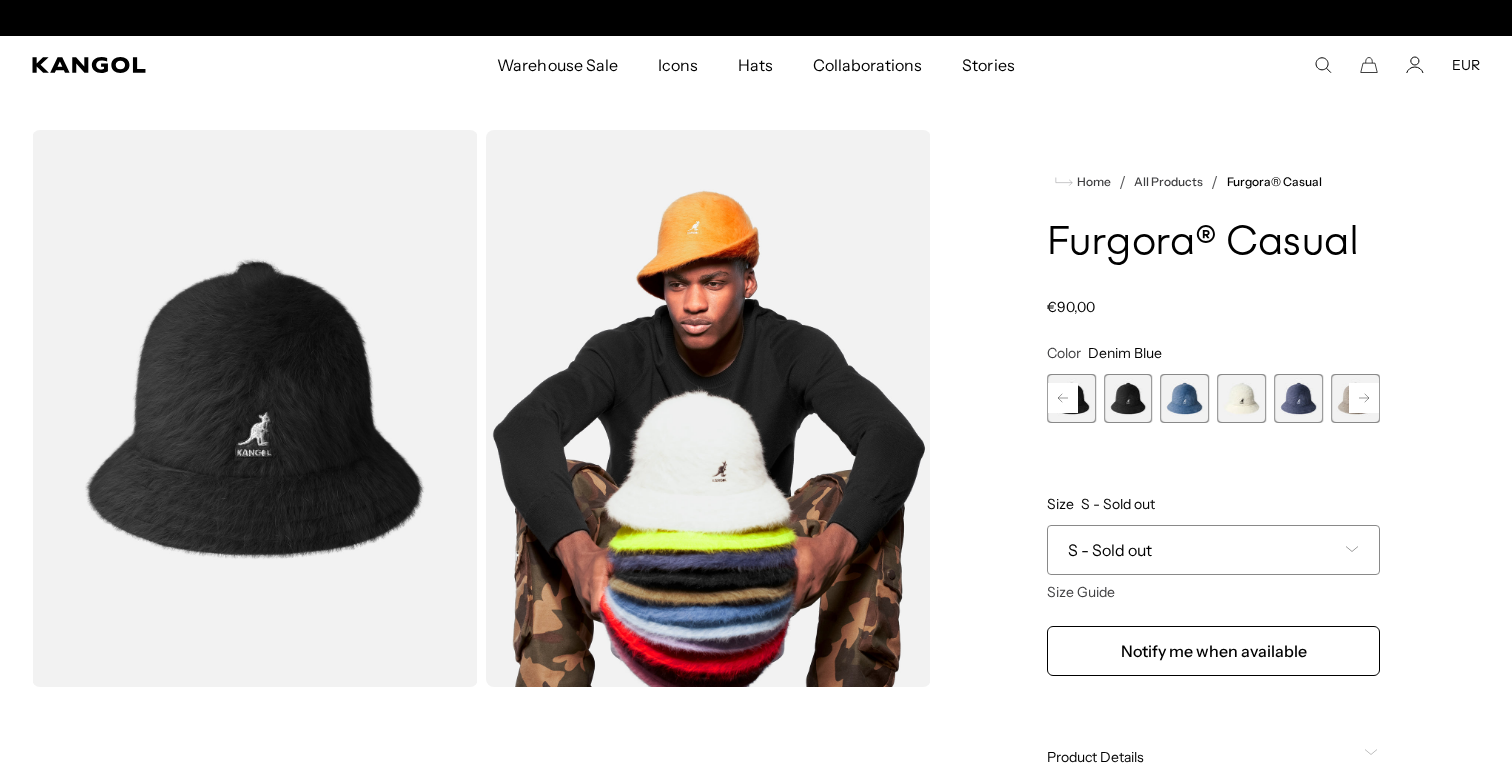 scroll, scrollTop: 0, scrollLeft: 412, axis: horizontal 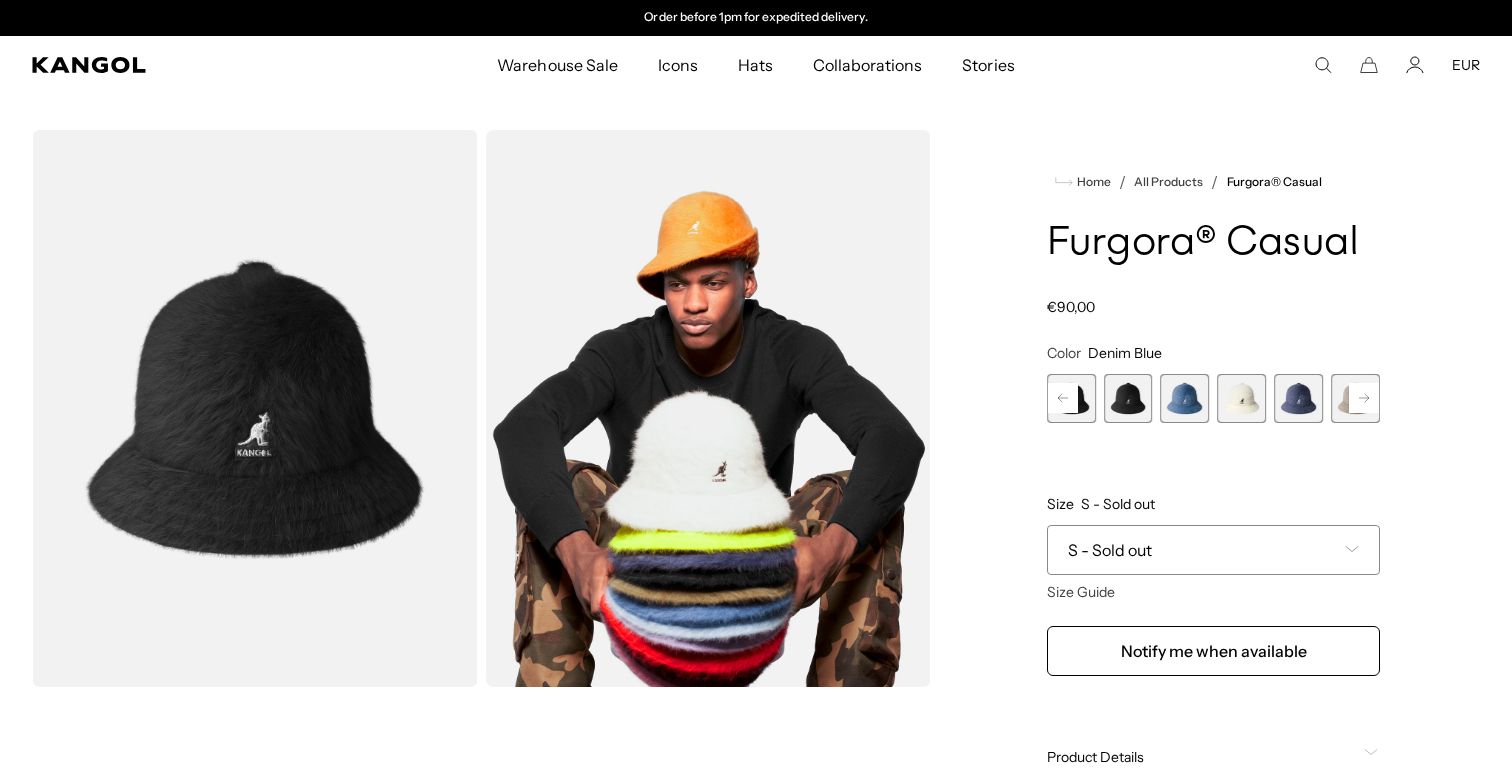 click at bounding box center (1185, 398) 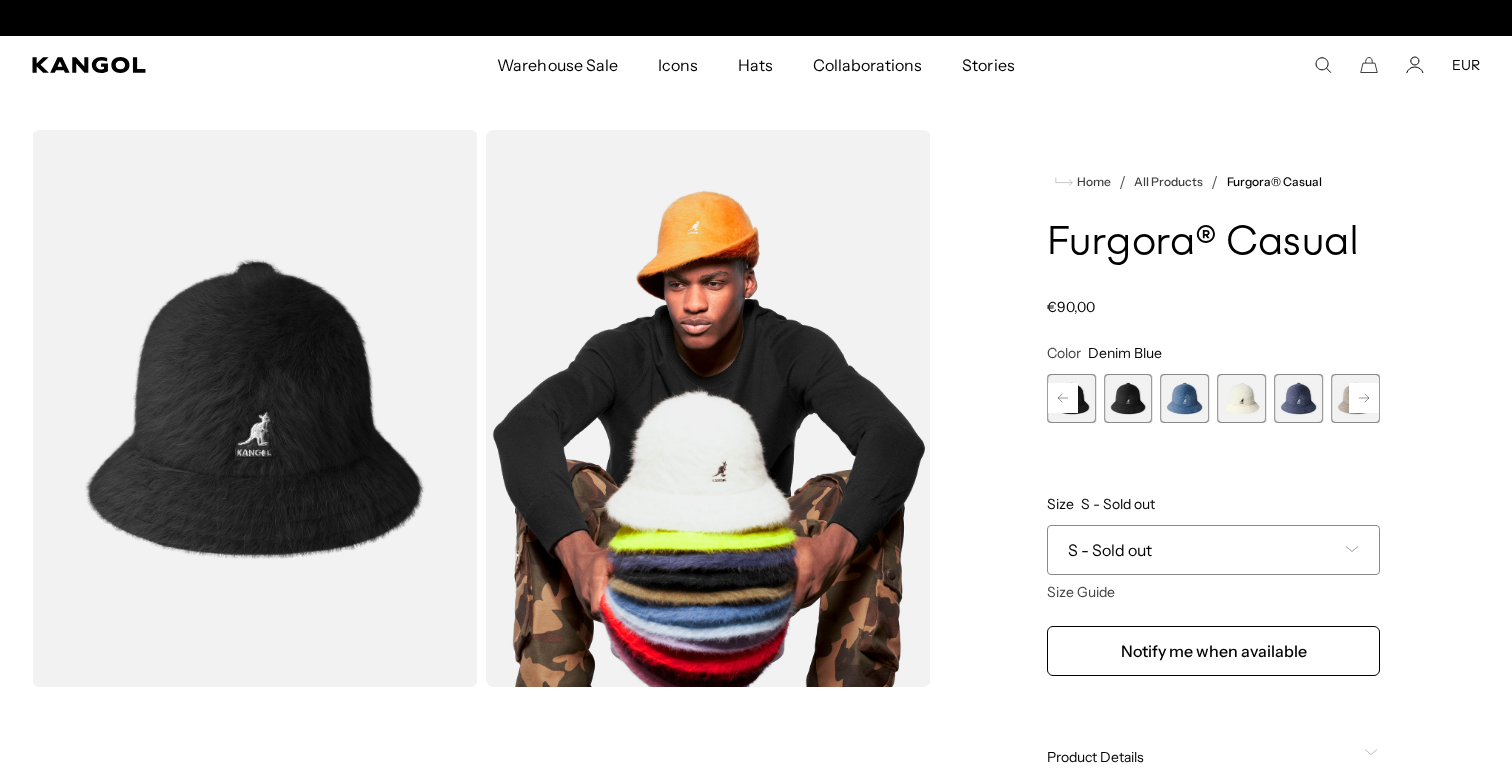 scroll, scrollTop: 0, scrollLeft: 0, axis: both 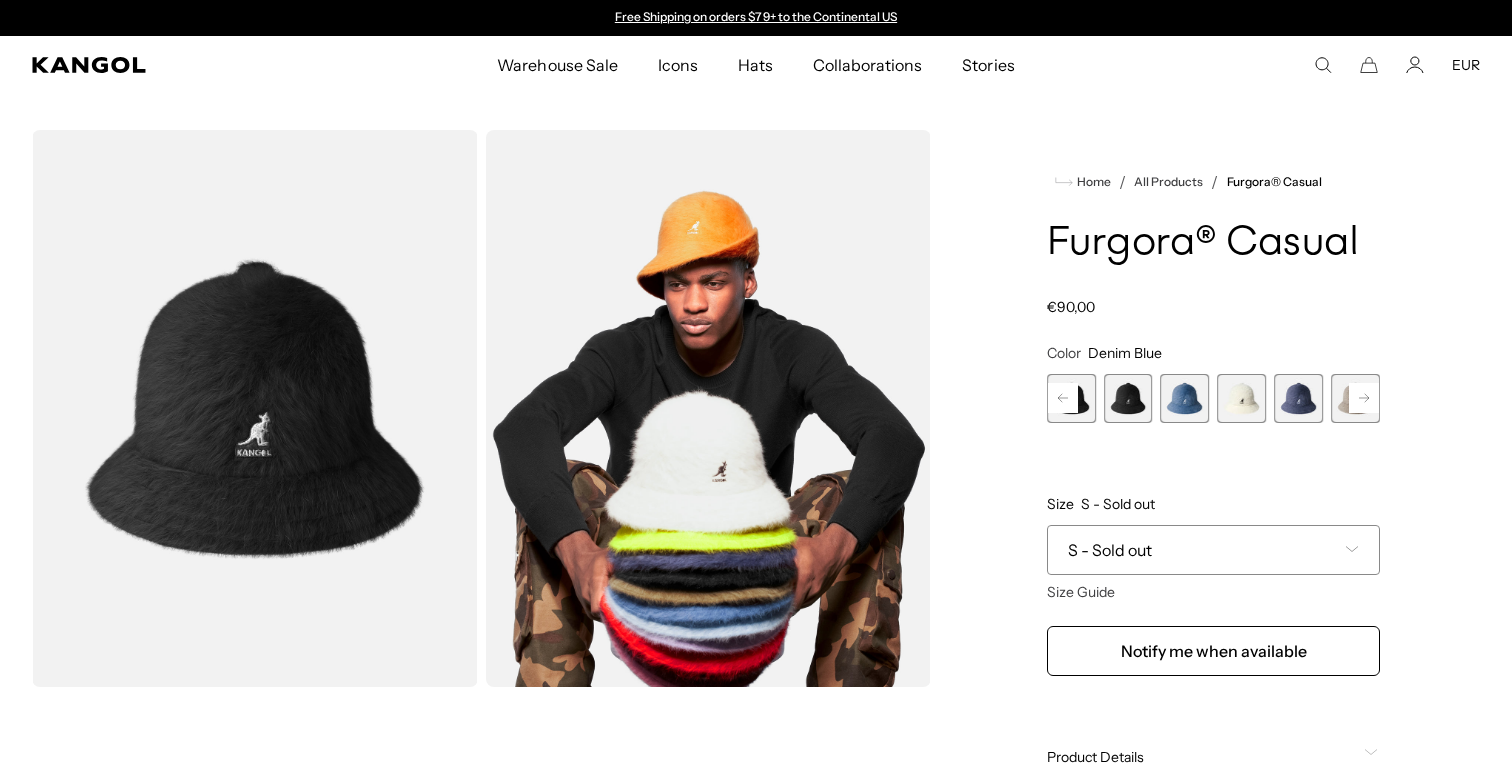 click at bounding box center (1241, 398) 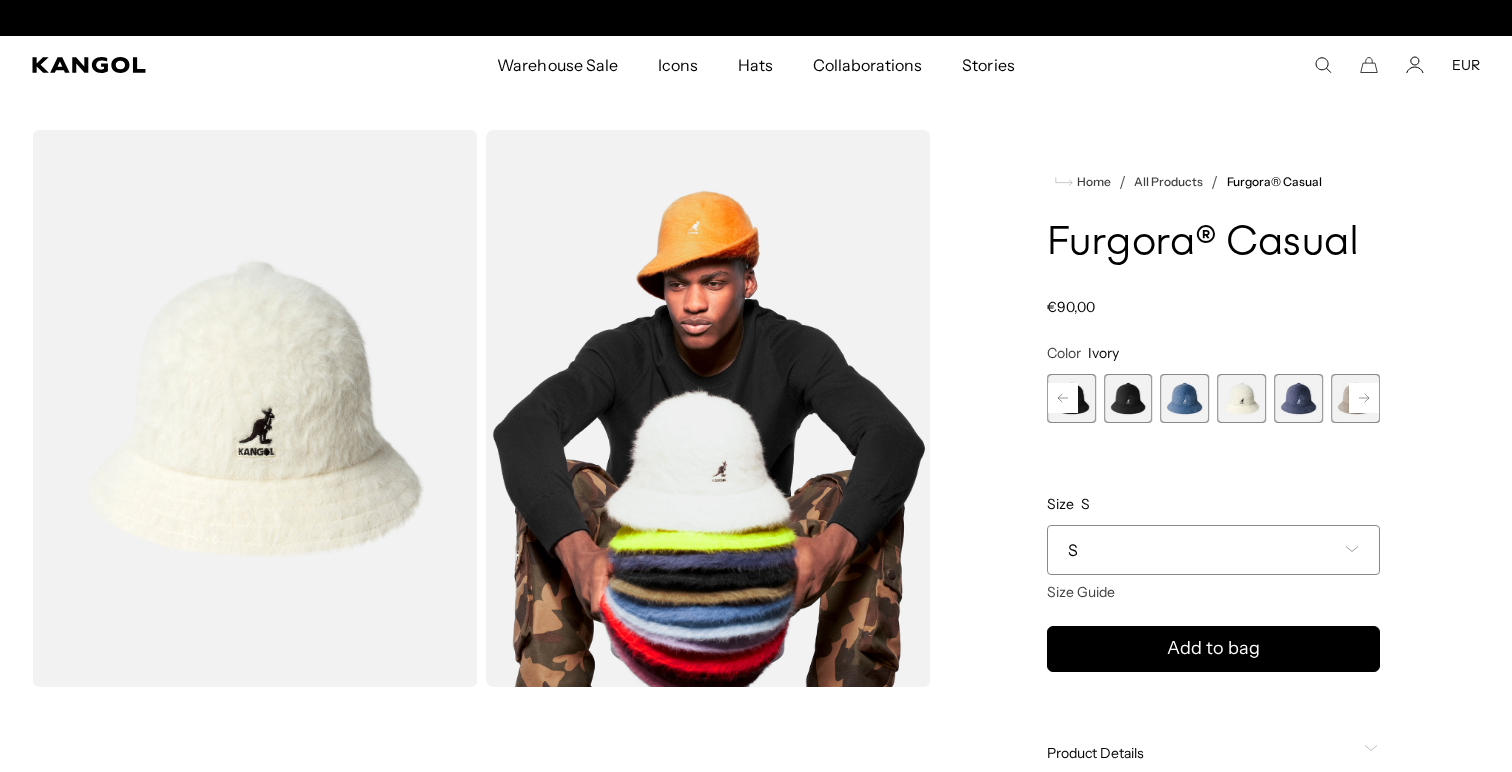 scroll, scrollTop: 0, scrollLeft: 412, axis: horizontal 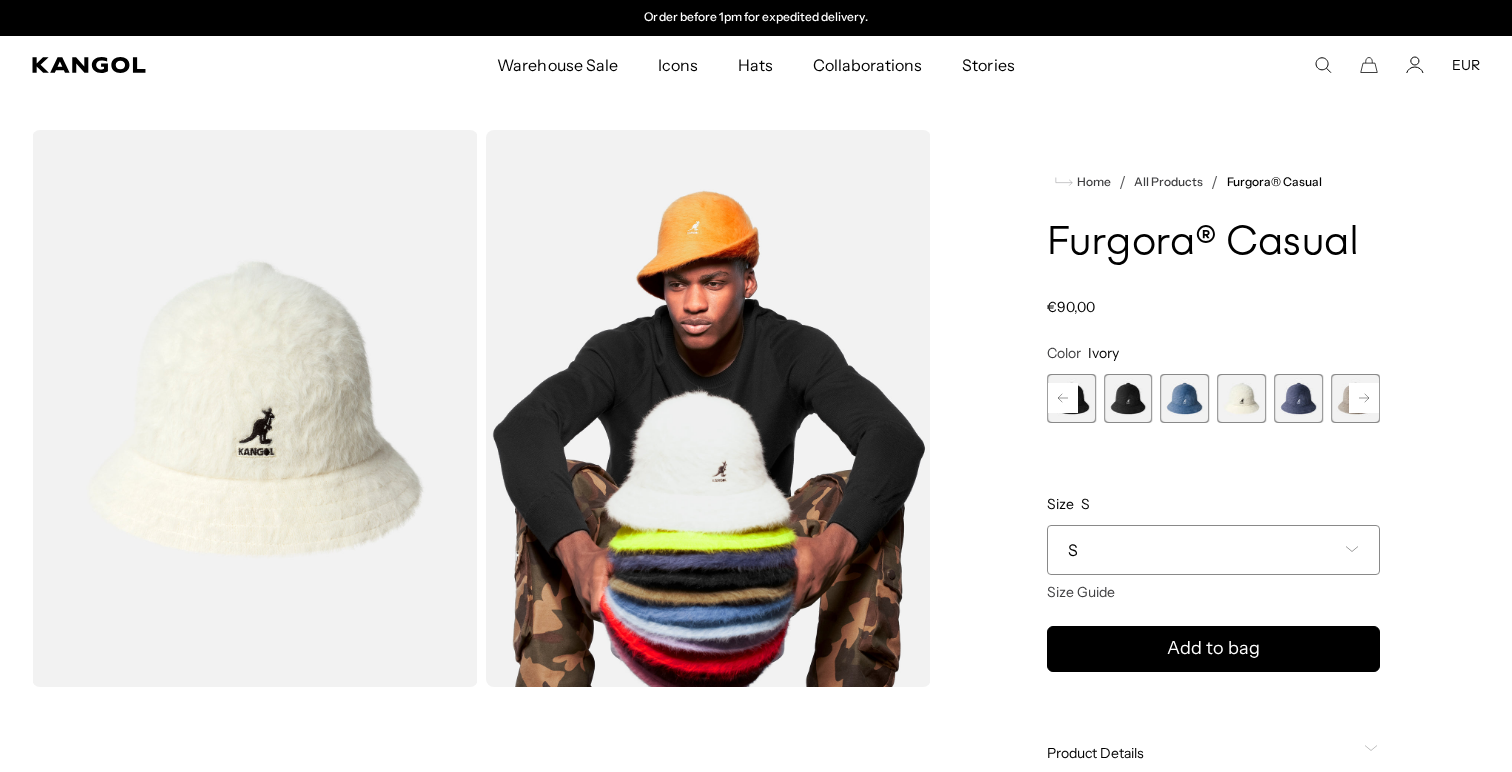 click at bounding box center (1298, 398) 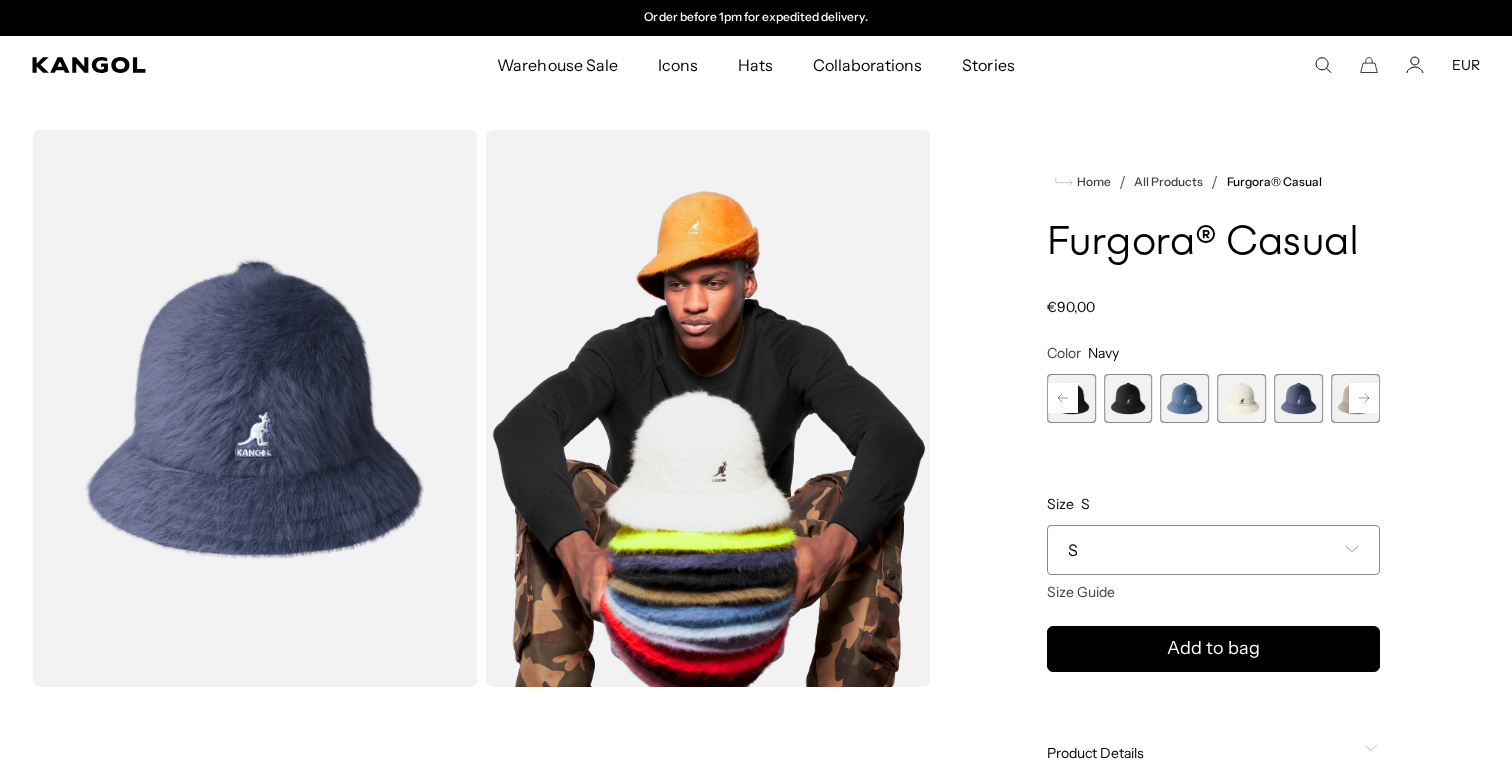 click 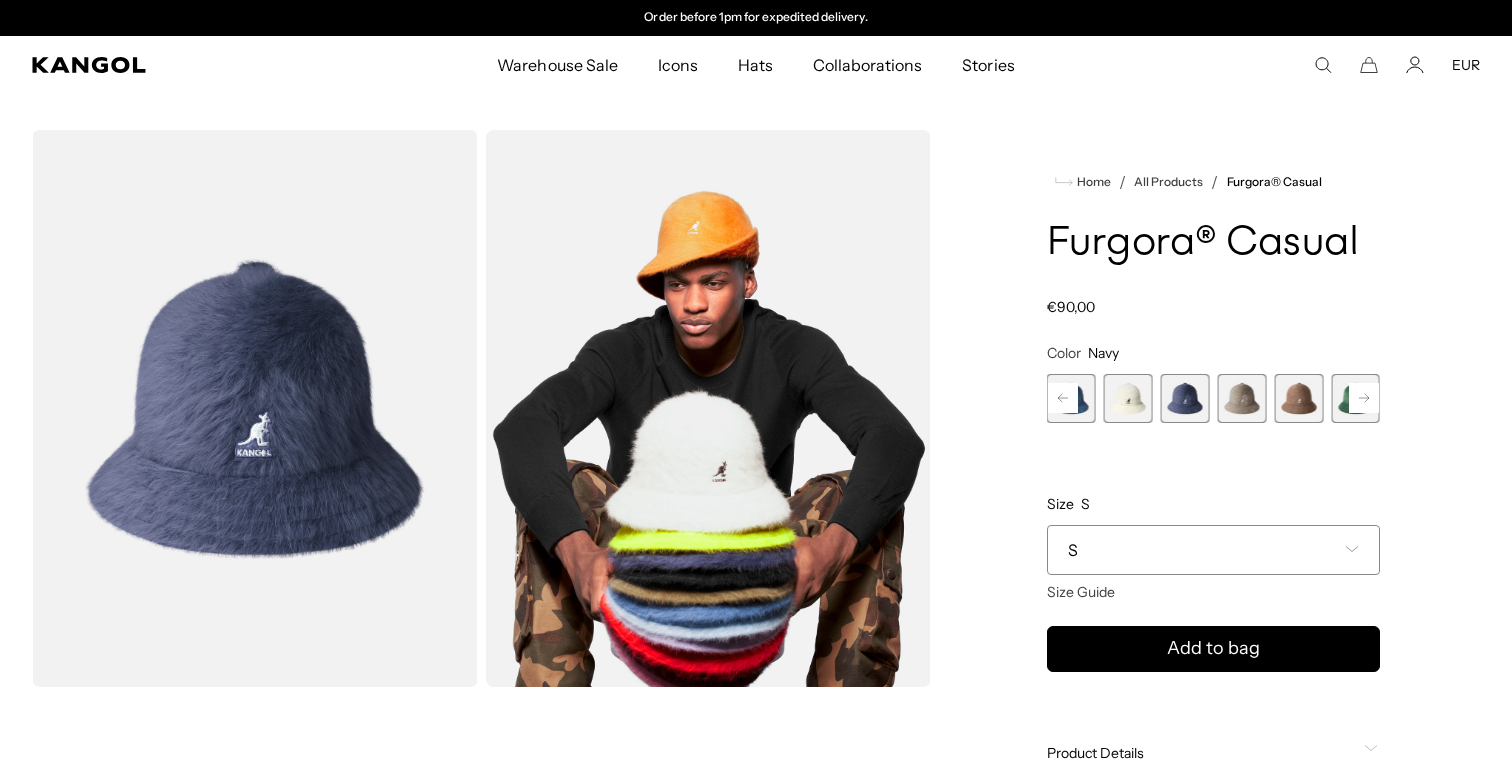 click 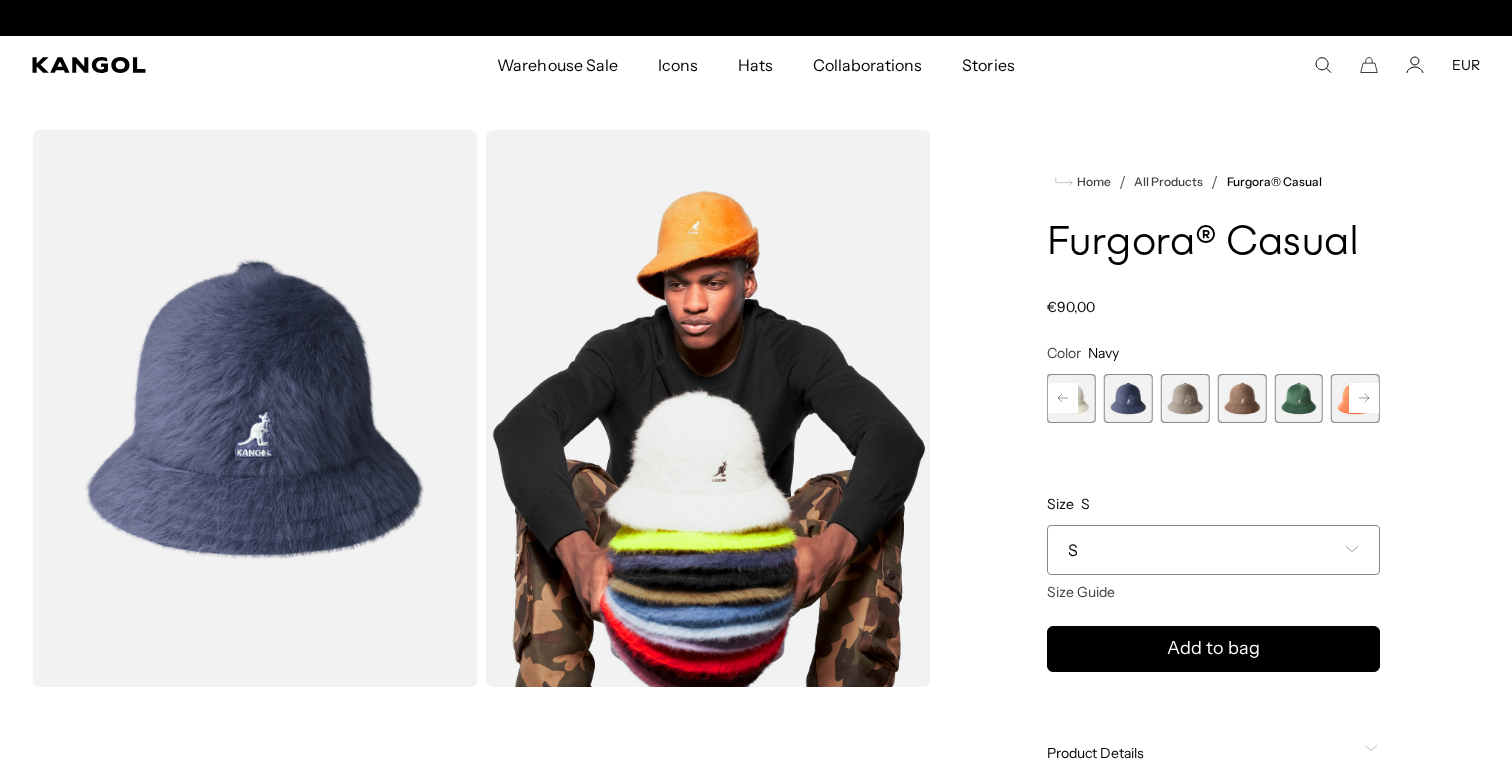 scroll, scrollTop: 0, scrollLeft: 0, axis: both 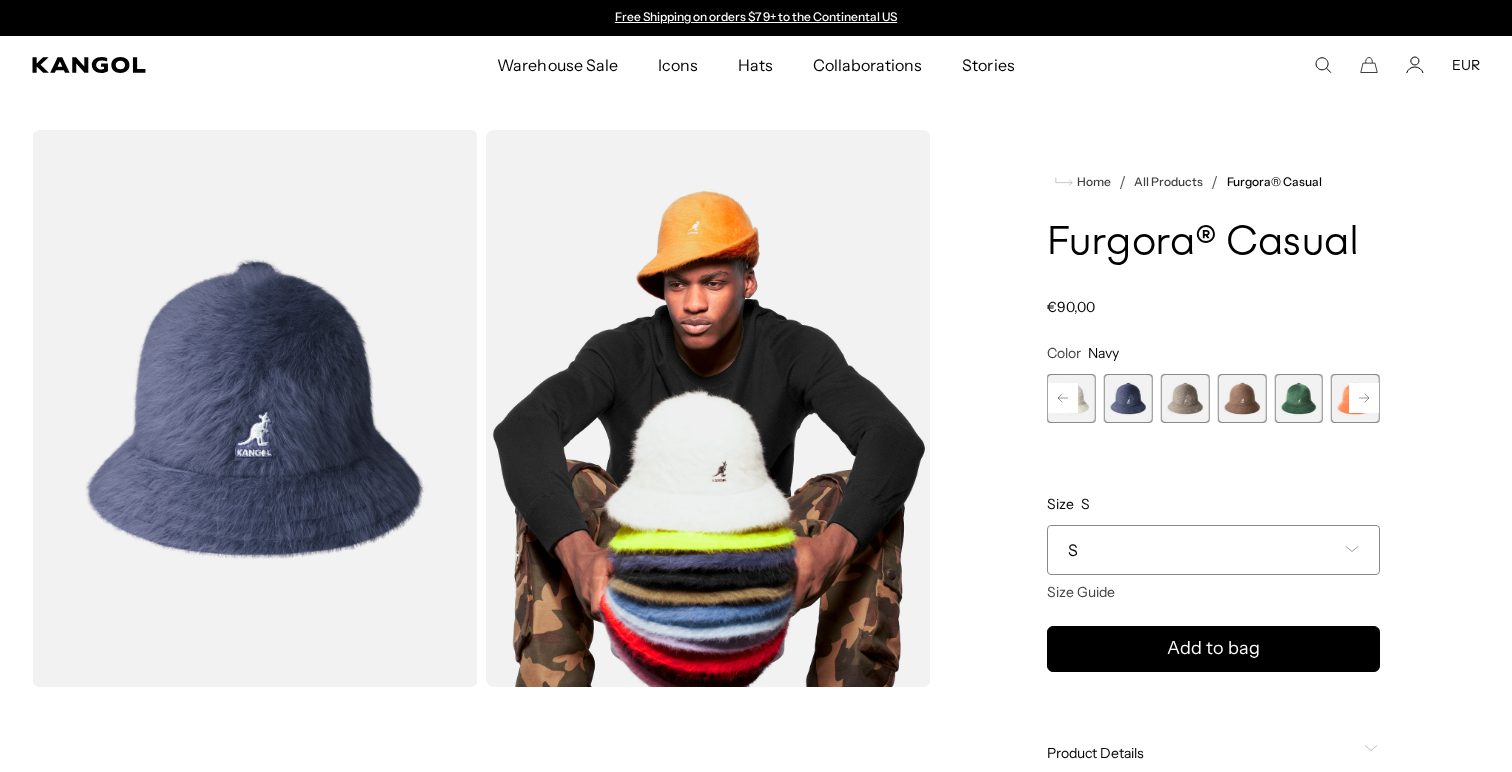 click 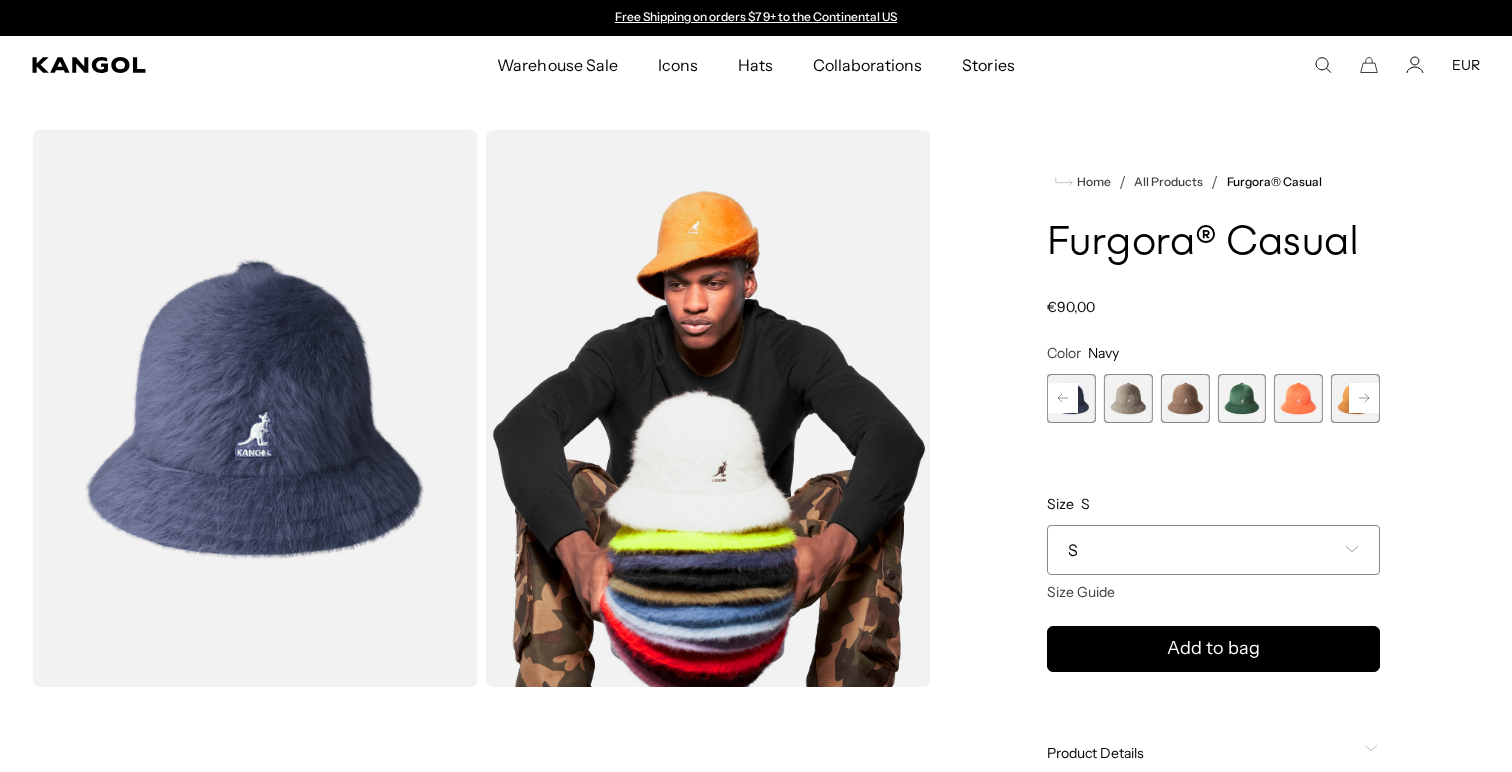 click at bounding box center (1241, 398) 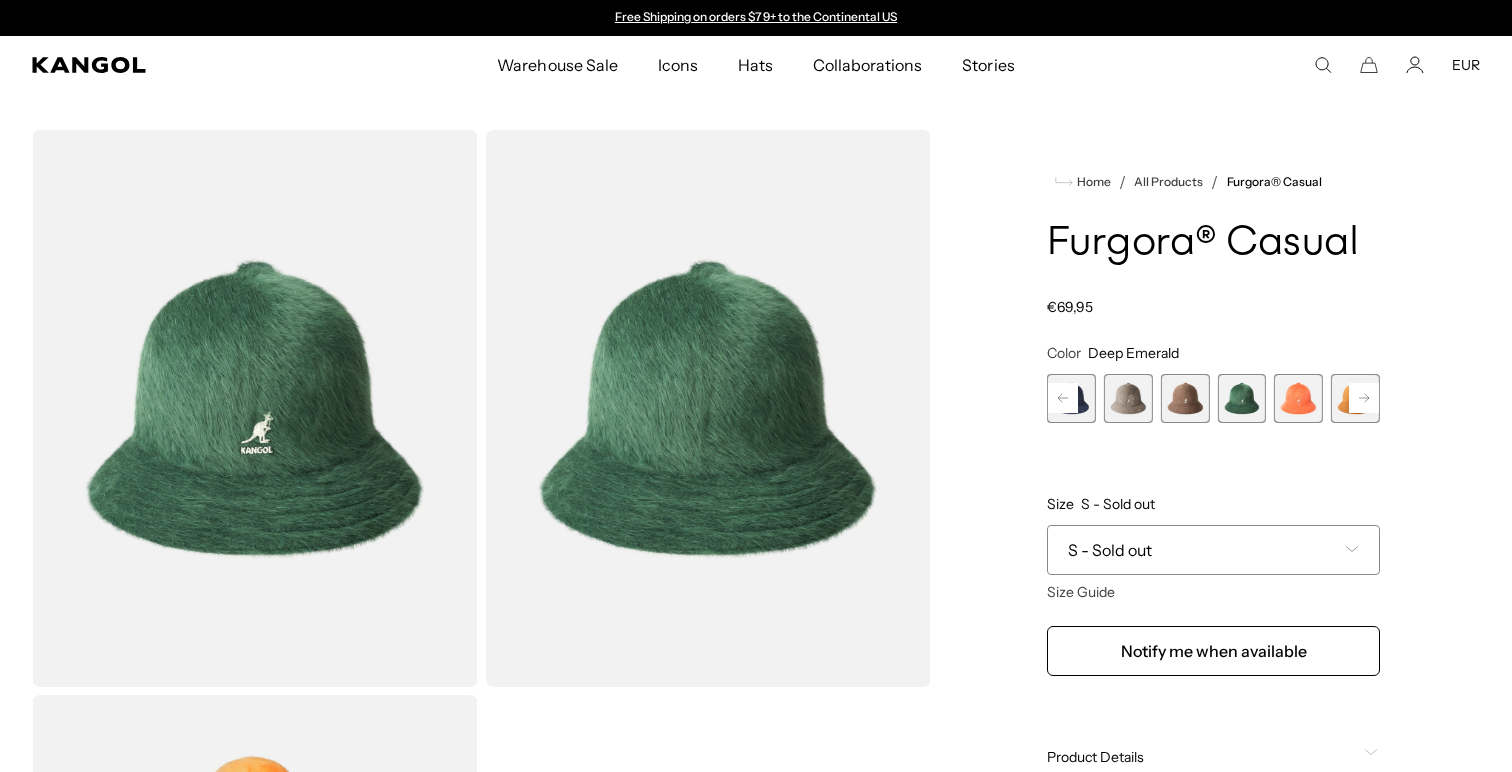 click on "Size
S - Sold out
Select a size
S - Sold out
Size Guide
S - Sold out M - Sold out L - Sold out XL - Sold out
S M L XL" at bounding box center [1213, 539] 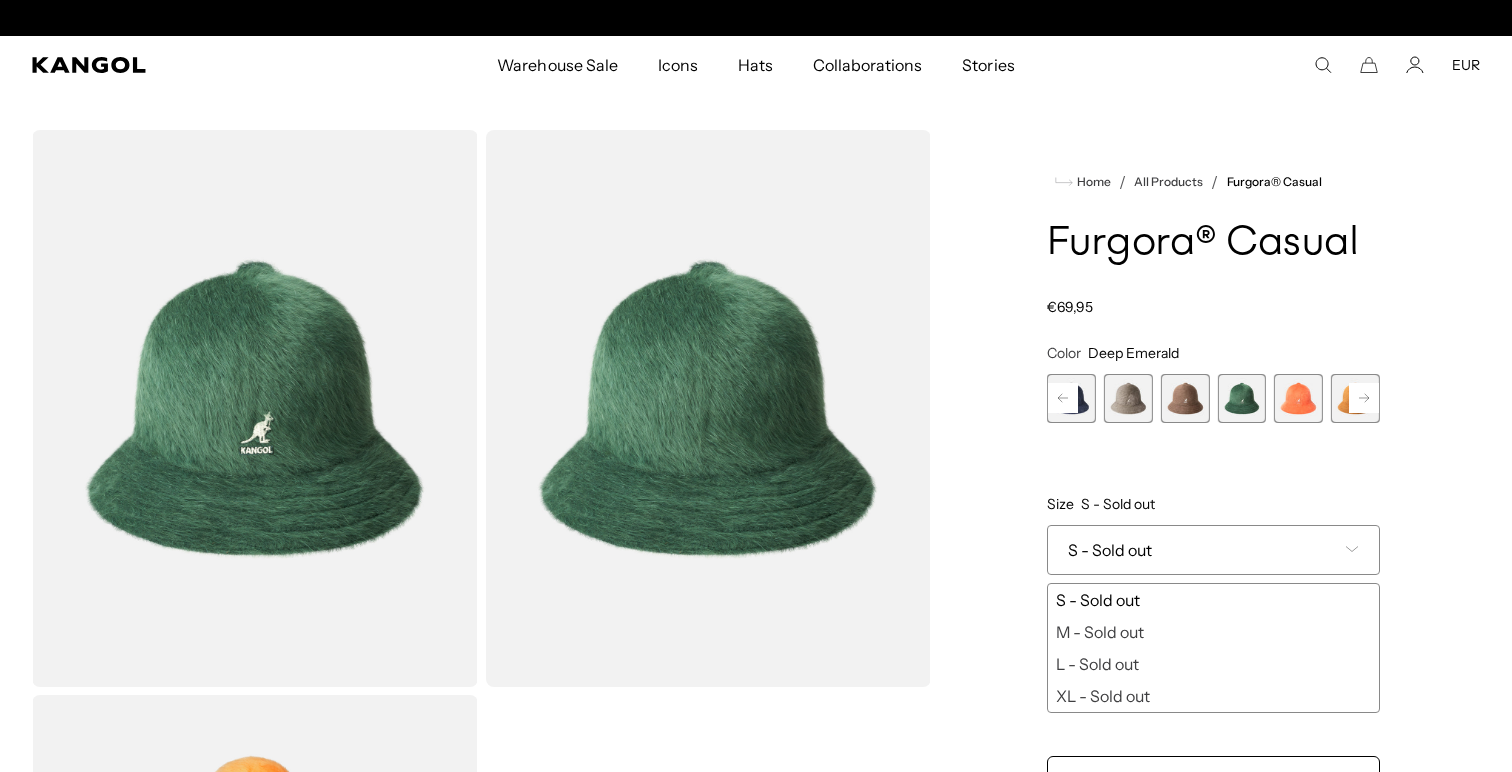 scroll, scrollTop: 0, scrollLeft: 412, axis: horizontal 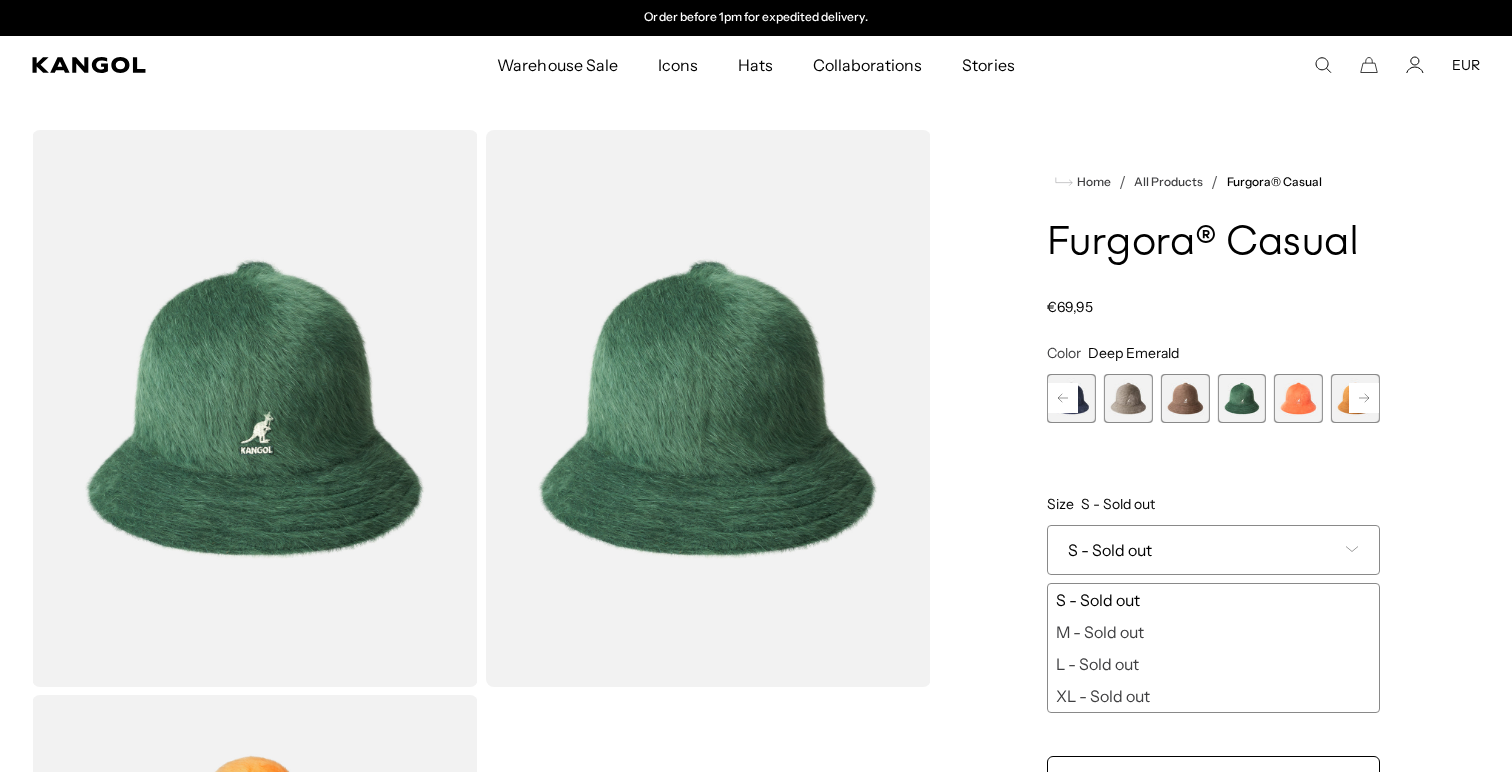 click on "XL - Sold out" at bounding box center [1213, 696] 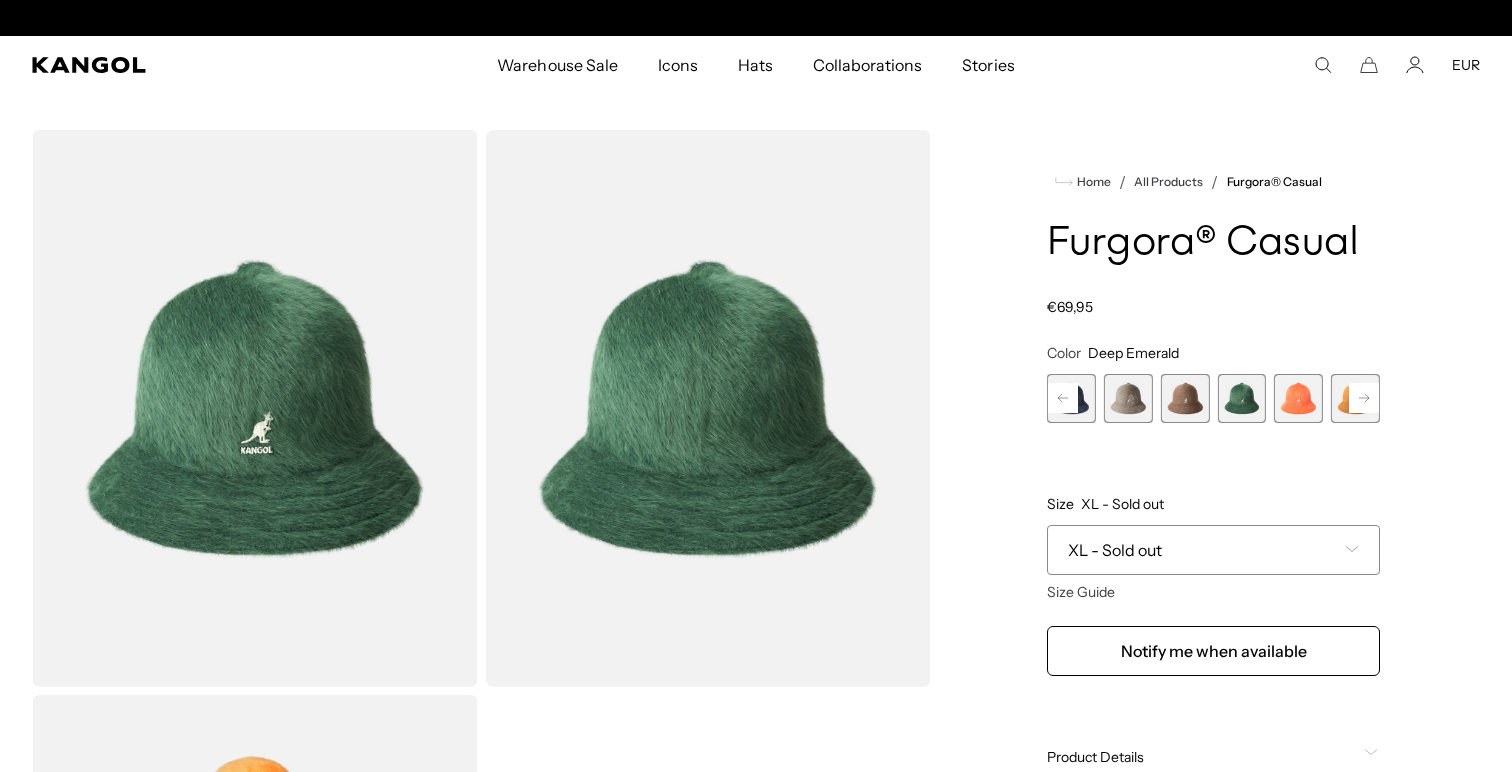 scroll, scrollTop: 0, scrollLeft: 0, axis: both 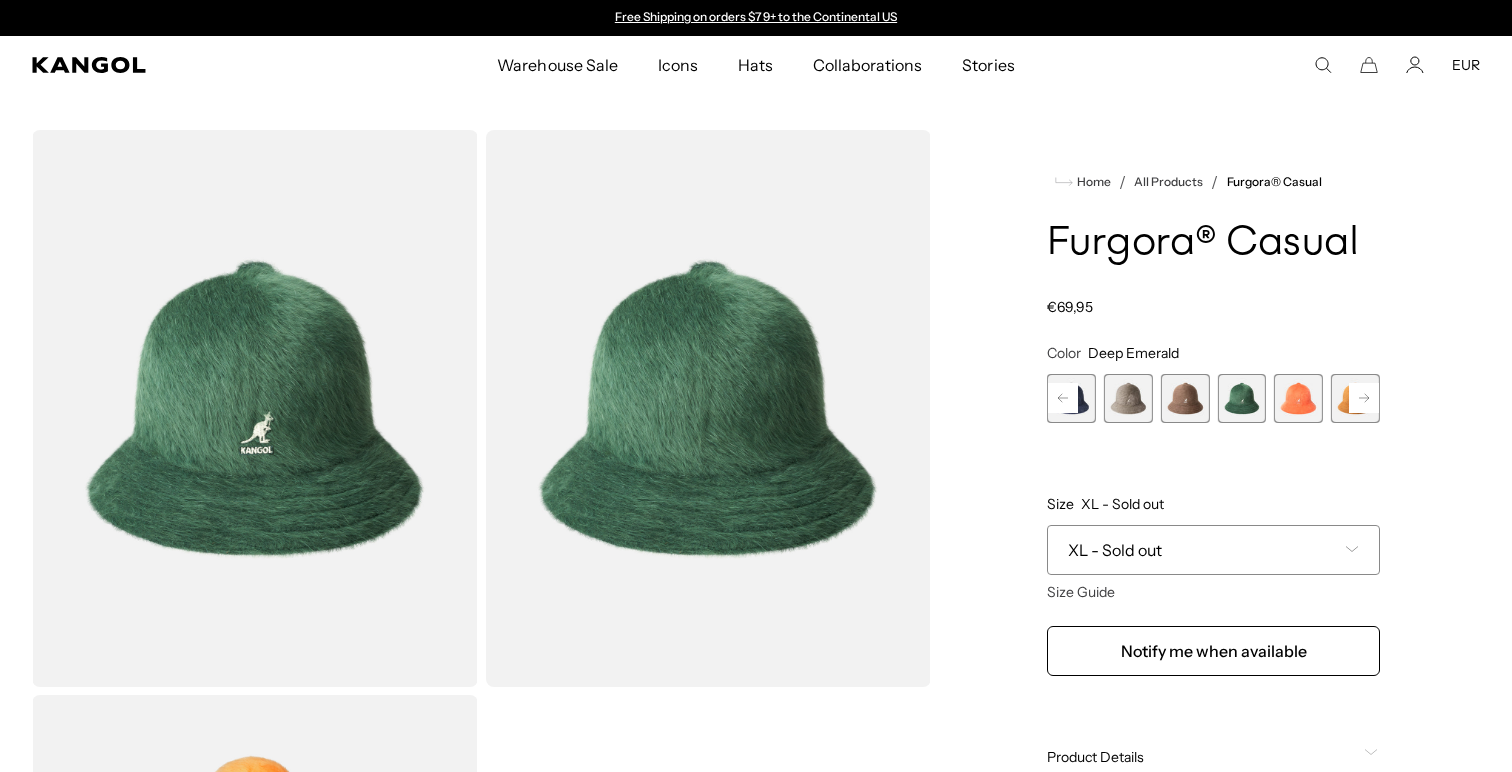 click 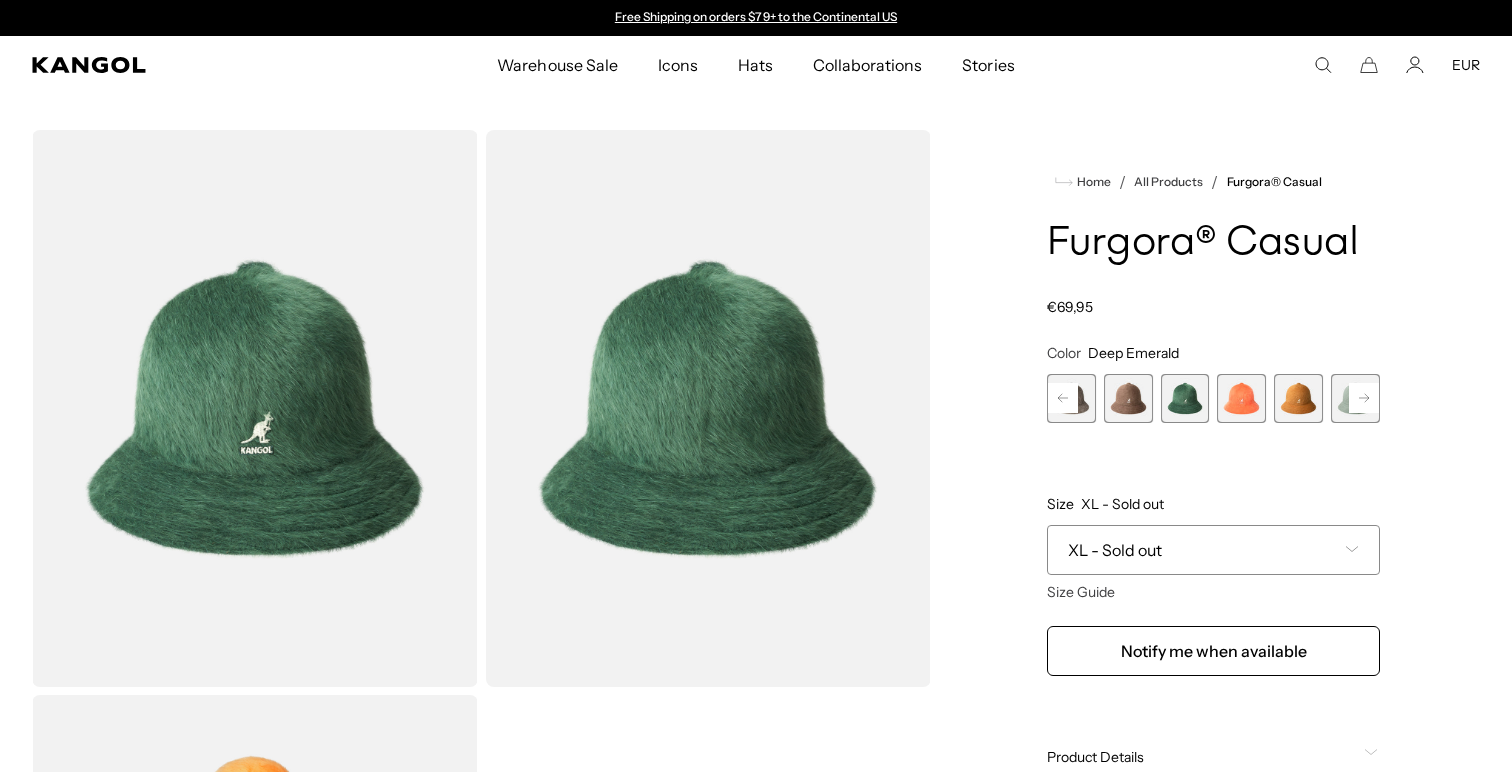 click 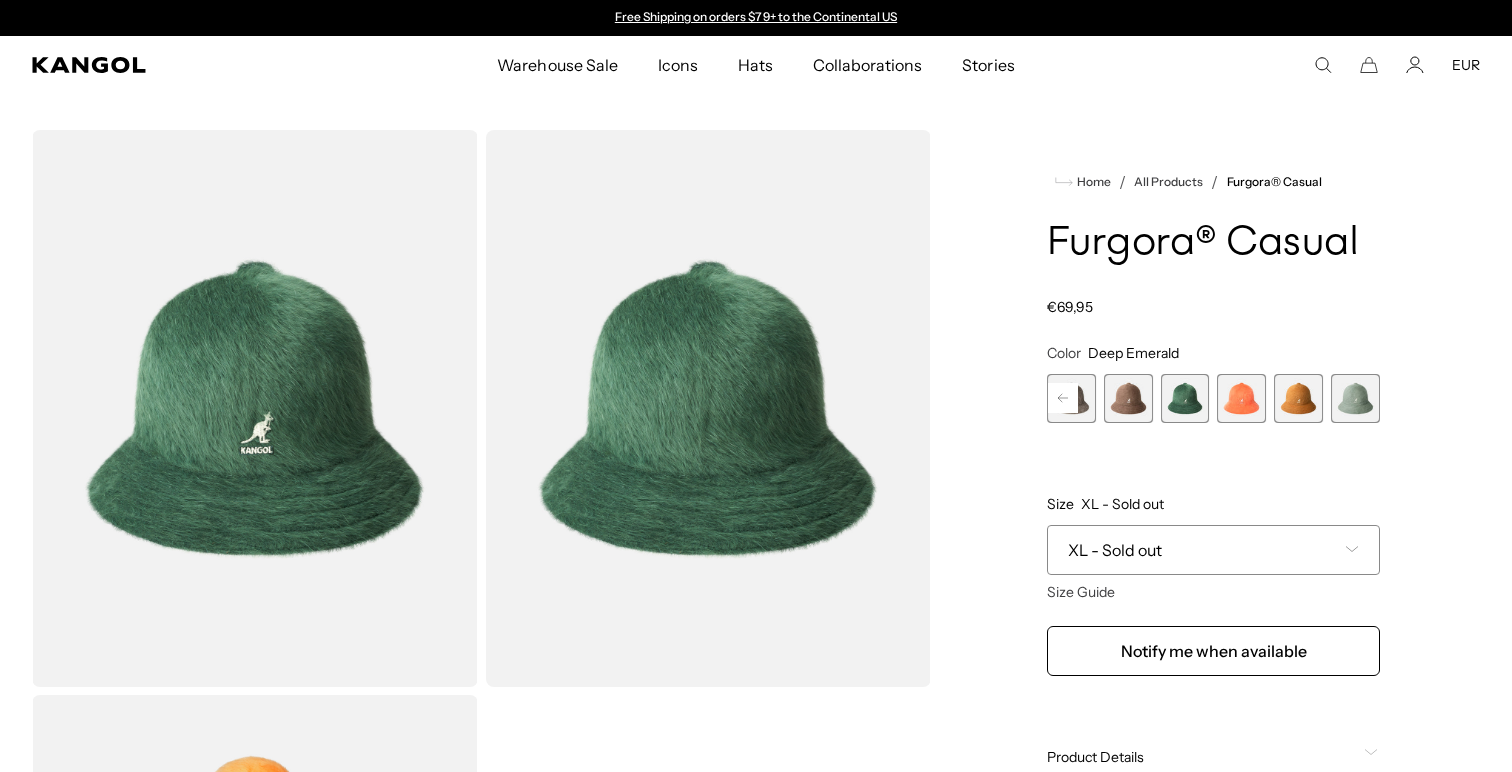 click at bounding box center [1355, 398] 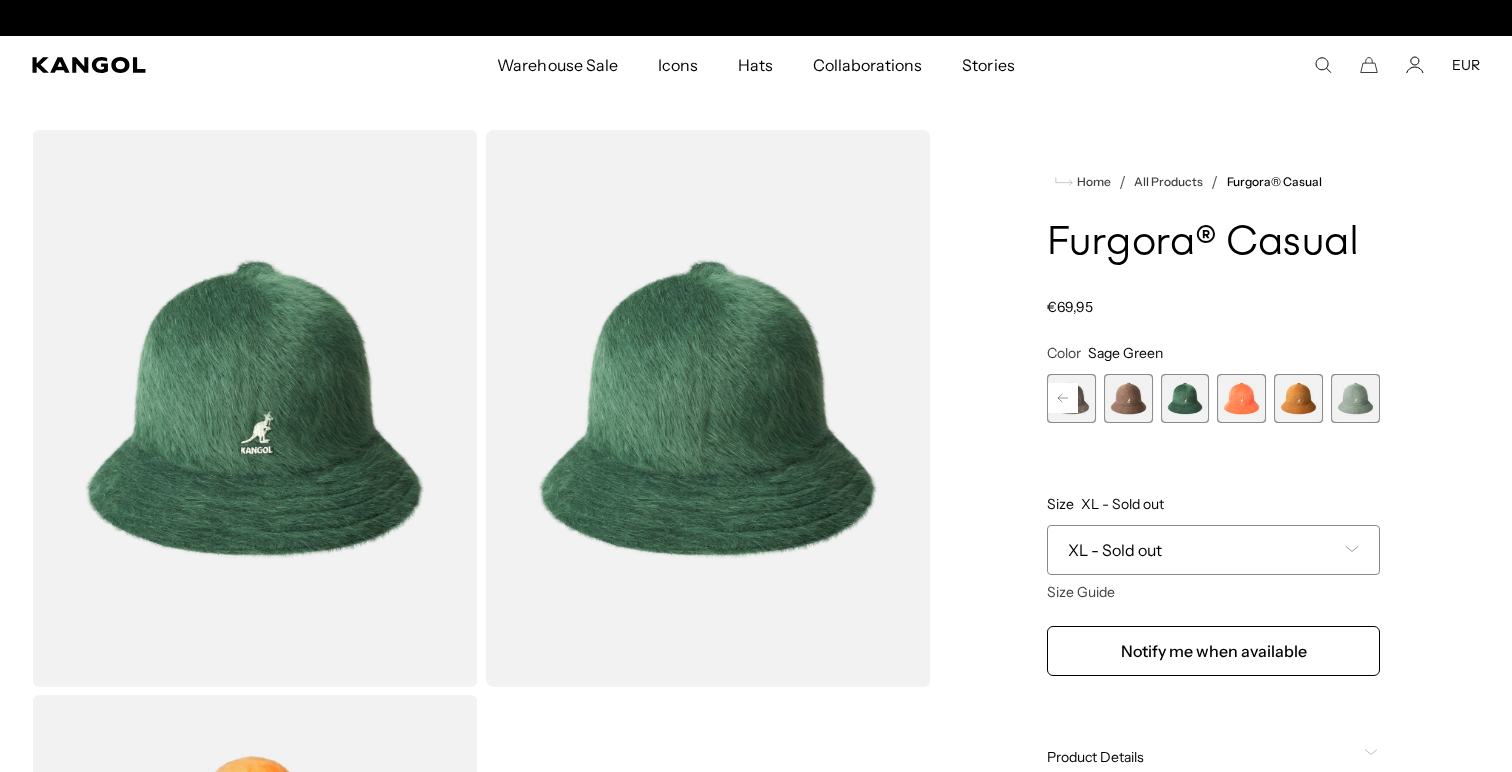 click at bounding box center (1355, 398) 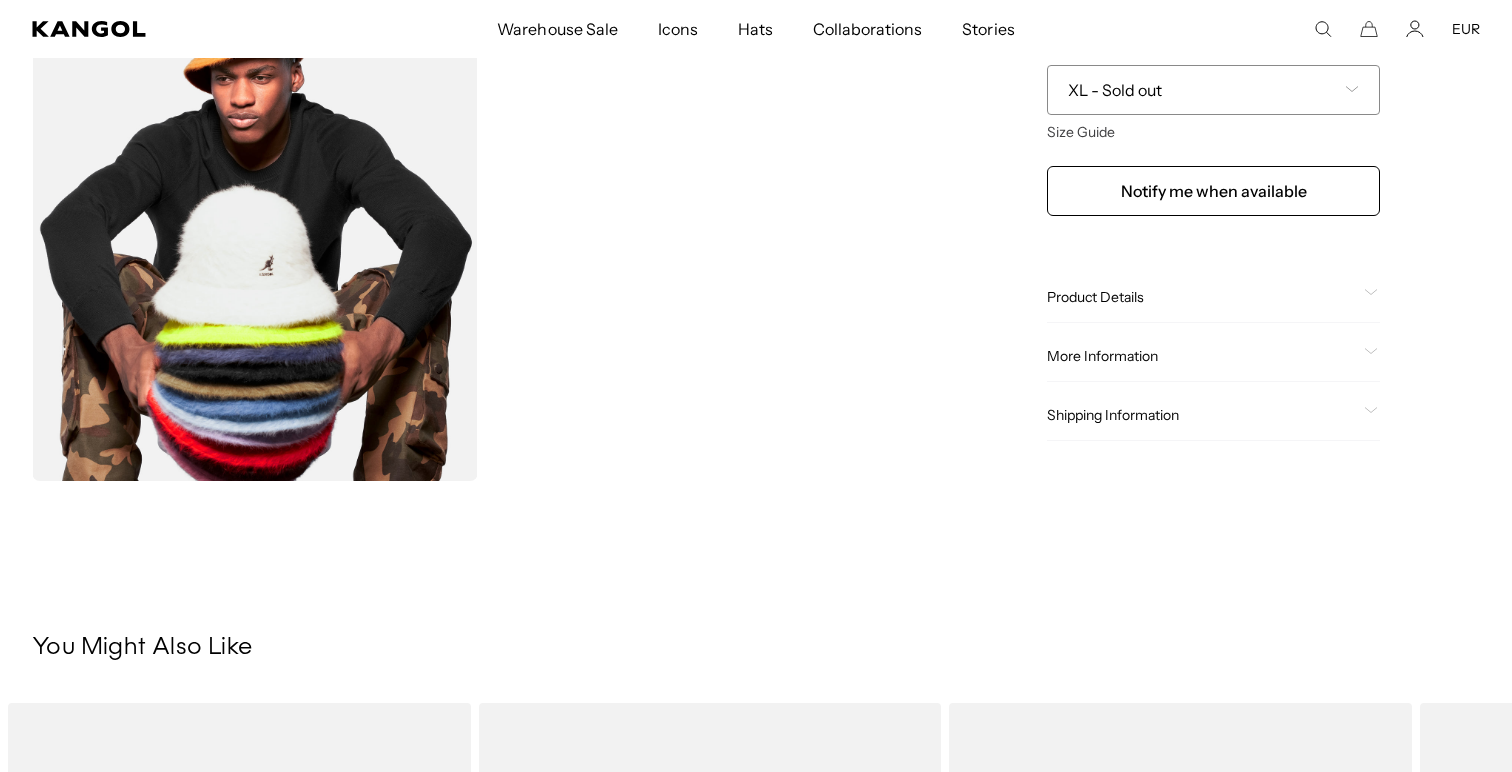 scroll, scrollTop: 871, scrollLeft: 0, axis: vertical 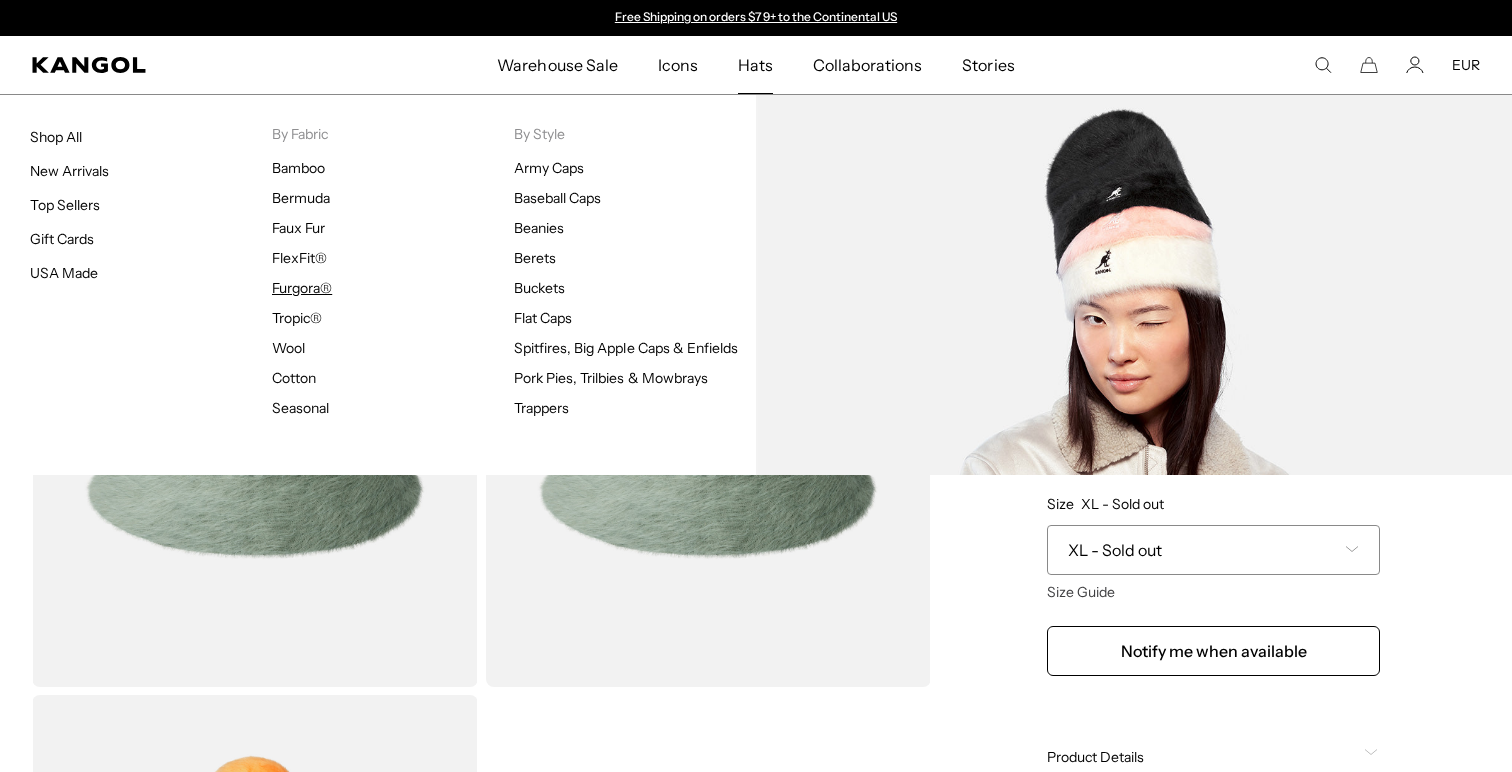 click on "Furgora®" at bounding box center (302, 288) 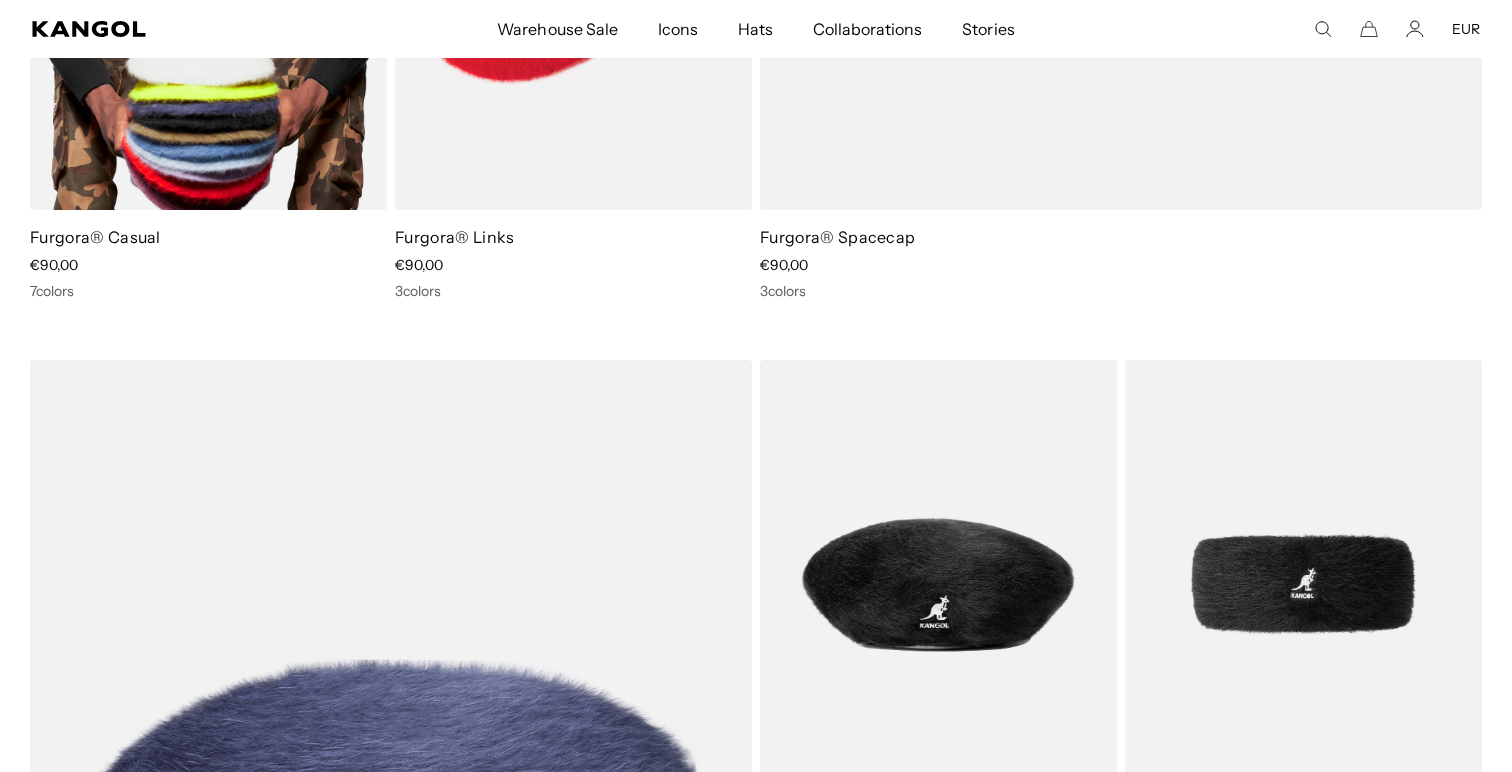 scroll, scrollTop: 1149, scrollLeft: 0, axis: vertical 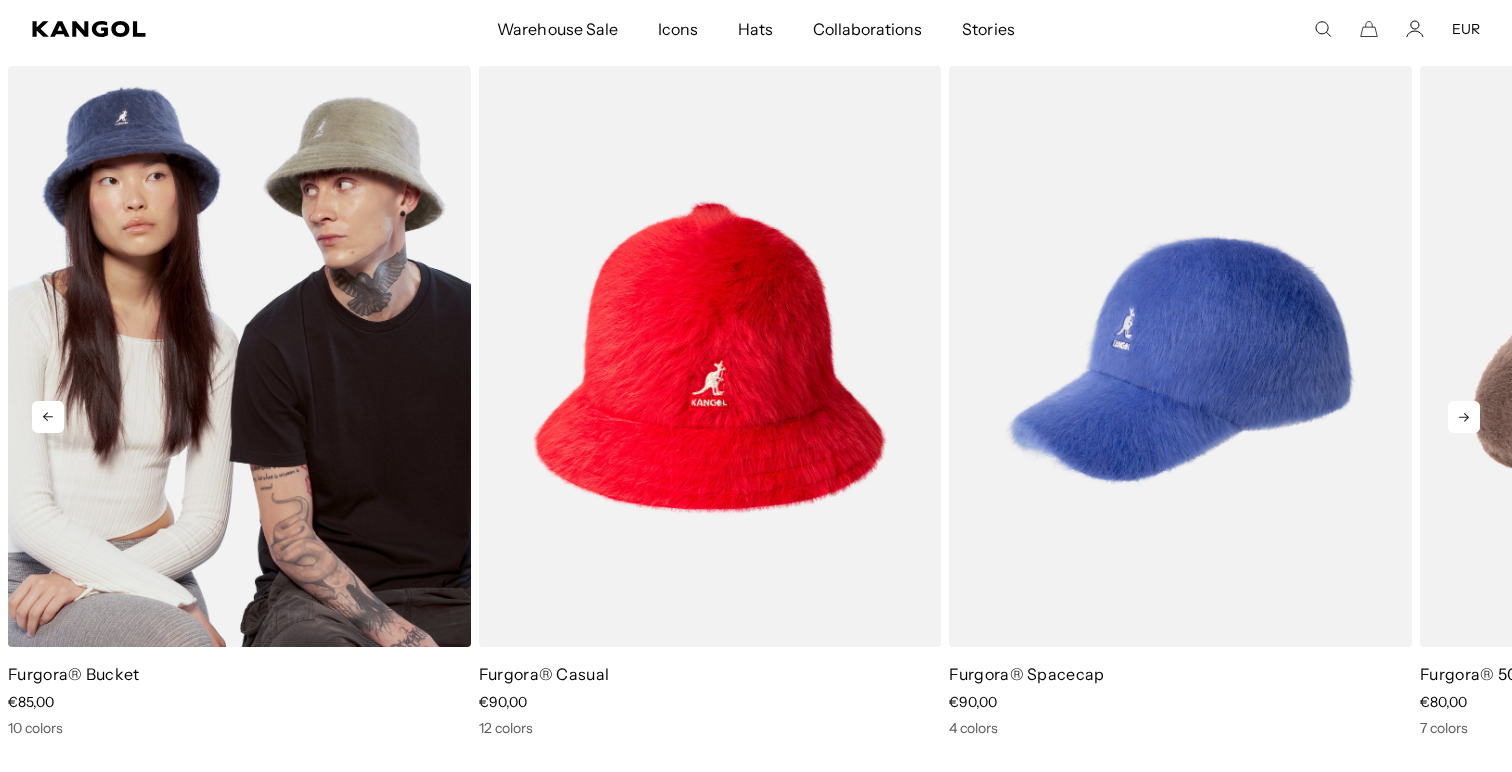 click at bounding box center (239, 356) 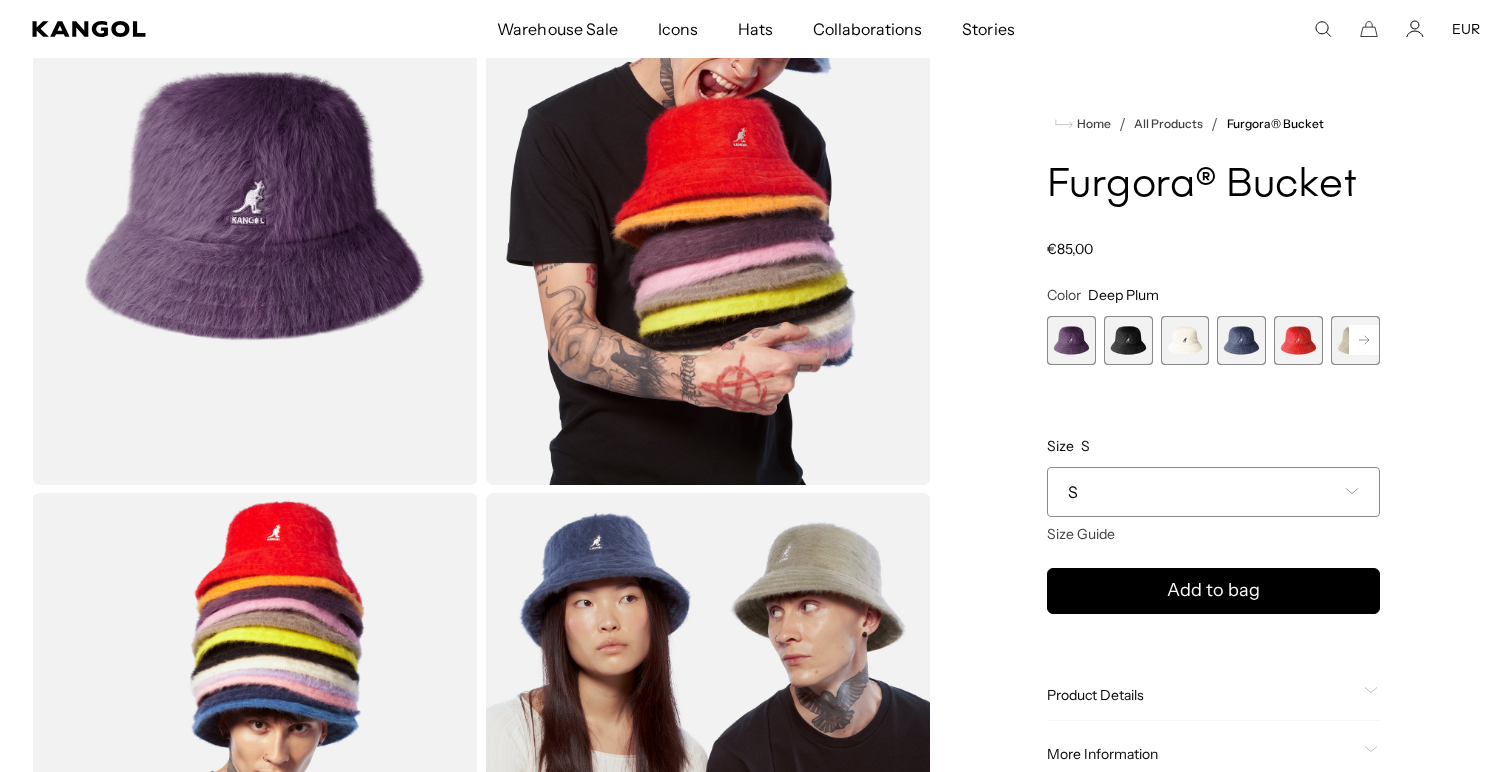 scroll, scrollTop: 182, scrollLeft: 0, axis: vertical 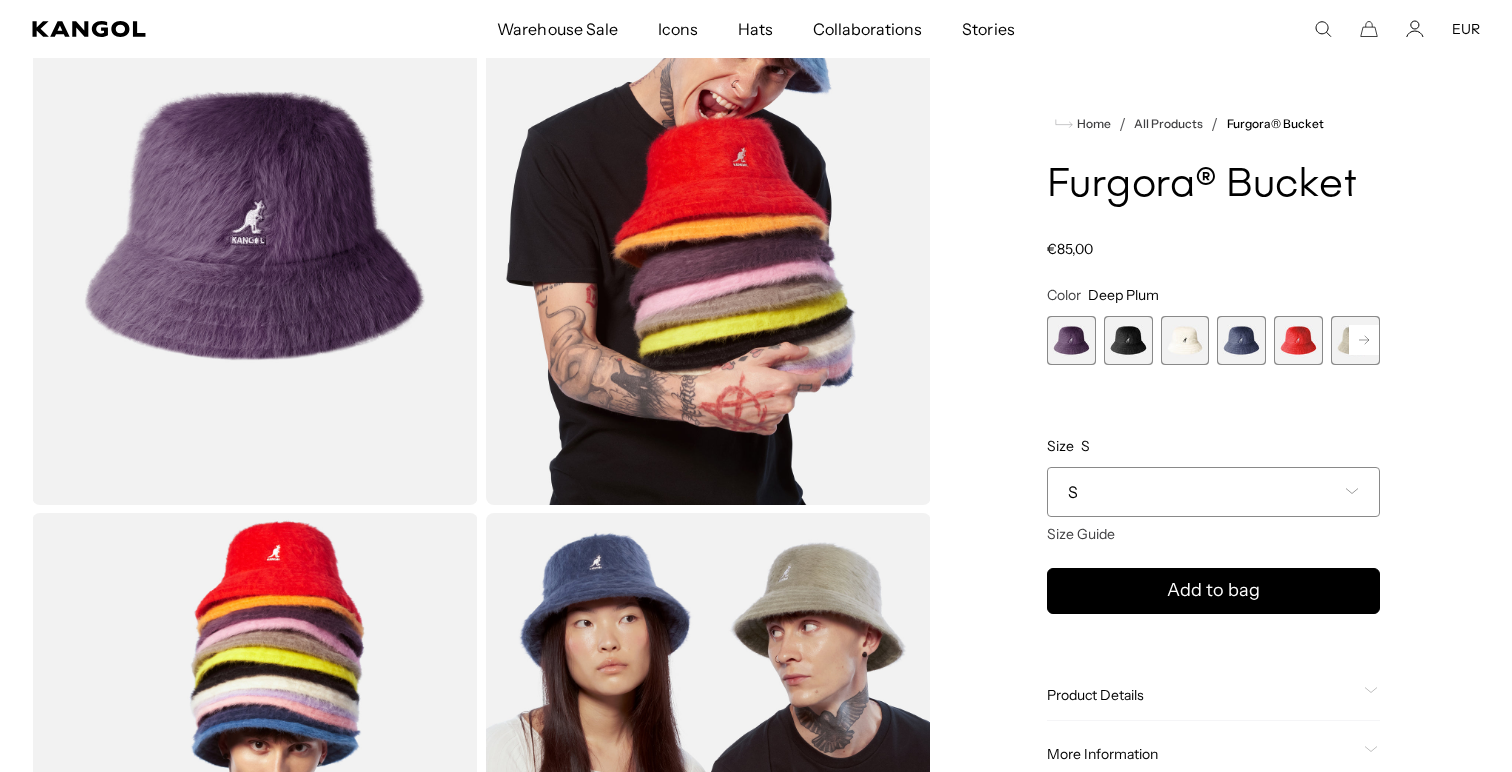 click at bounding box center [1128, 340] 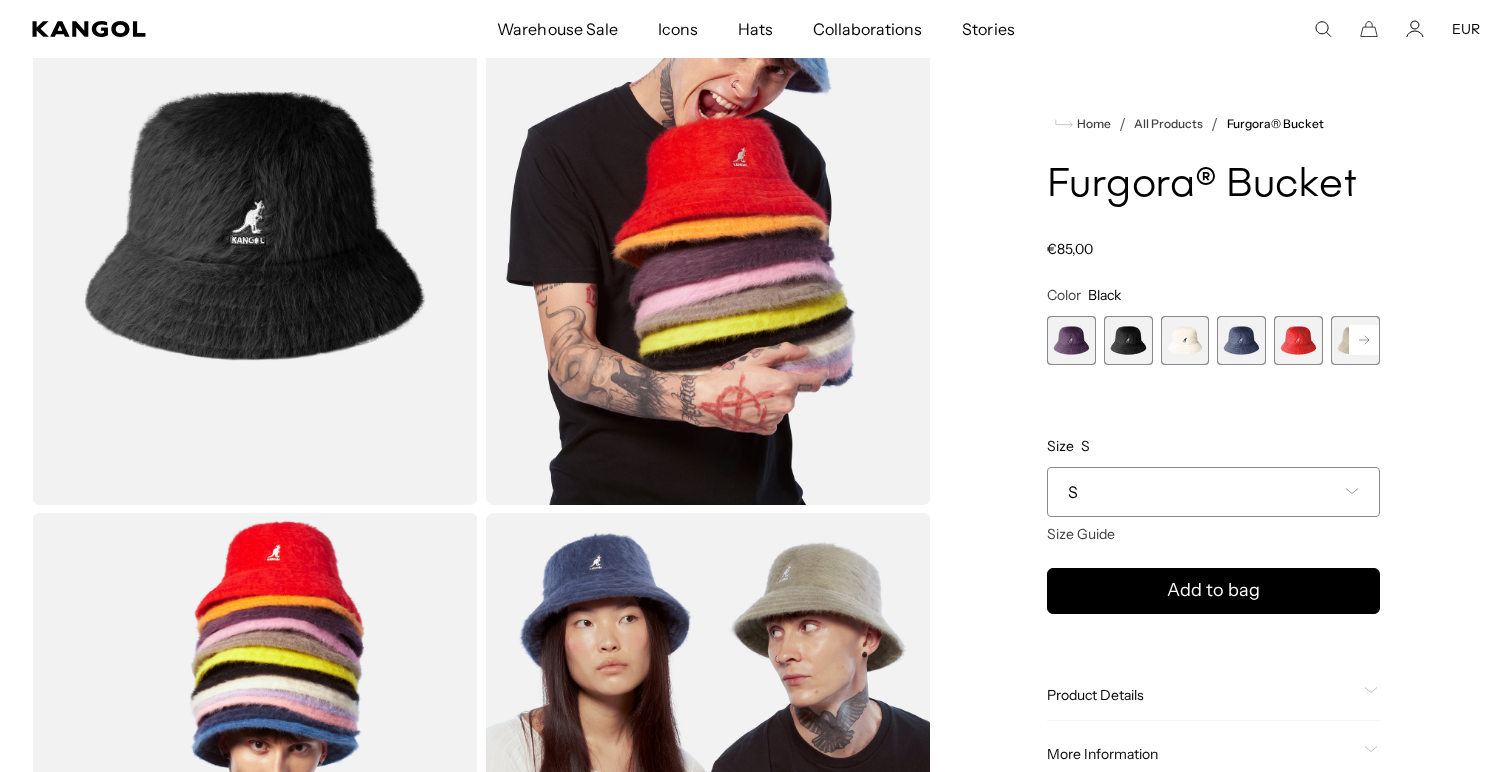 click at bounding box center [1185, 340] 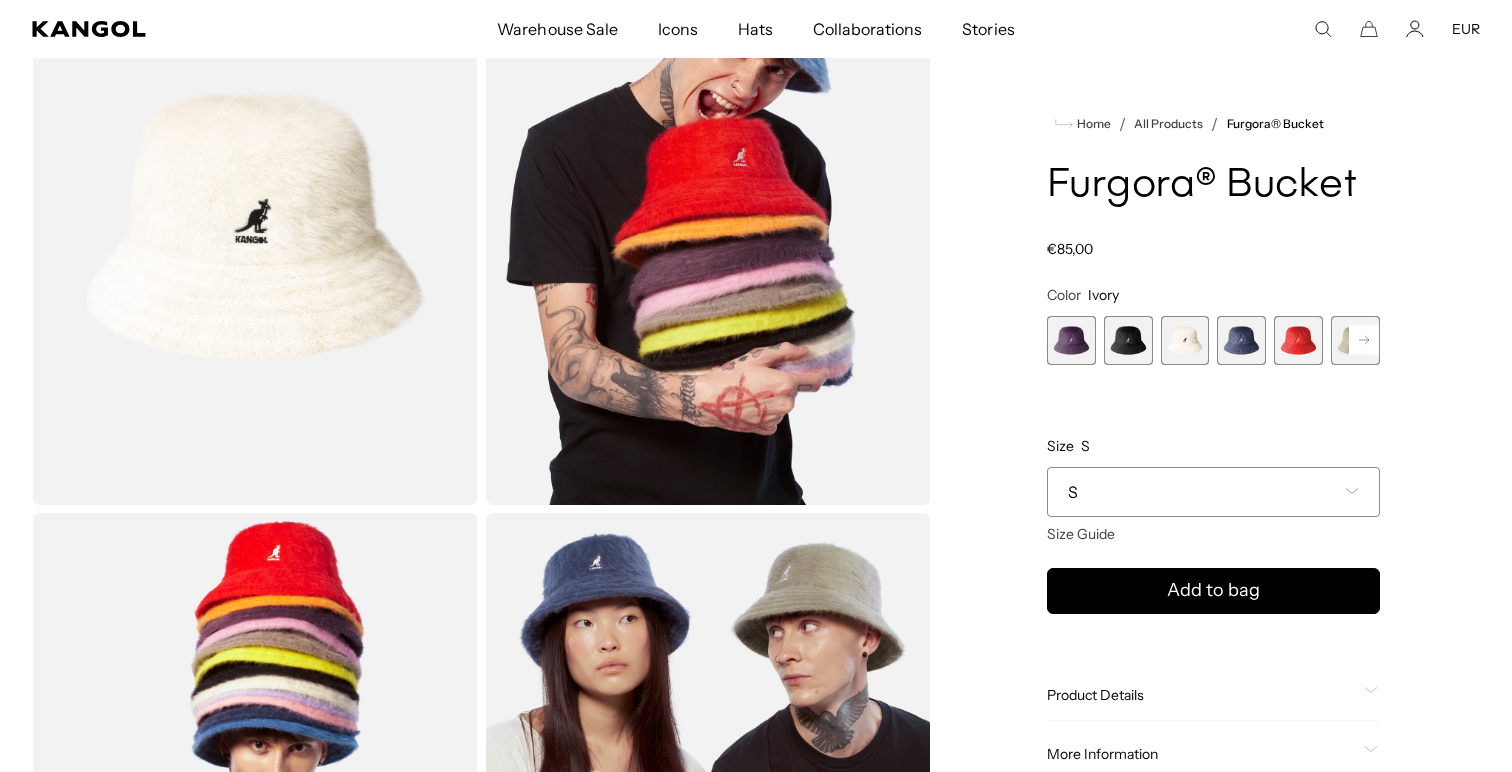 click 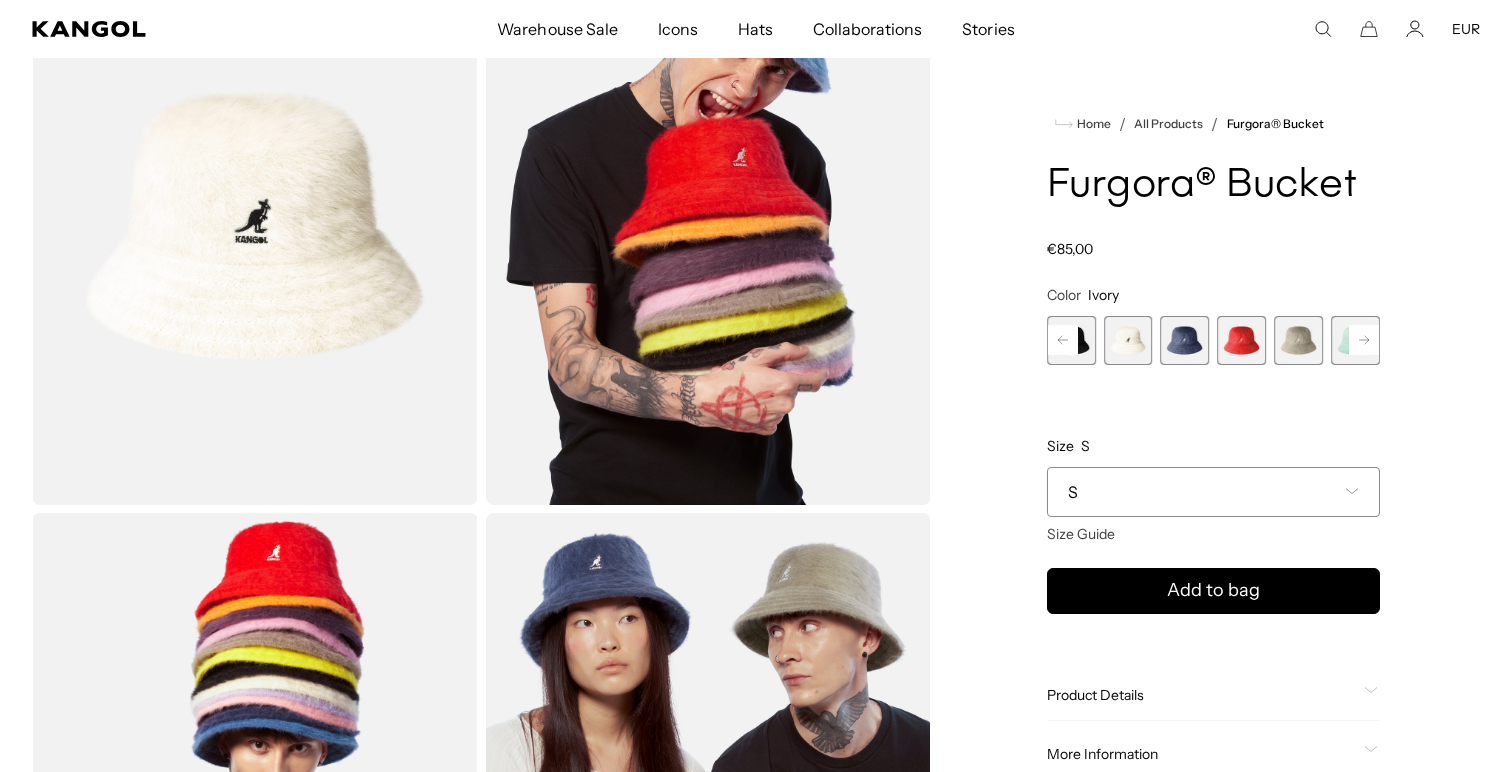 click at bounding box center [1298, 340] 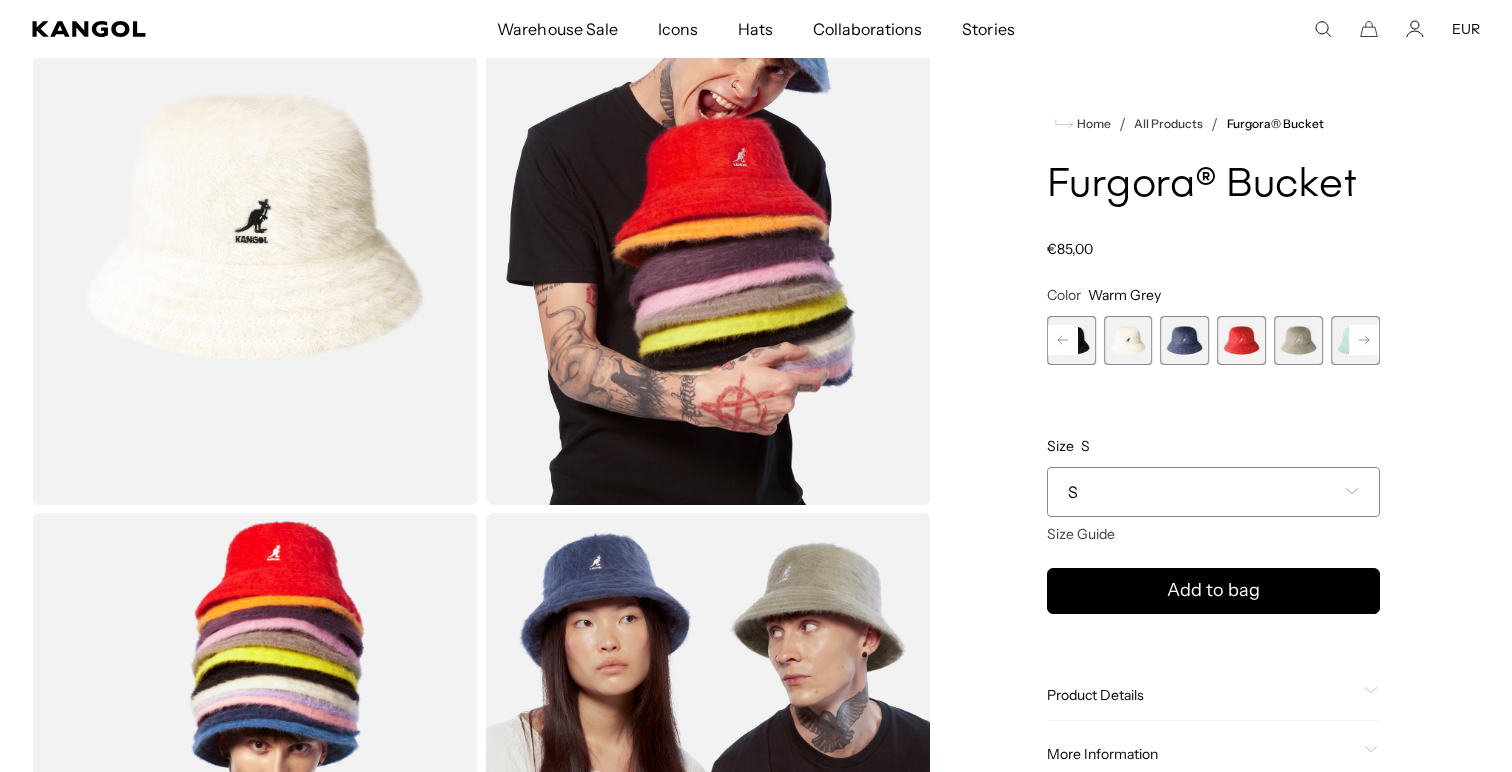 scroll, scrollTop: 0, scrollLeft: 0, axis: both 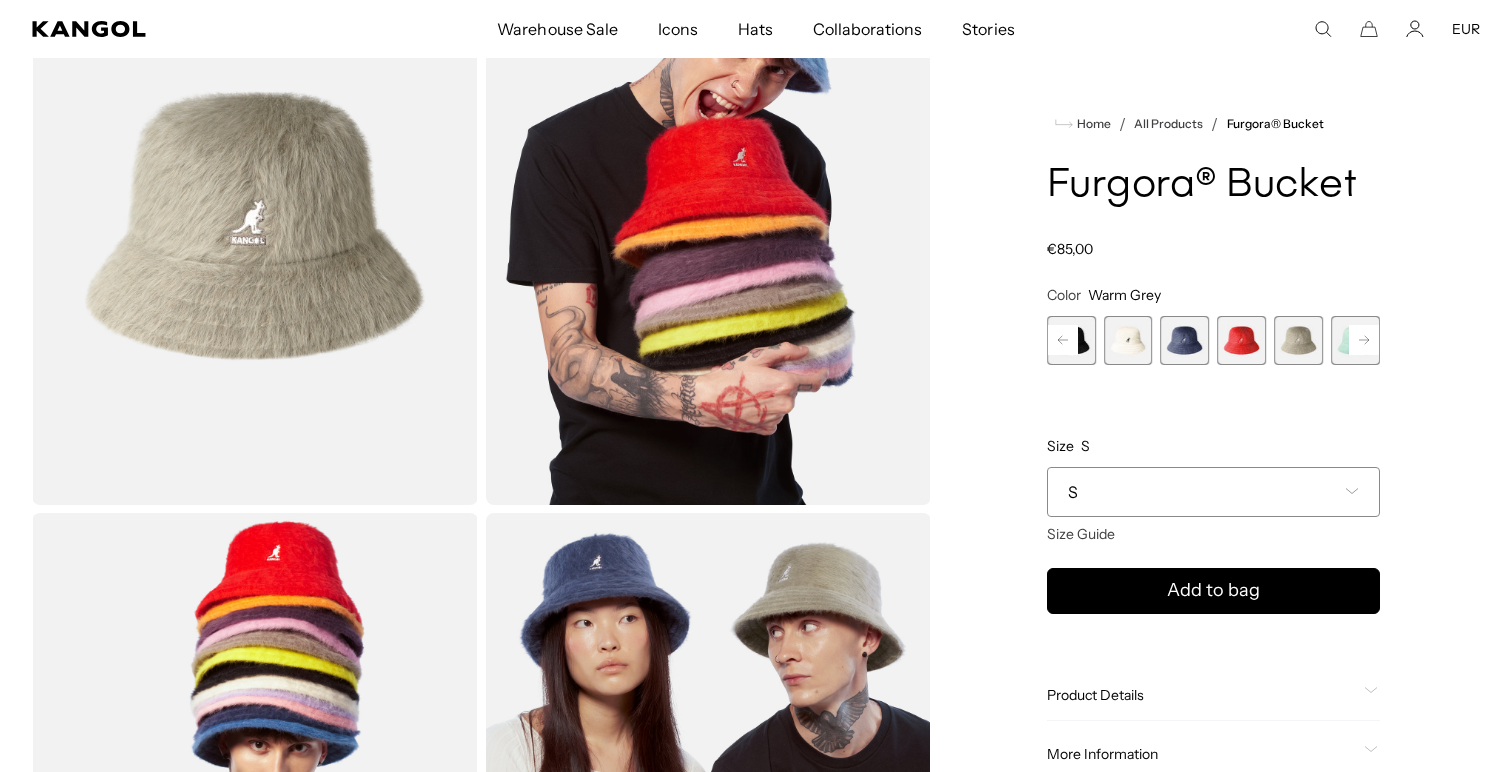 click at bounding box center (1241, 340) 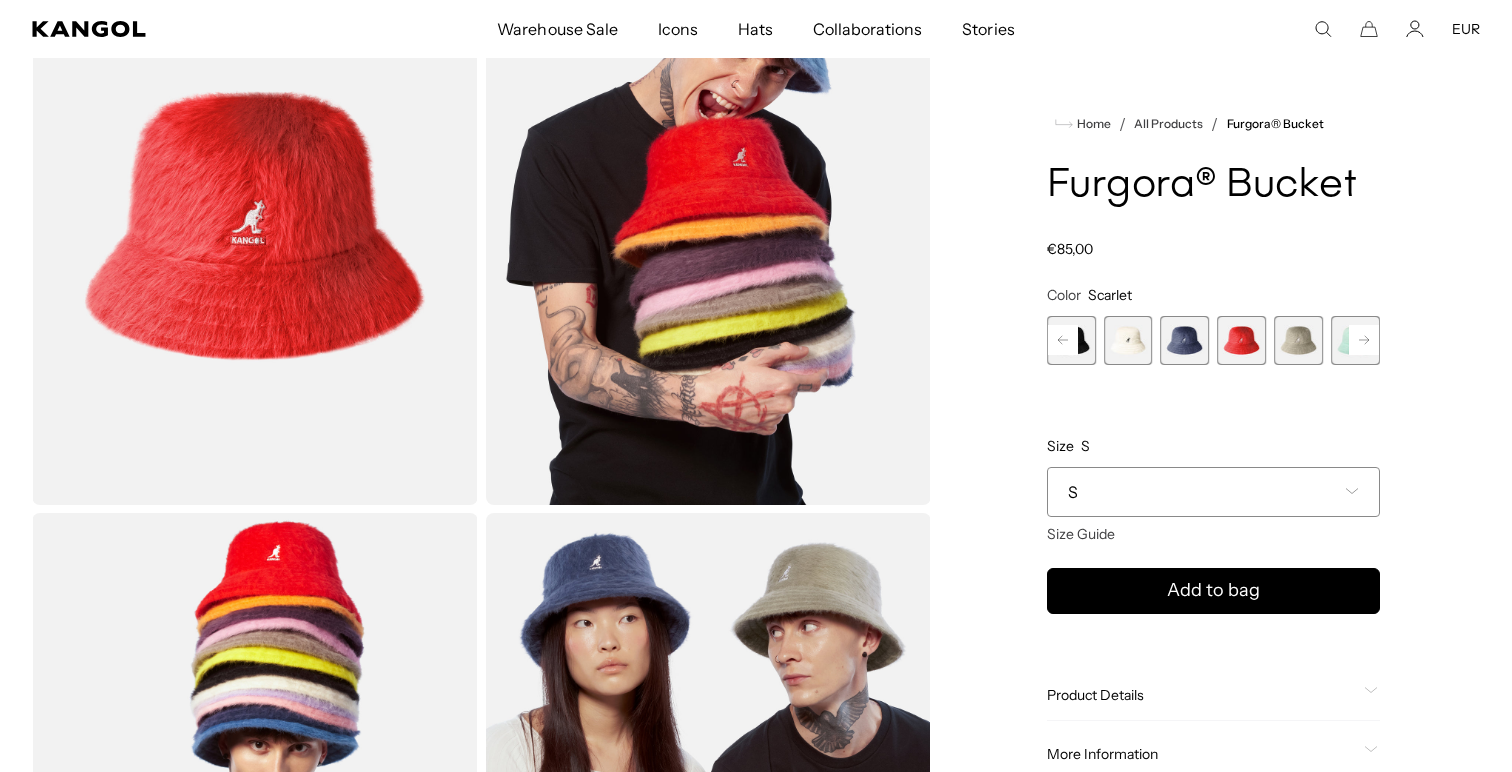 click at bounding box center (1185, 340) 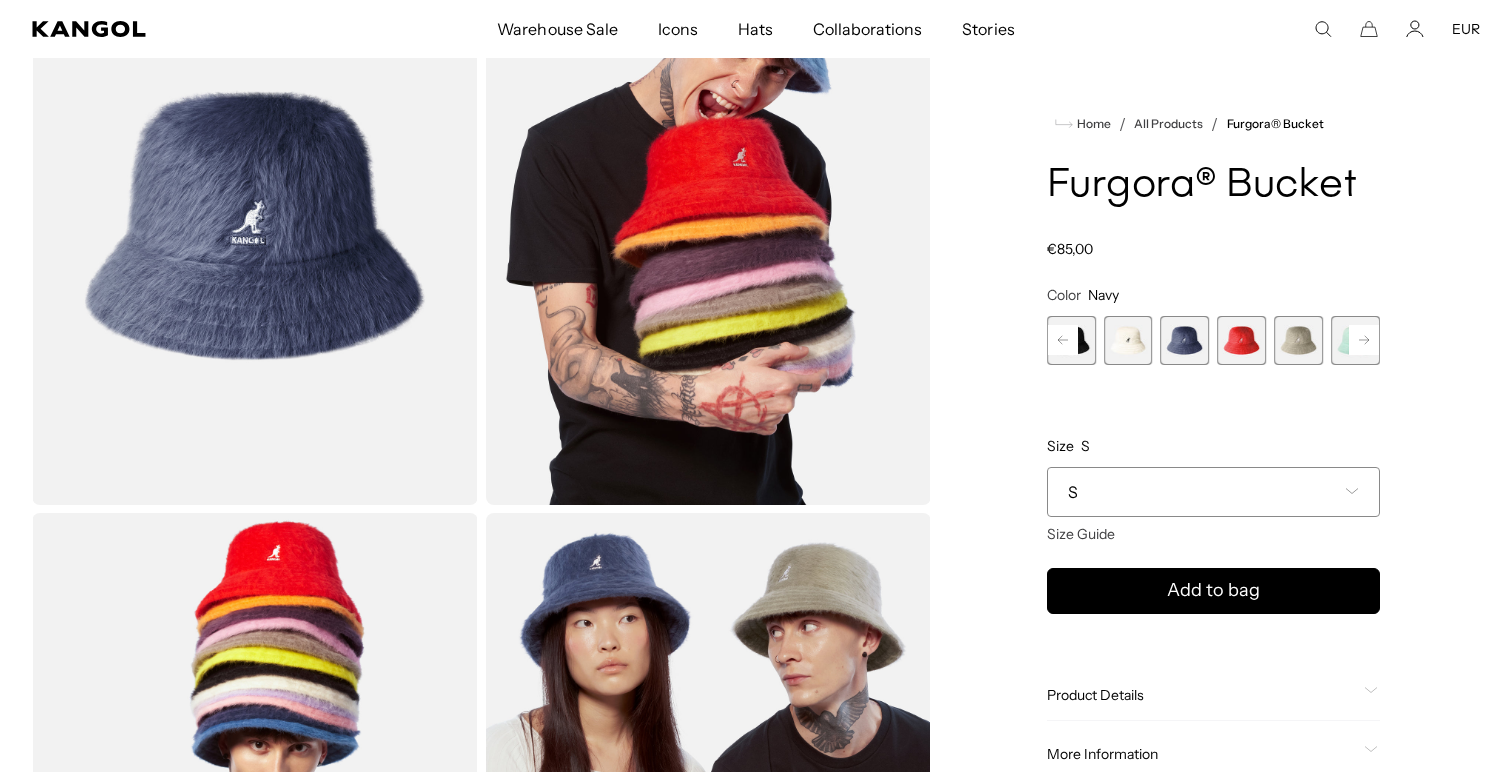 click 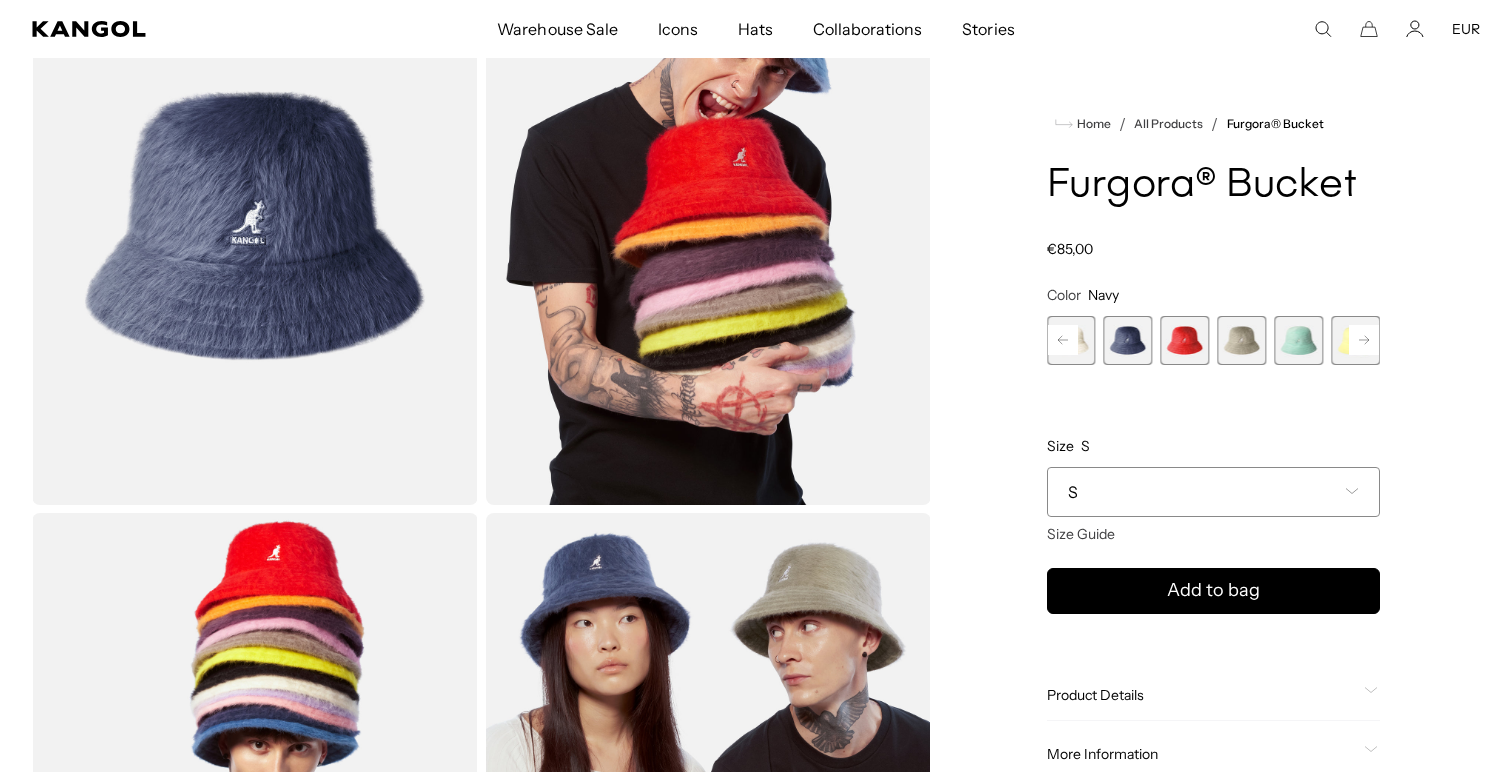 click 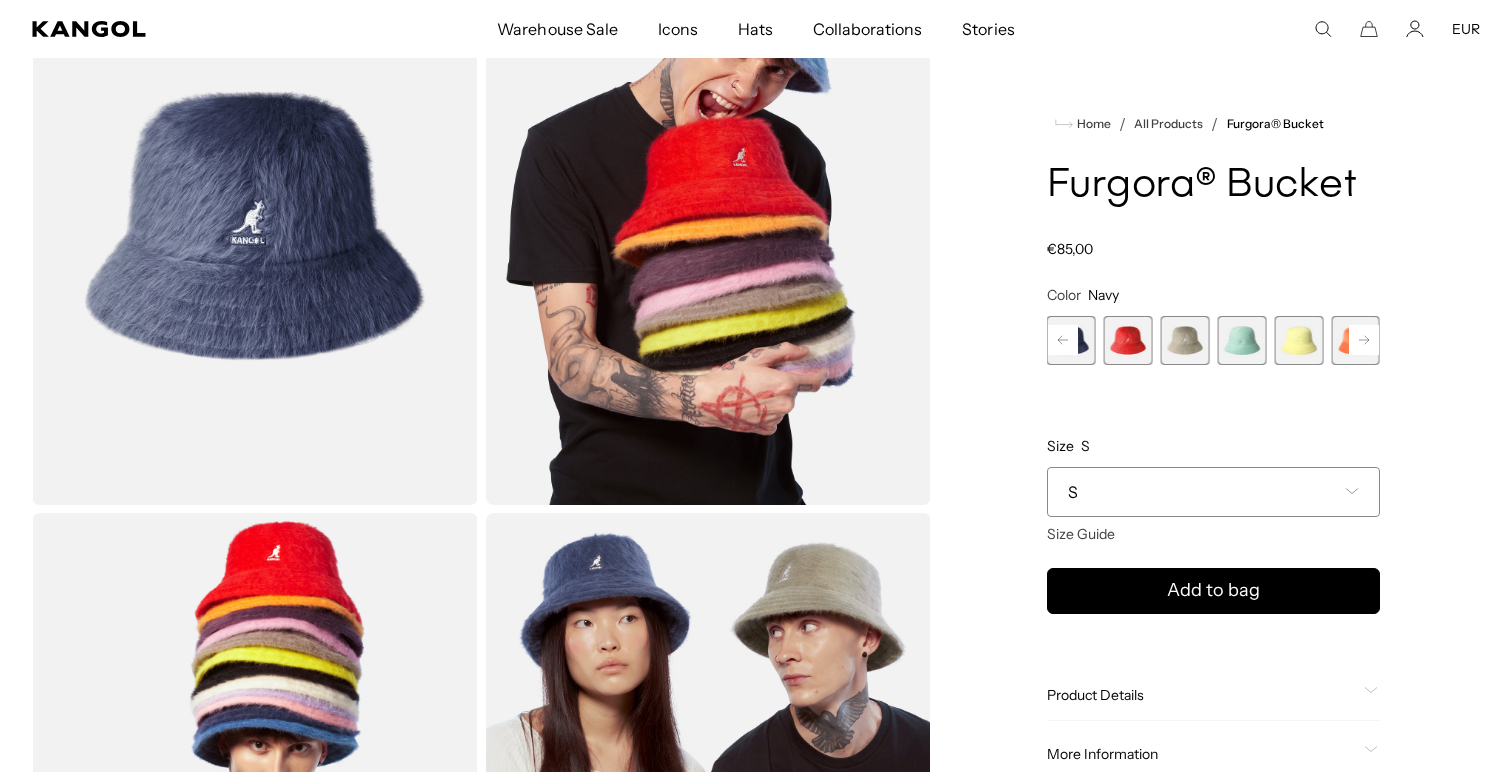 click 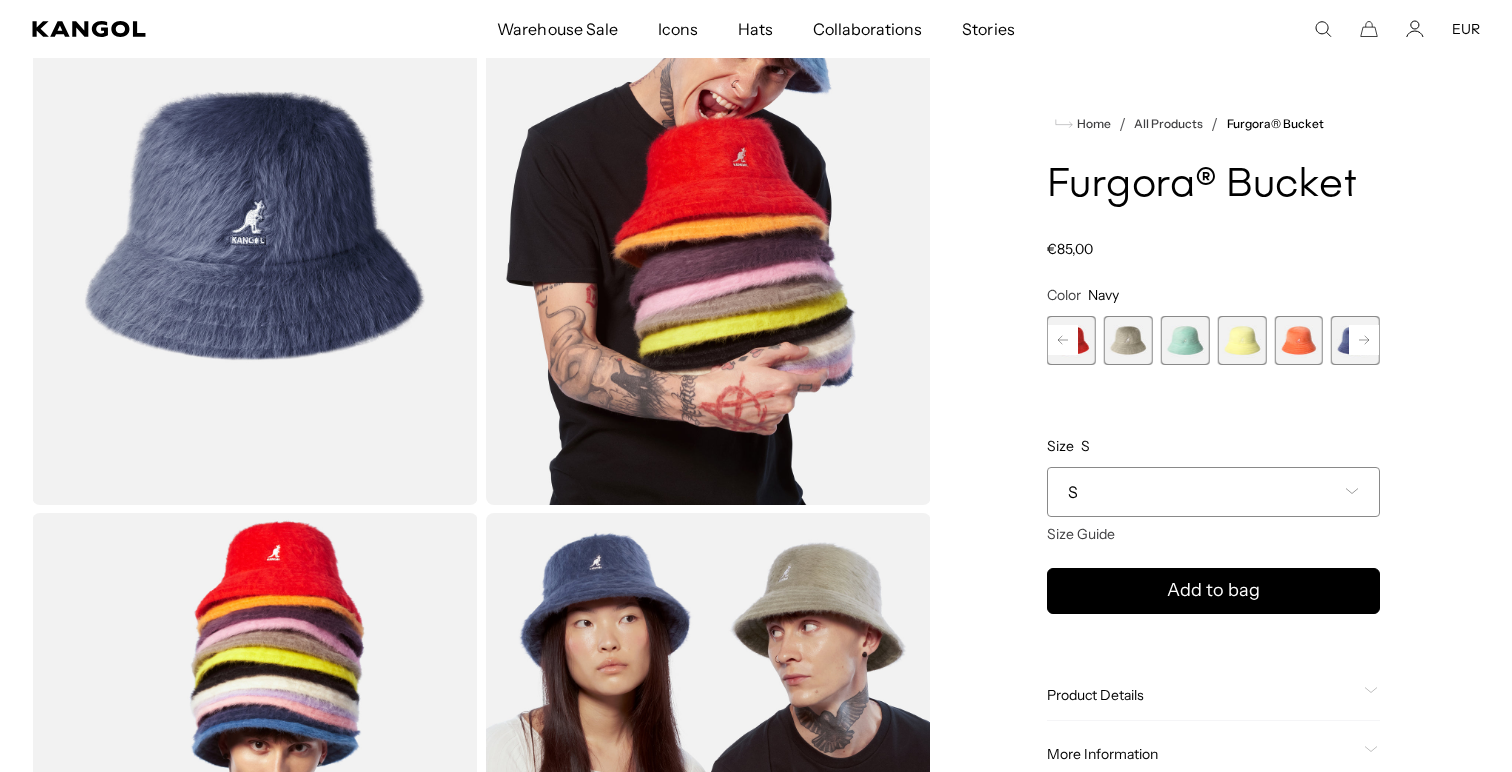 click on "Previous
Next
Deep Plum
Variant sold out or unavailable
Black
Variant sold out or unavailable
Ivory
Variant sold out or unavailable
Navy
Variant sold out or unavailable
Scarlet
Variant sold out or unavailable
Warm Grey
Variant sold out or unavailable
Aquatic" at bounding box center (1213, 340) 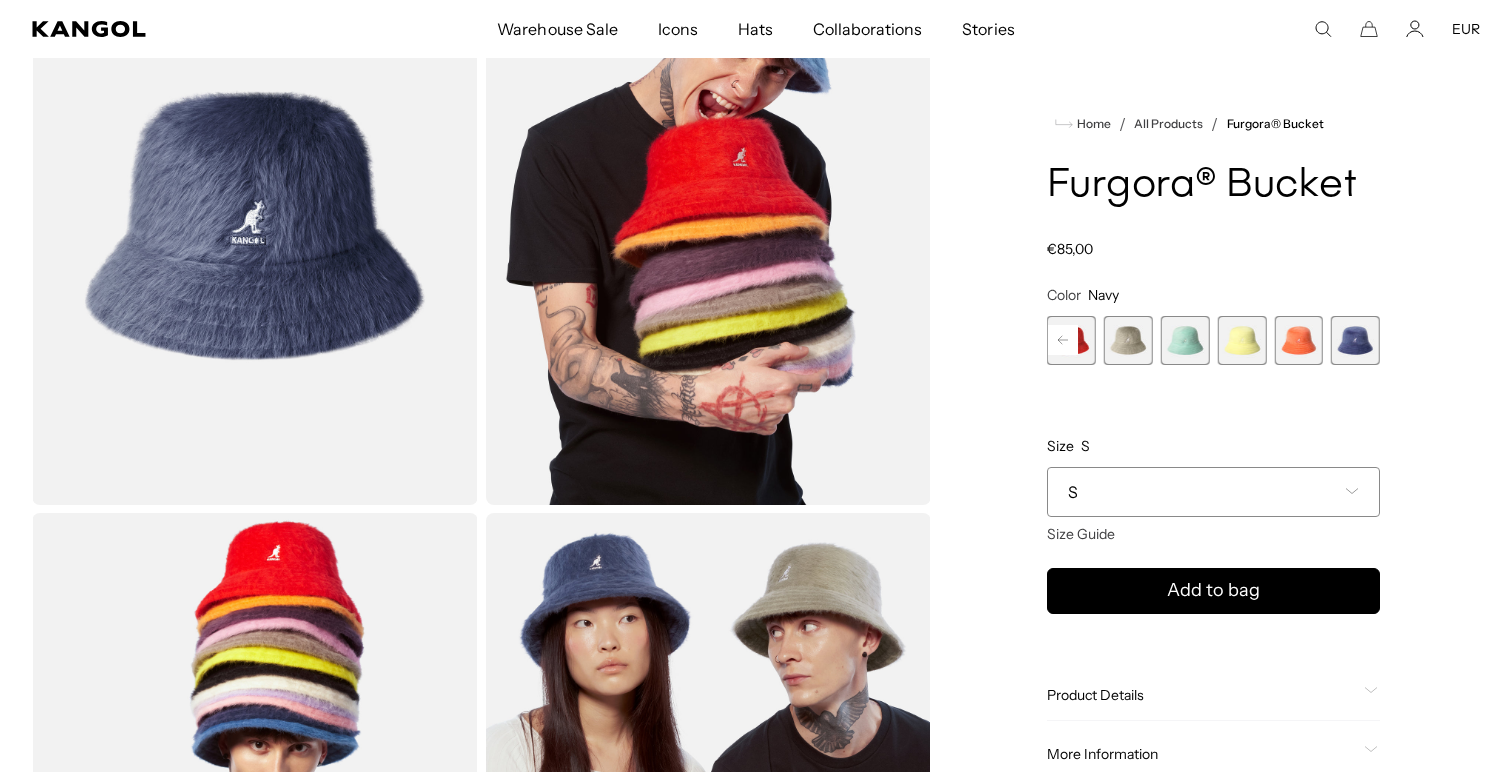 click at bounding box center (1355, 340) 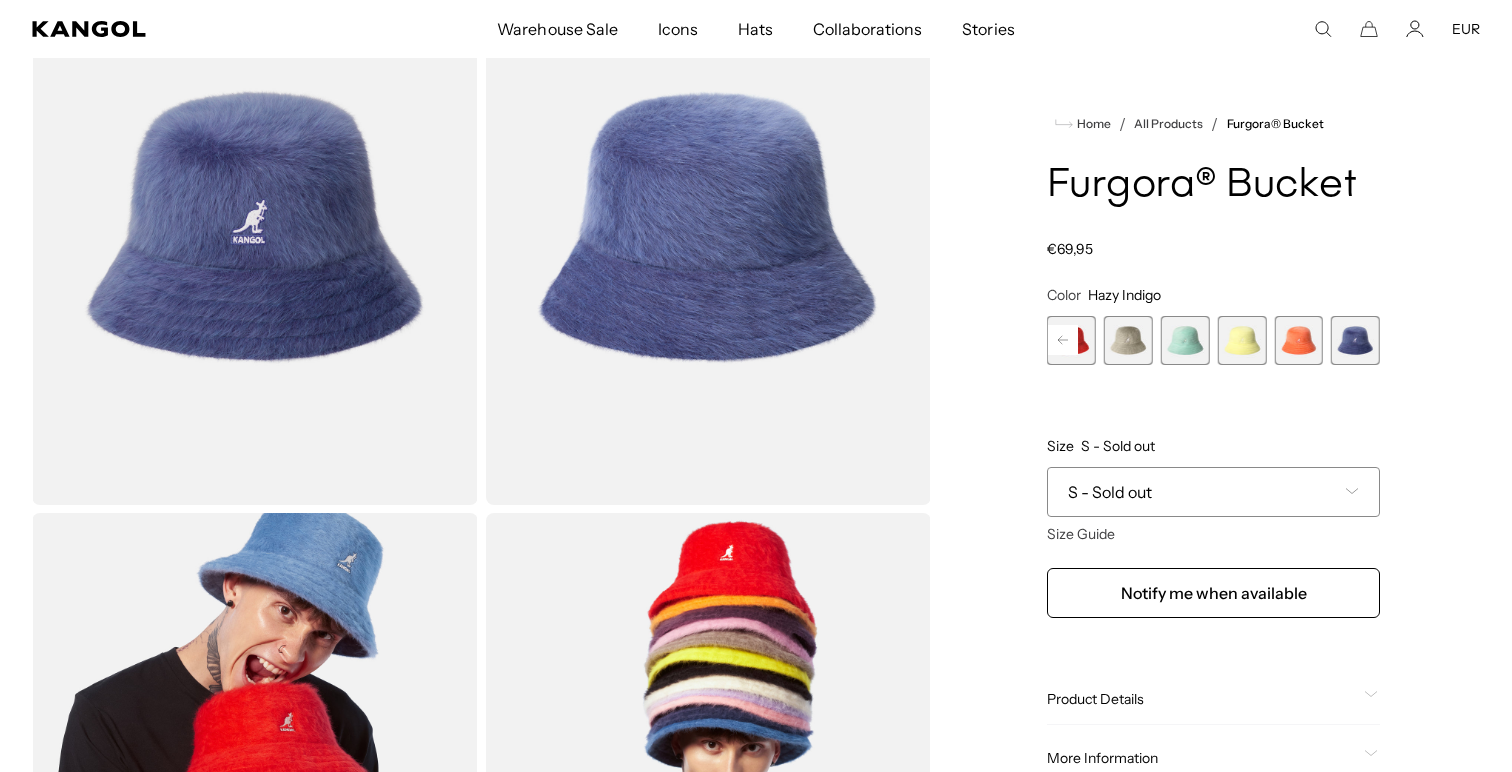 click at bounding box center [1355, 340] 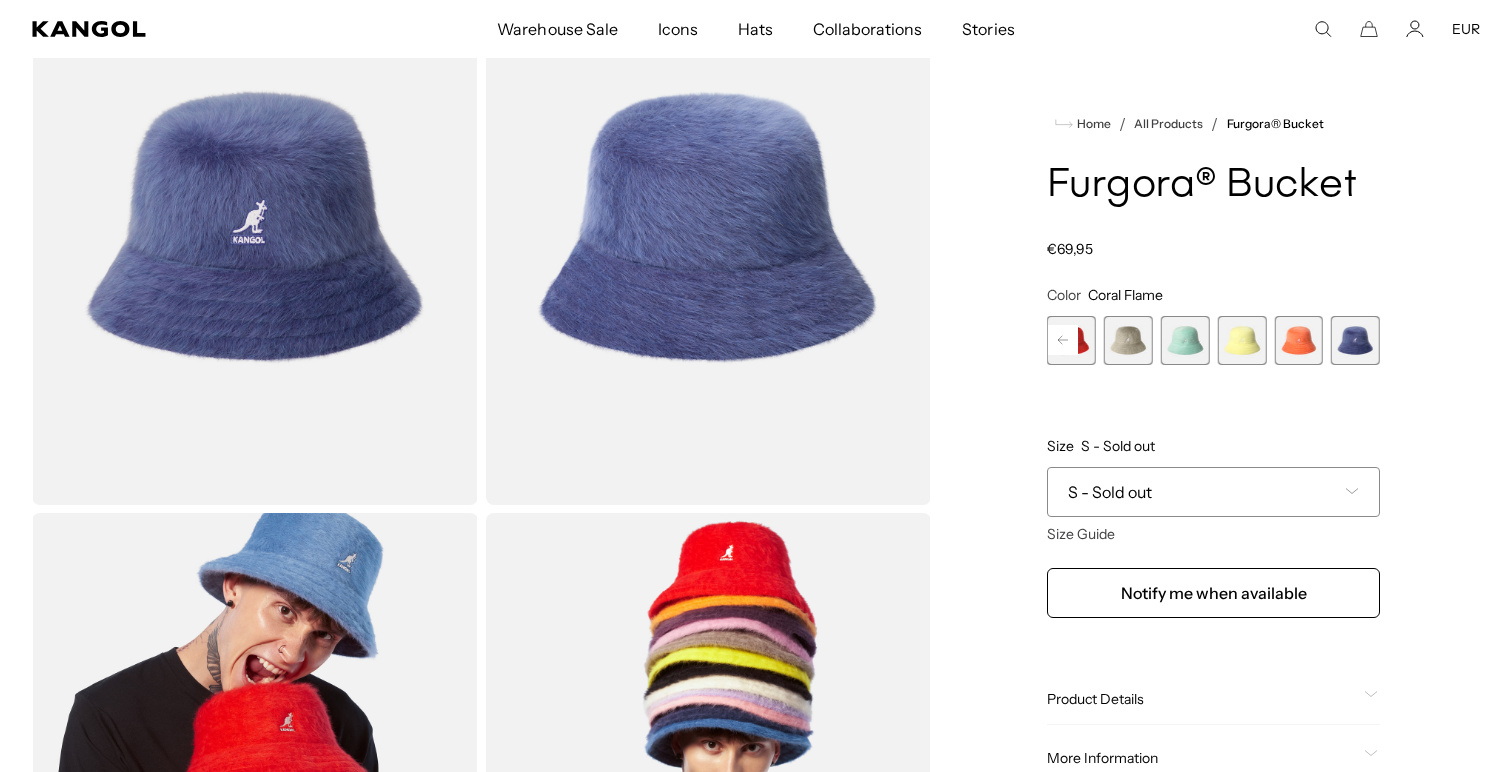 click at bounding box center [1298, 340] 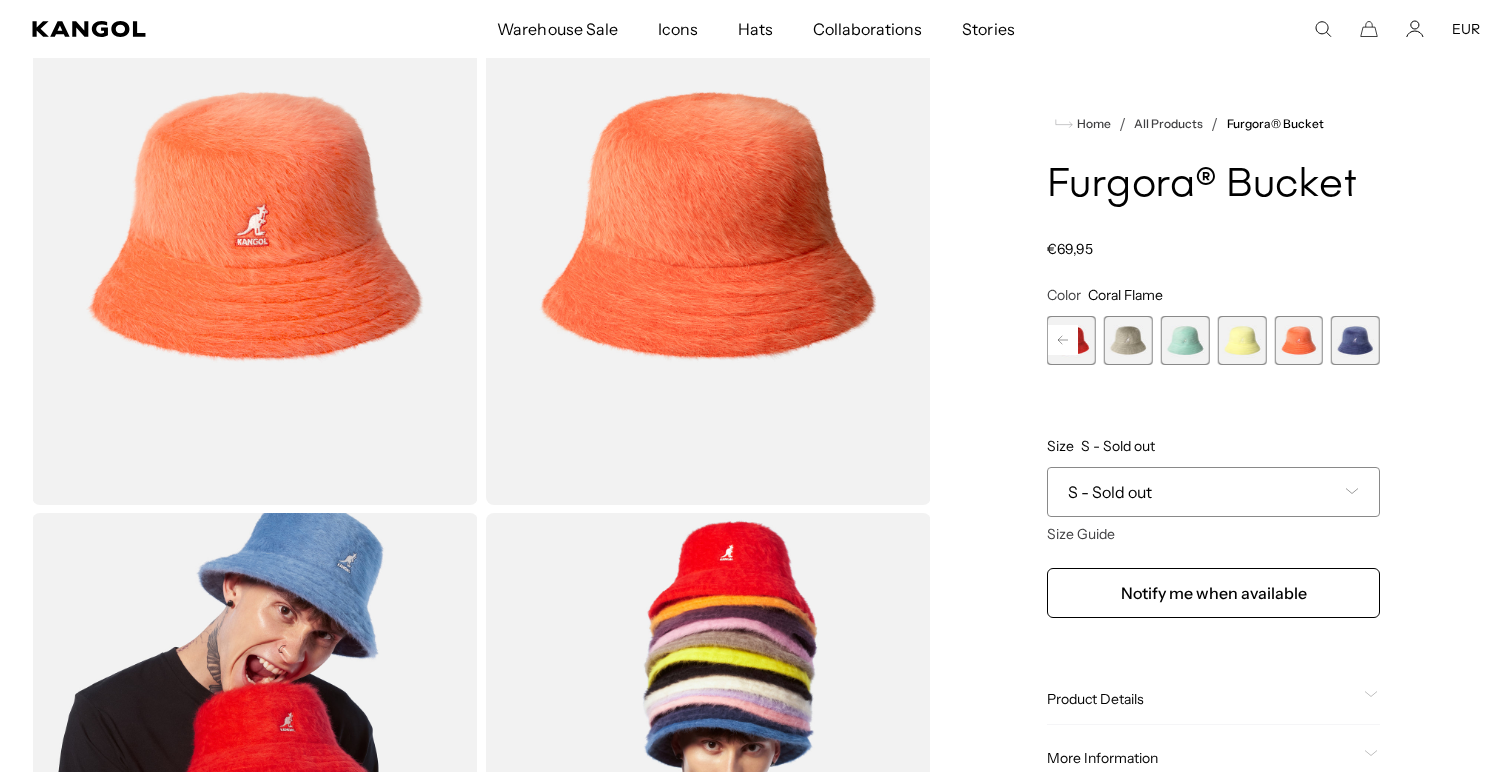 scroll, scrollTop: 0, scrollLeft: 0, axis: both 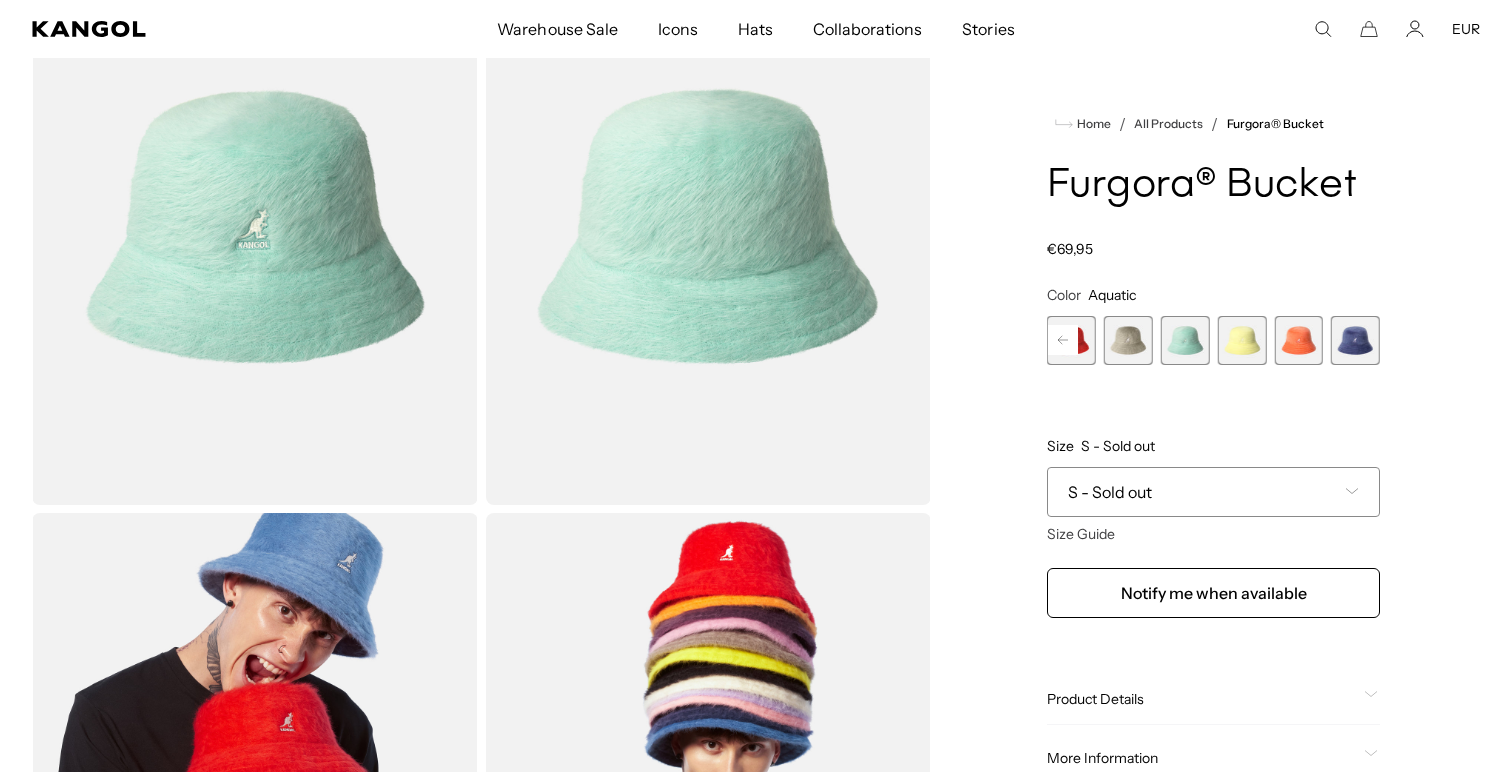 click at bounding box center (1128, 340) 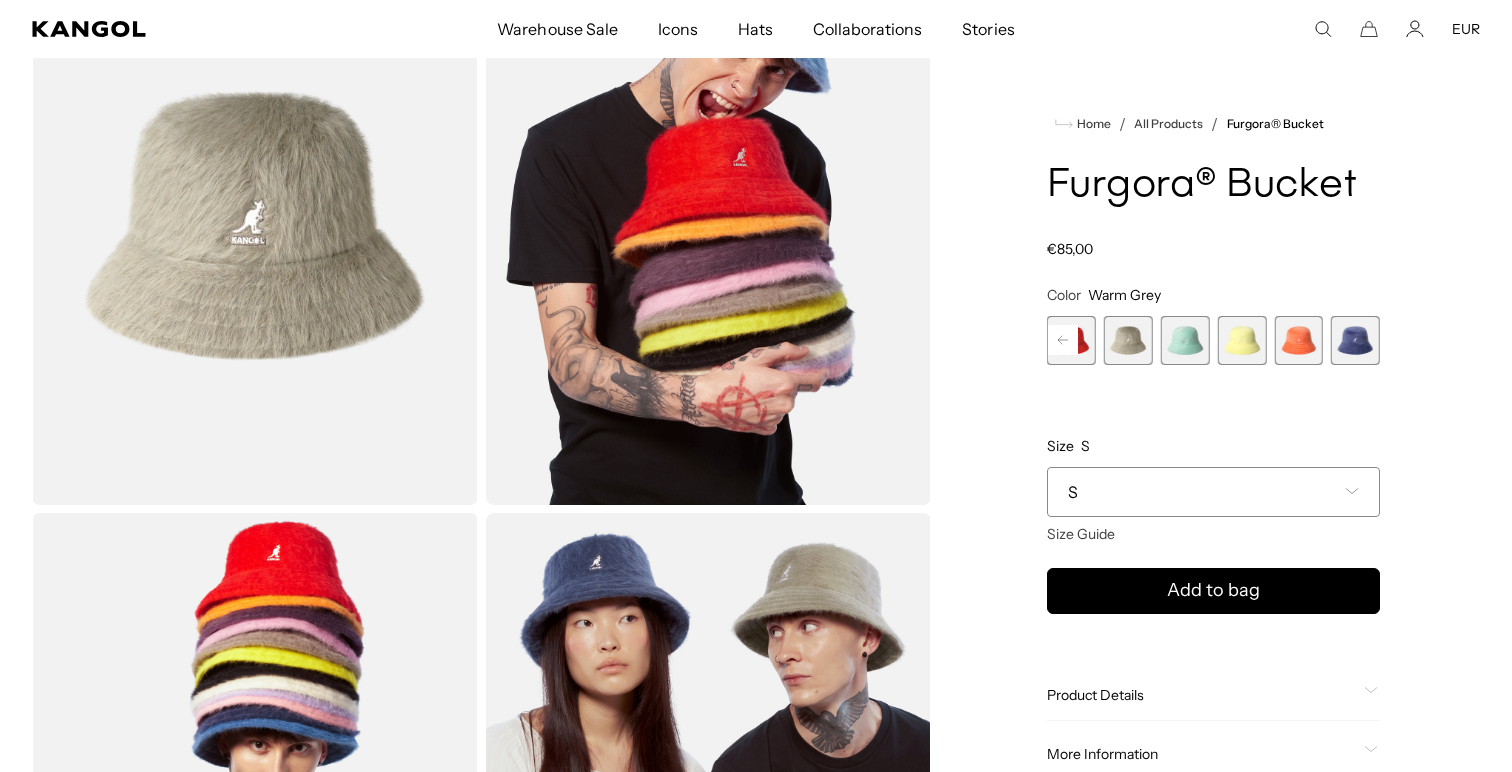 scroll, scrollTop: 0, scrollLeft: 0, axis: both 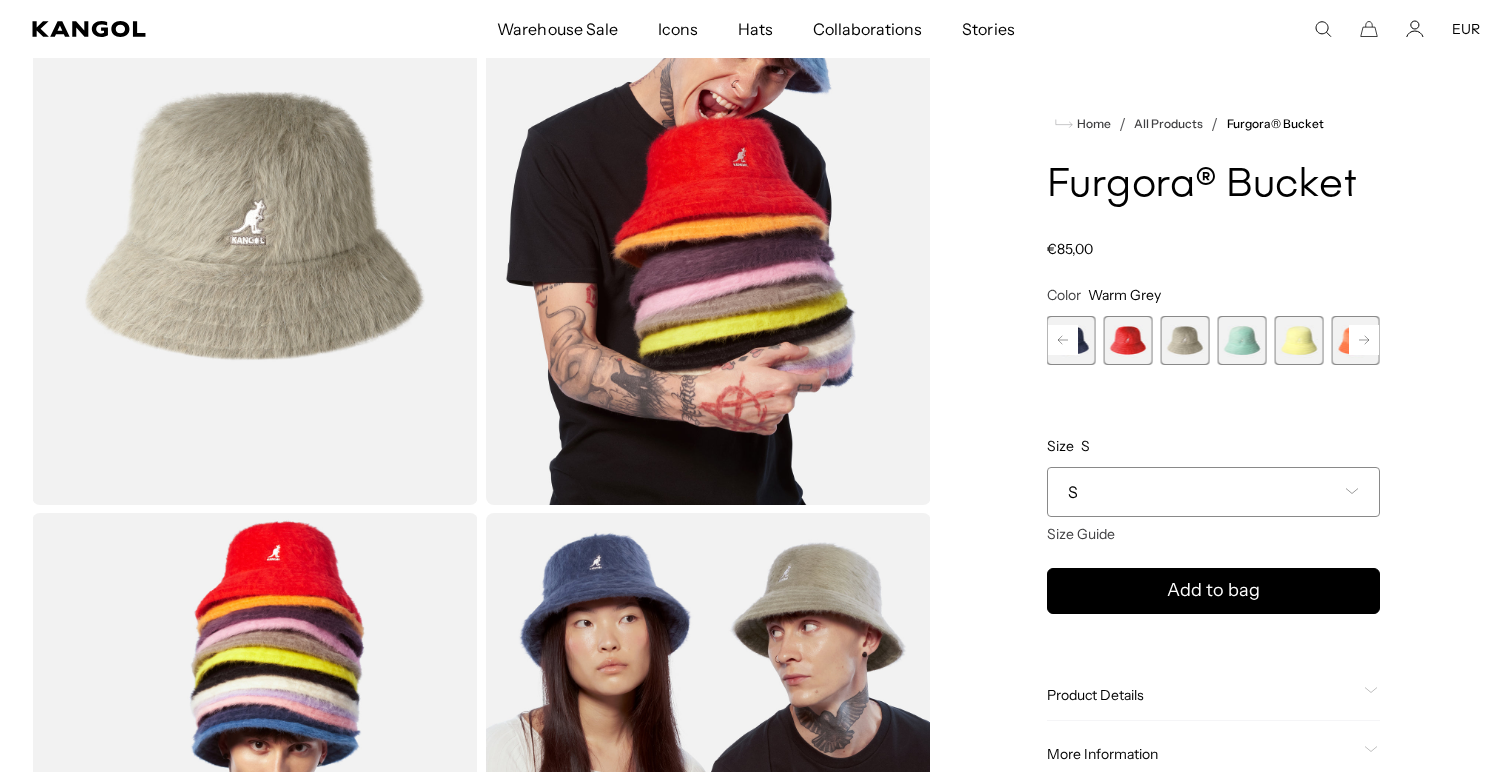 click at bounding box center (1128, 340) 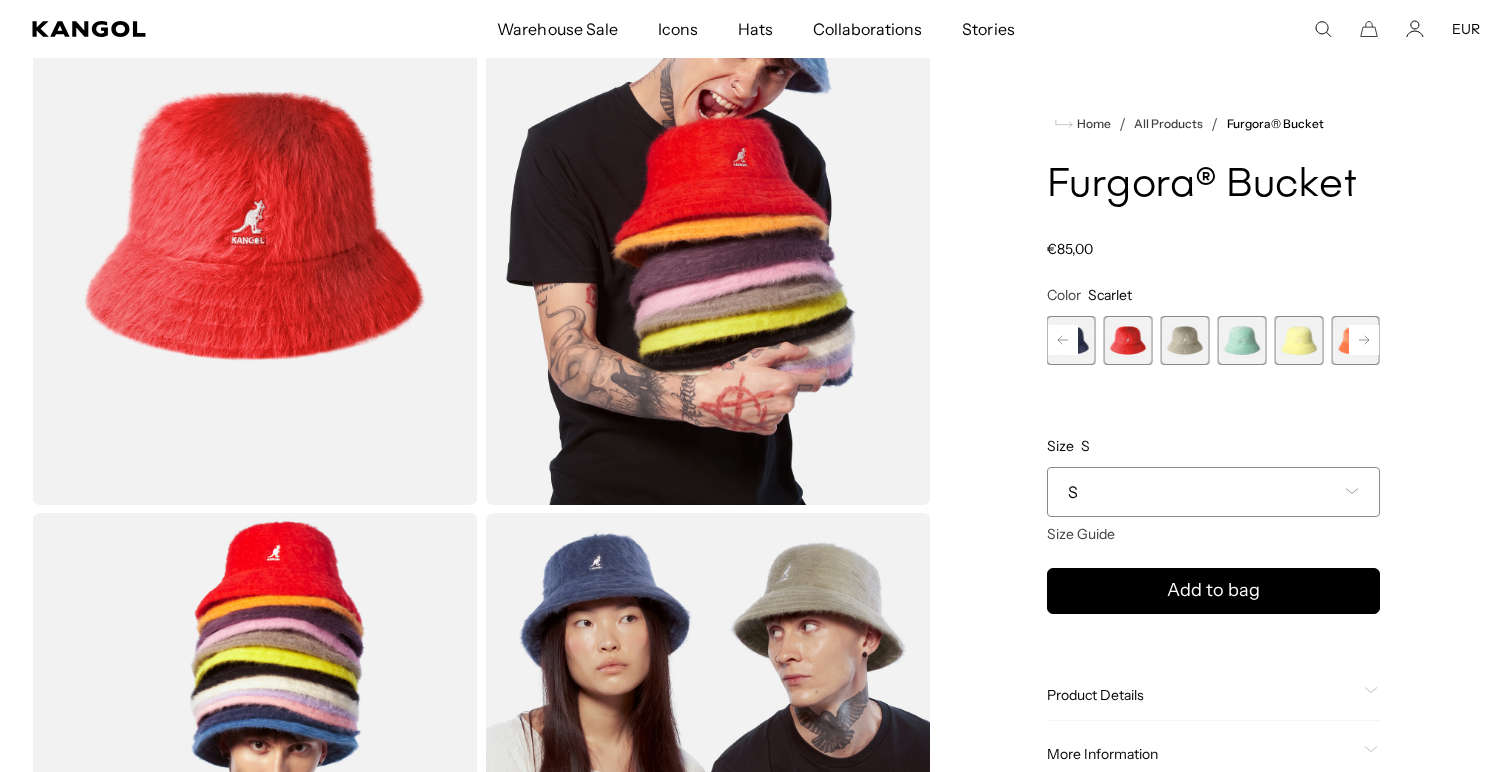 scroll, scrollTop: 0, scrollLeft: 412, axis: horizontal 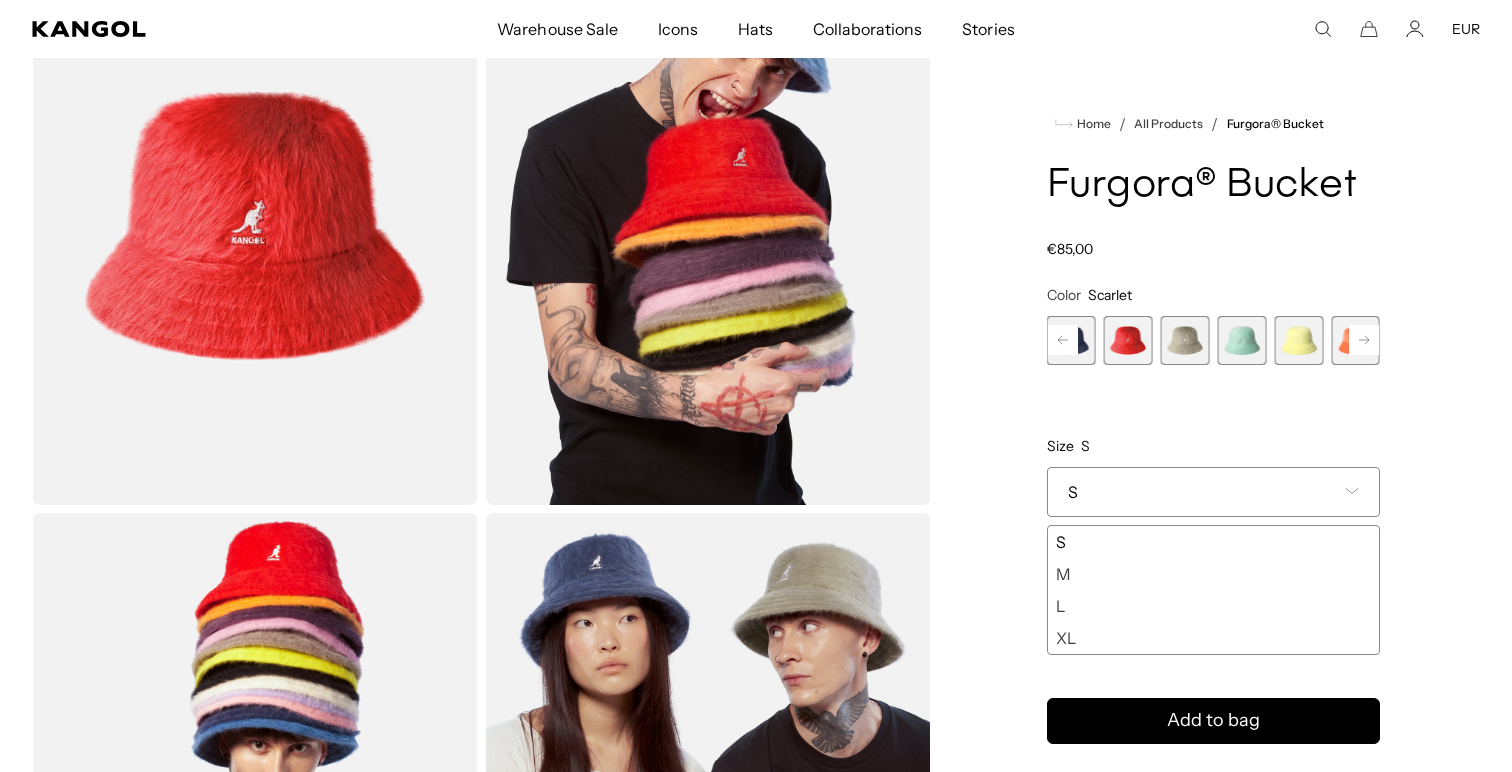 click on "XL" at bounding box center [1213, 638] 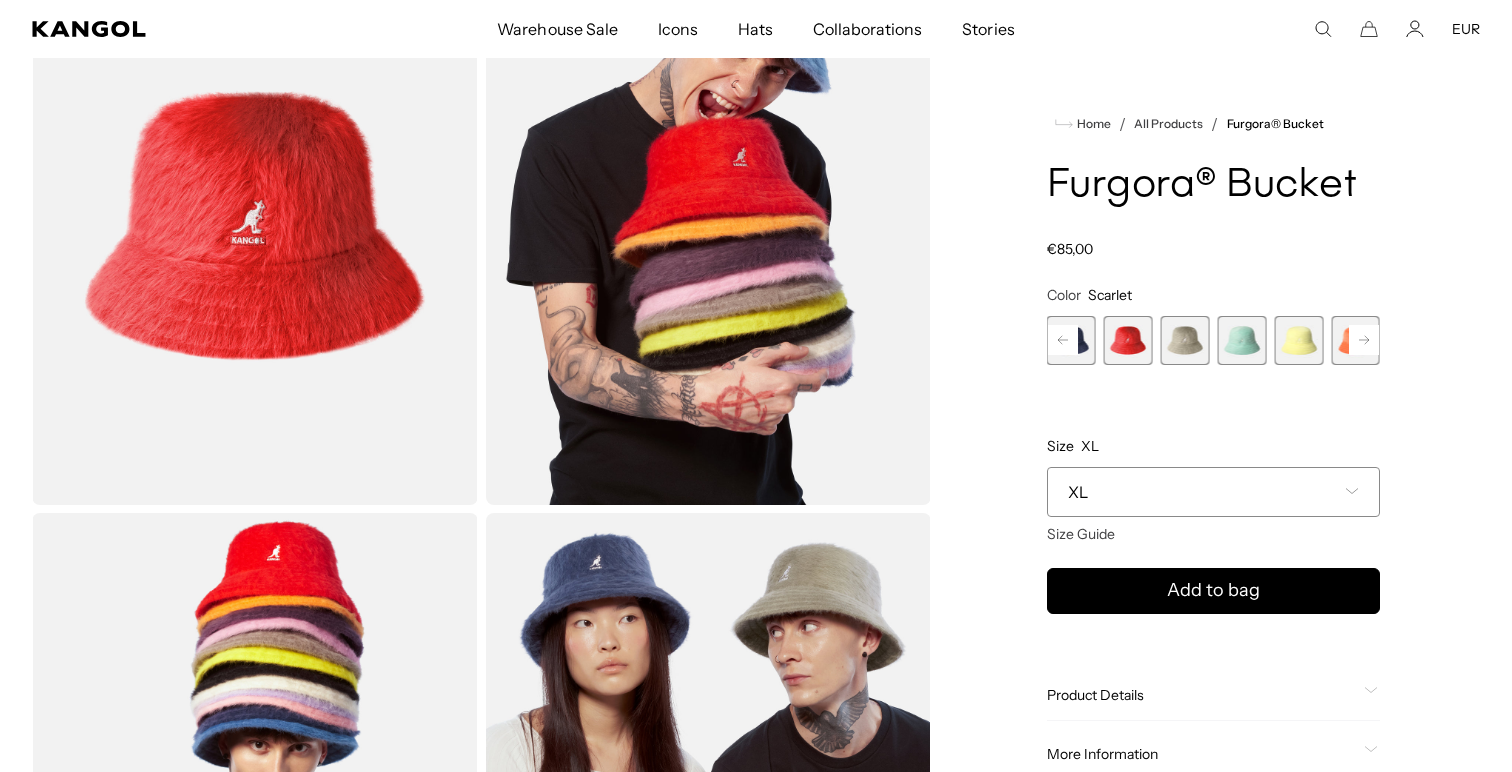 click 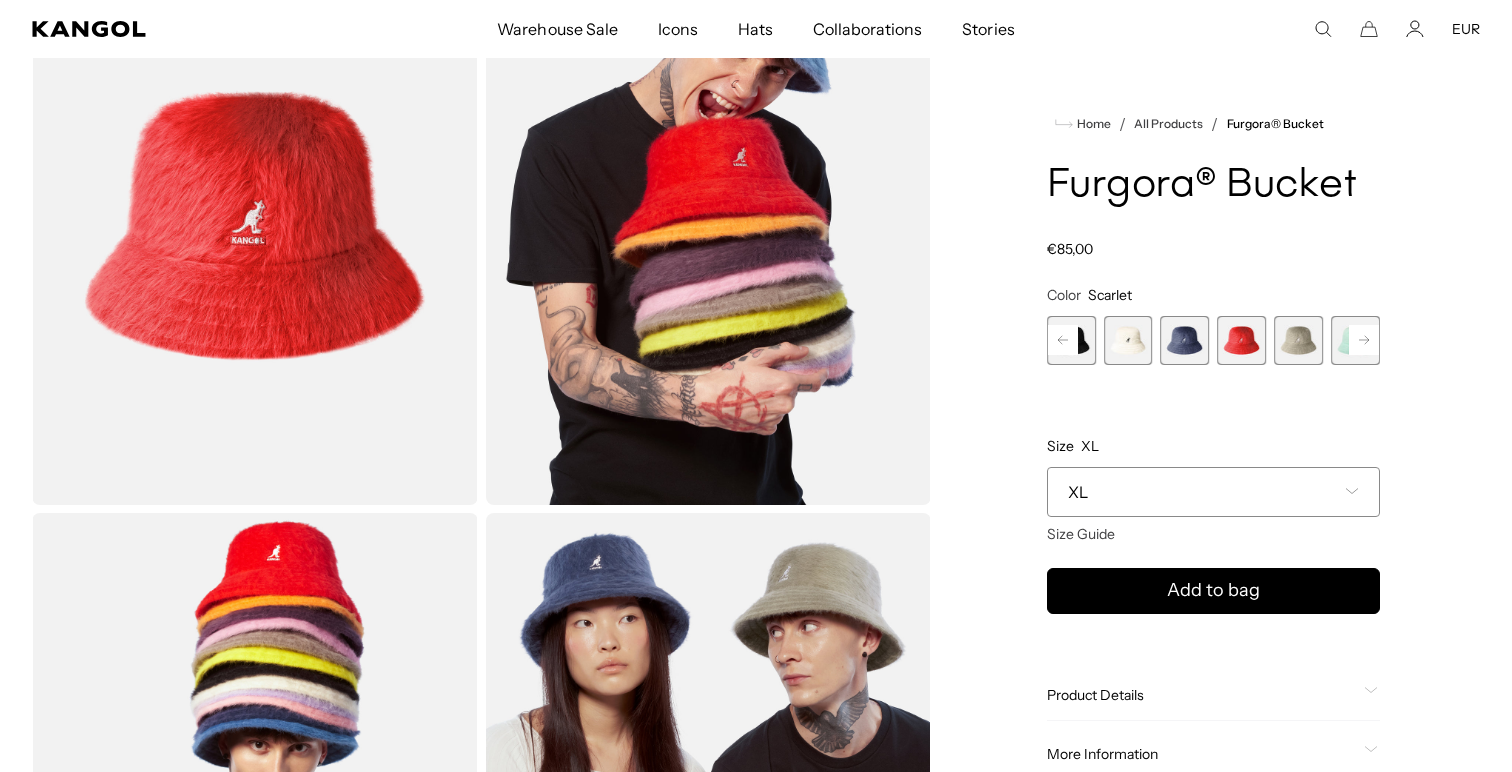 click at bounding box center [1128, 340] 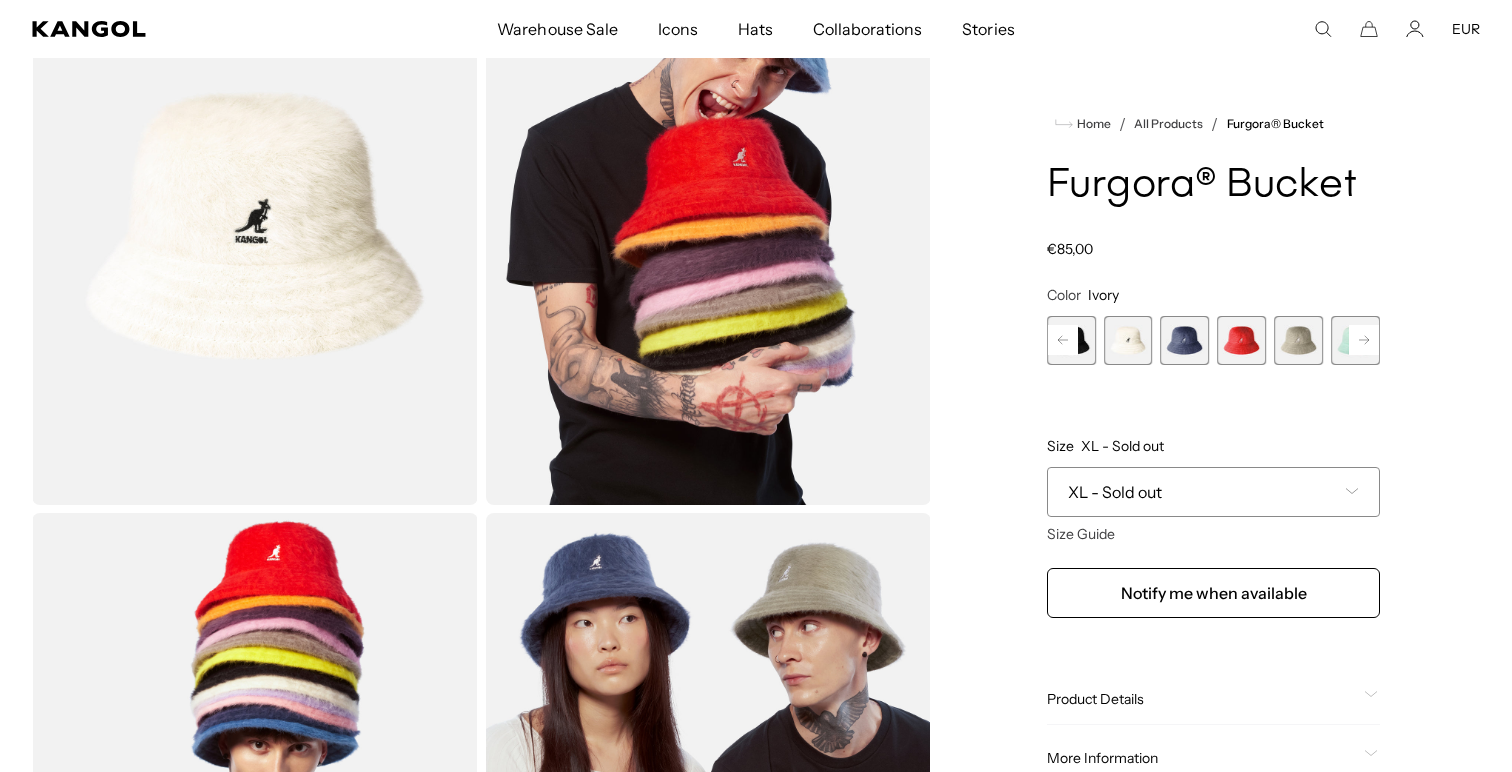 scroll, scrollTop: 0, scrollLeft: 412, axis: horizontal 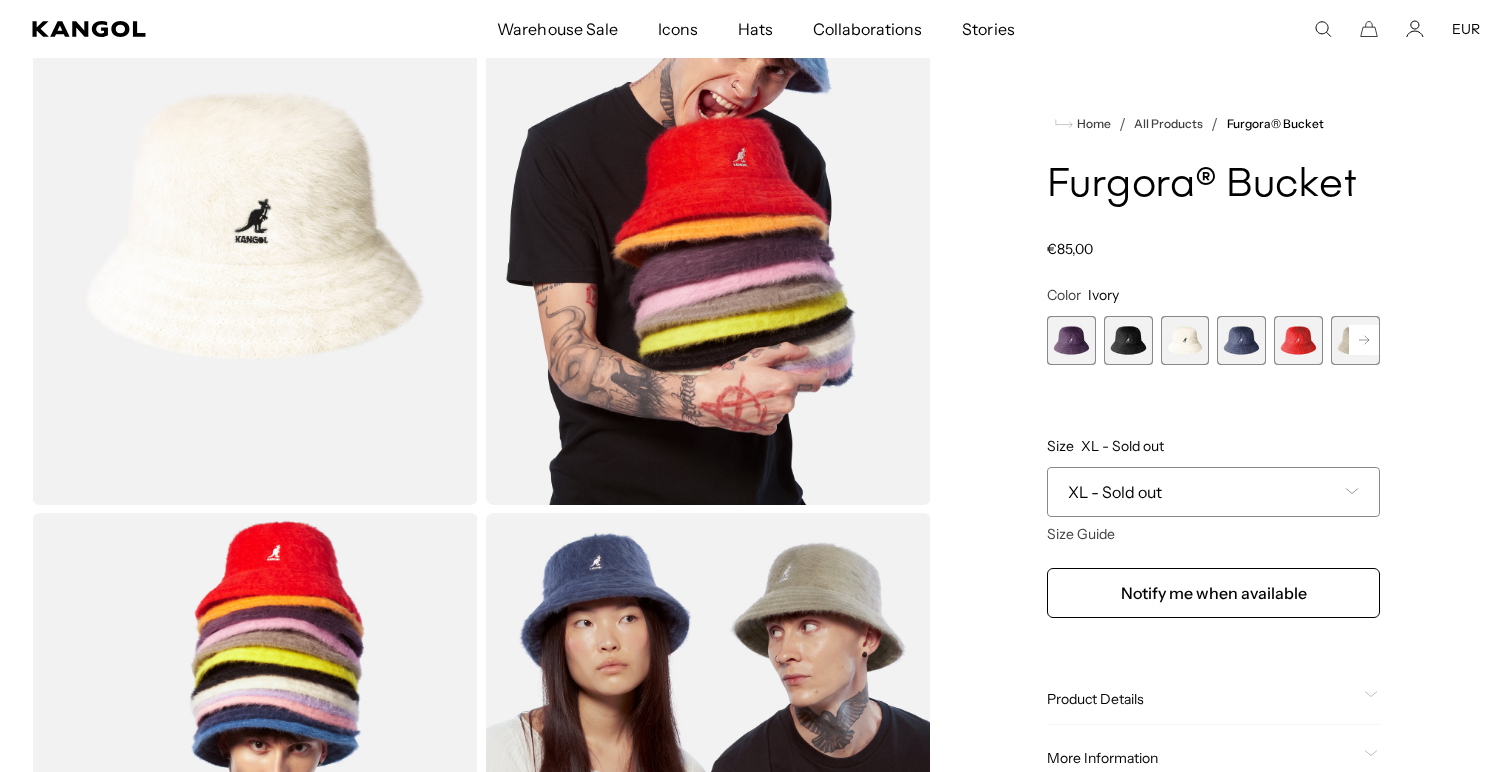 click at bounding box center (1071, 340) 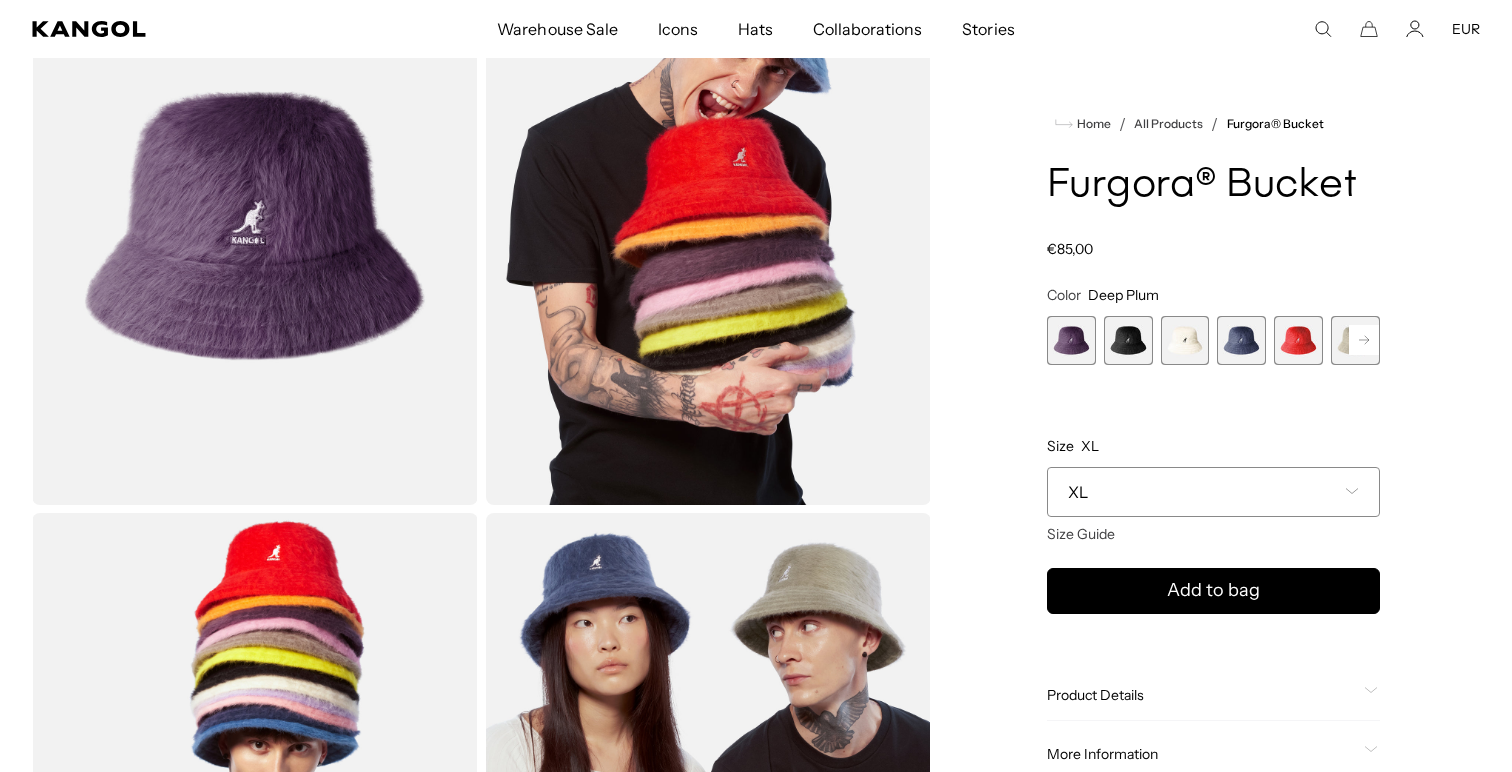 scroll, scrollTop: 0, scrollLeft: 412, axis: horizontal 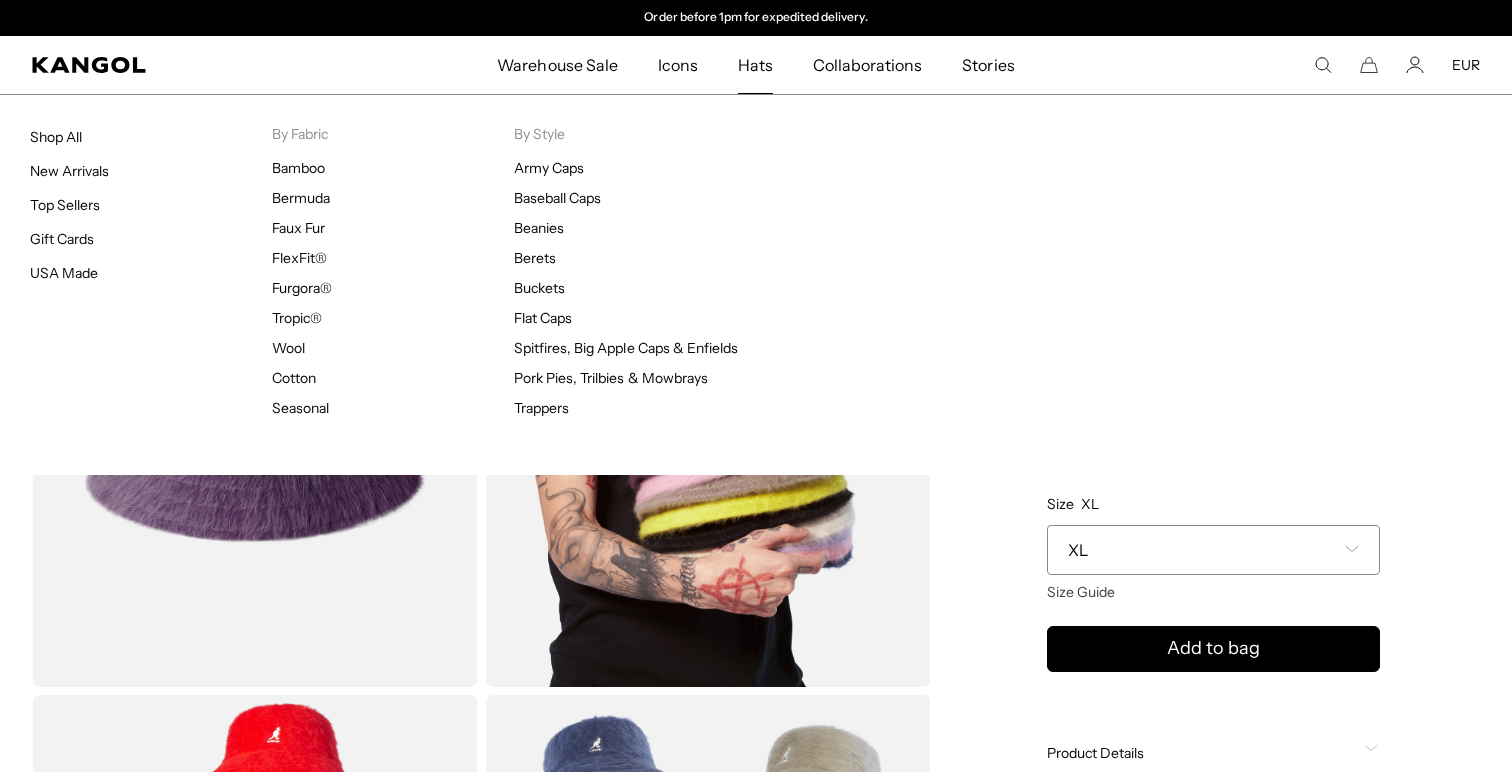 click on "Hats" at bounding box center (755, 65) 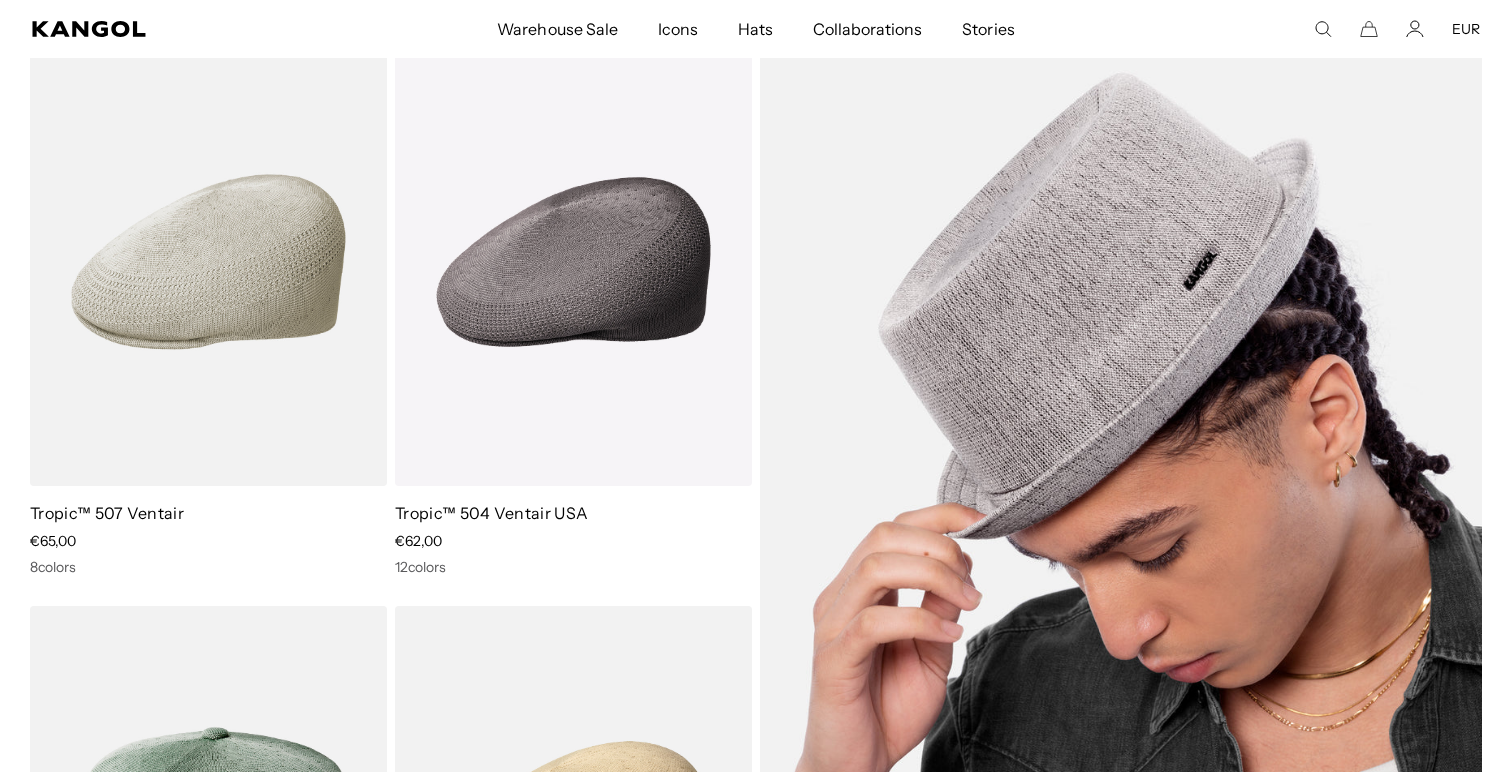 scroll, scrollTop: 596, scrollLeft: 0, axis: vertical 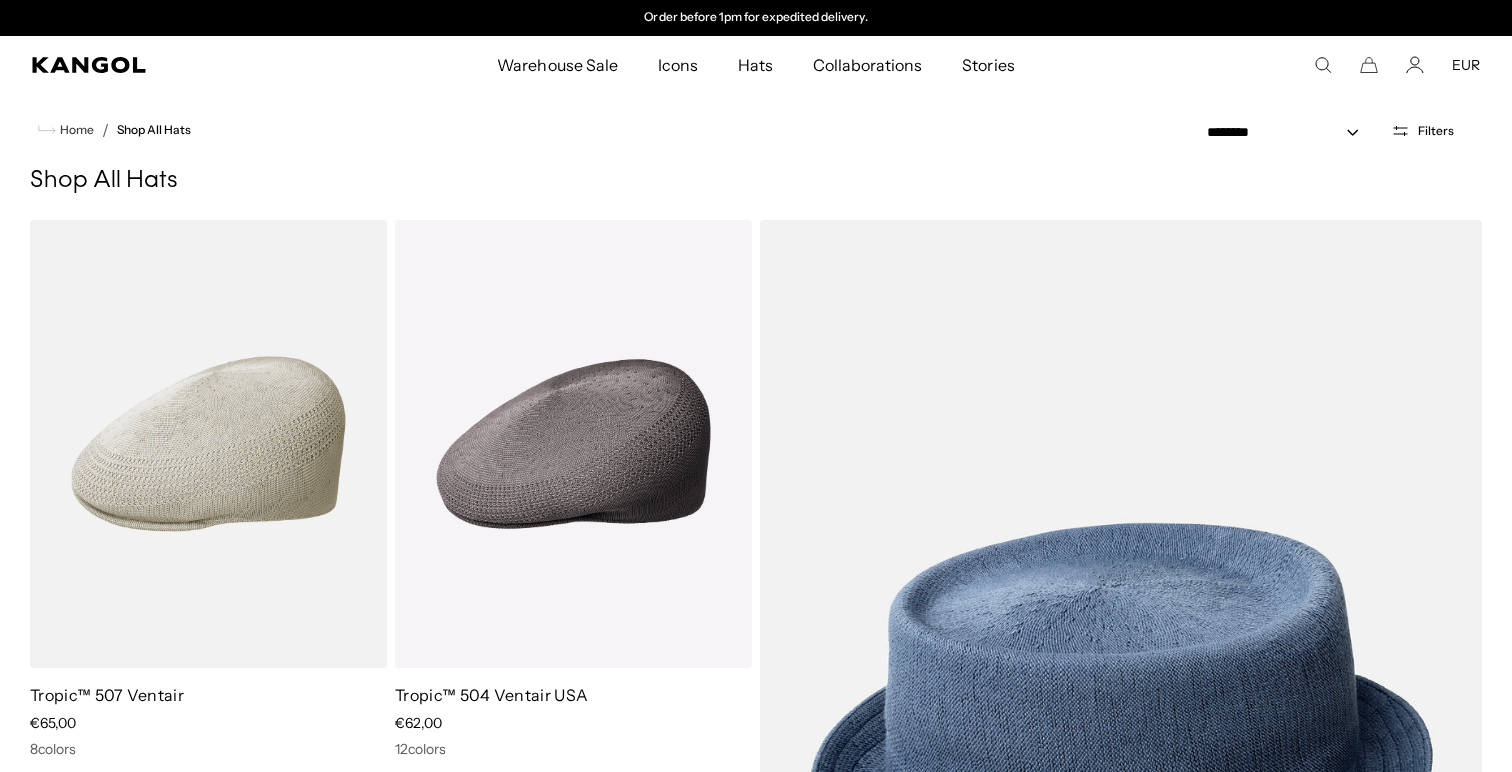 click on "Filters" at bounding box center (1436, 131) 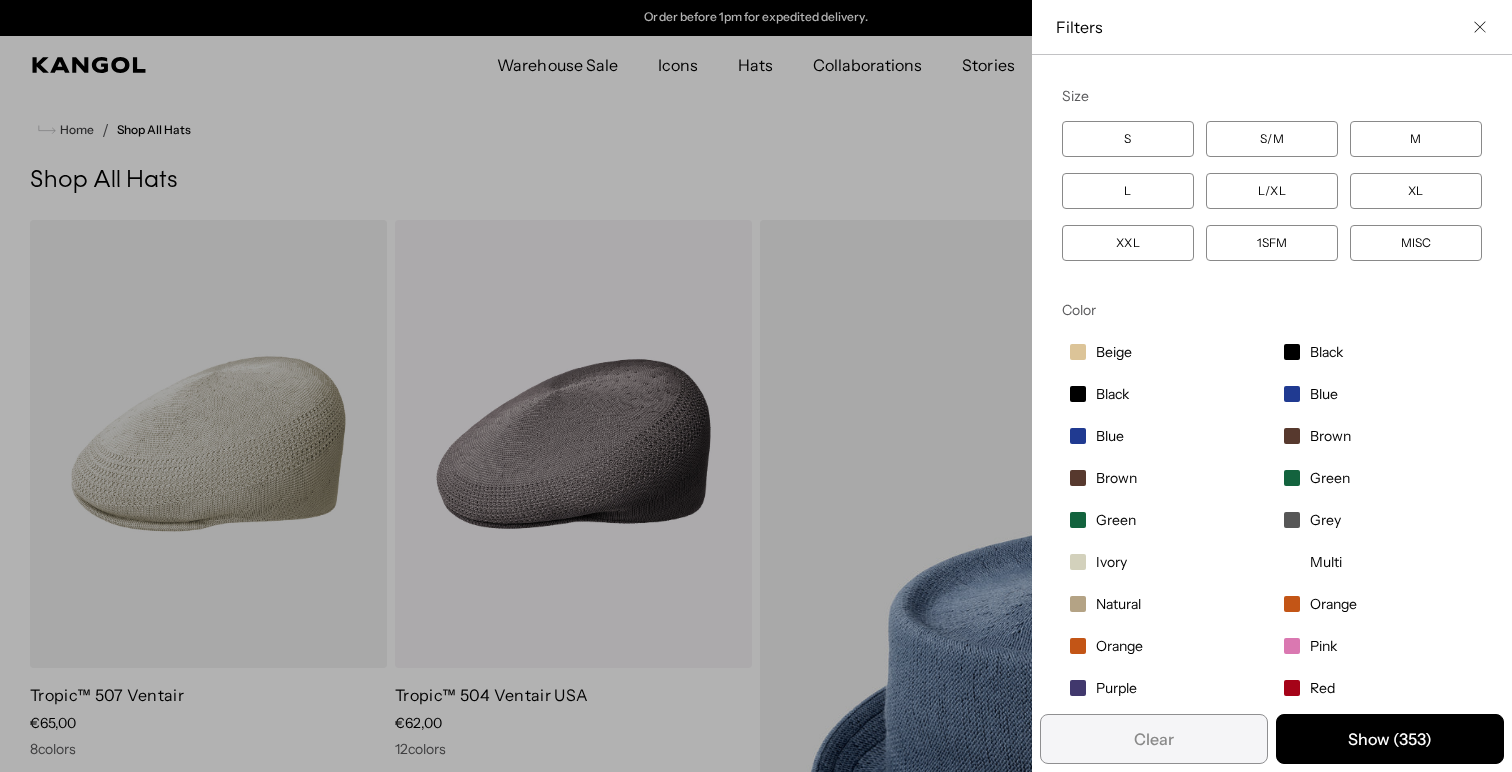 click on "Green" at bounding box center (1116, 520) 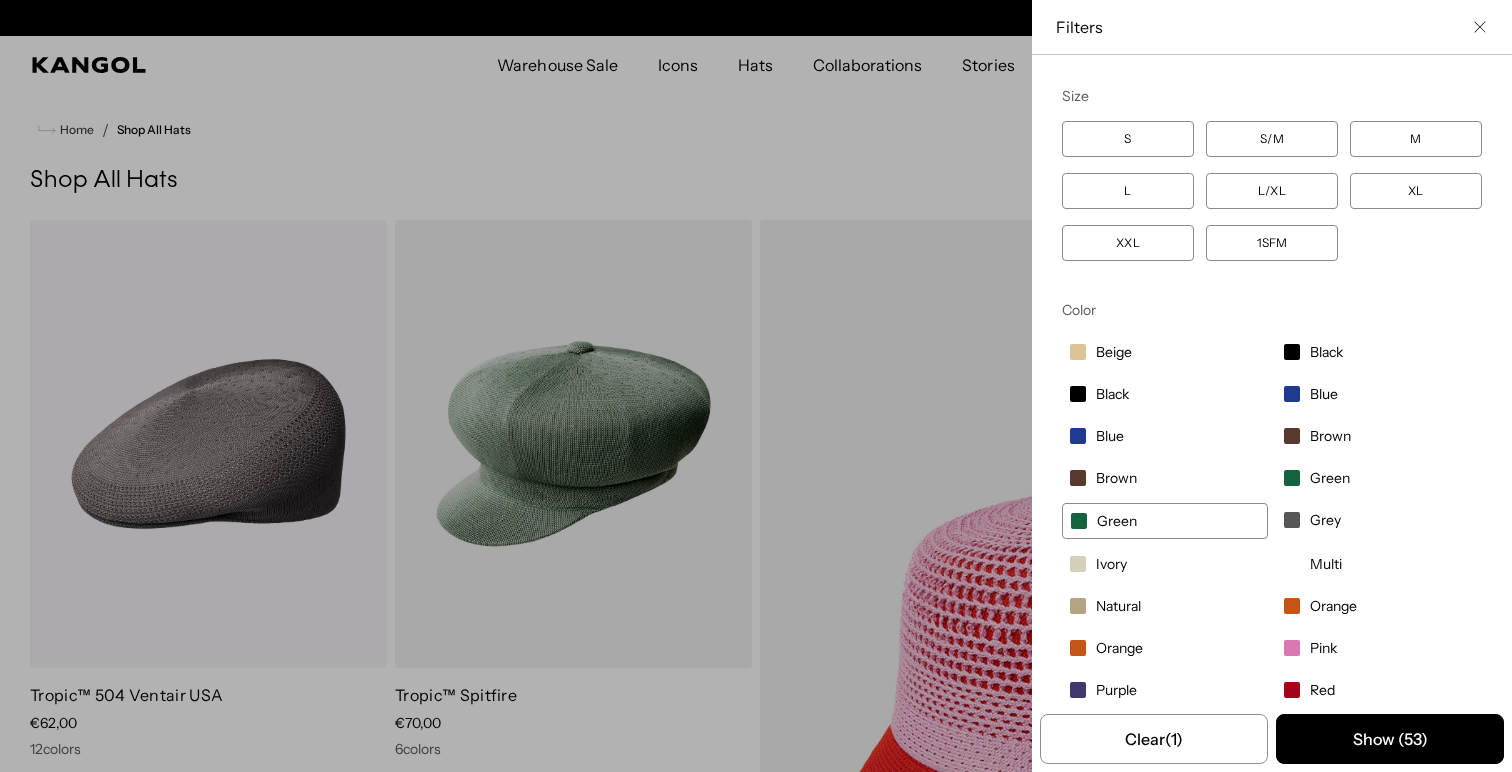 scroll, scrollTop: 0, scrollLeft: 0, axis: both 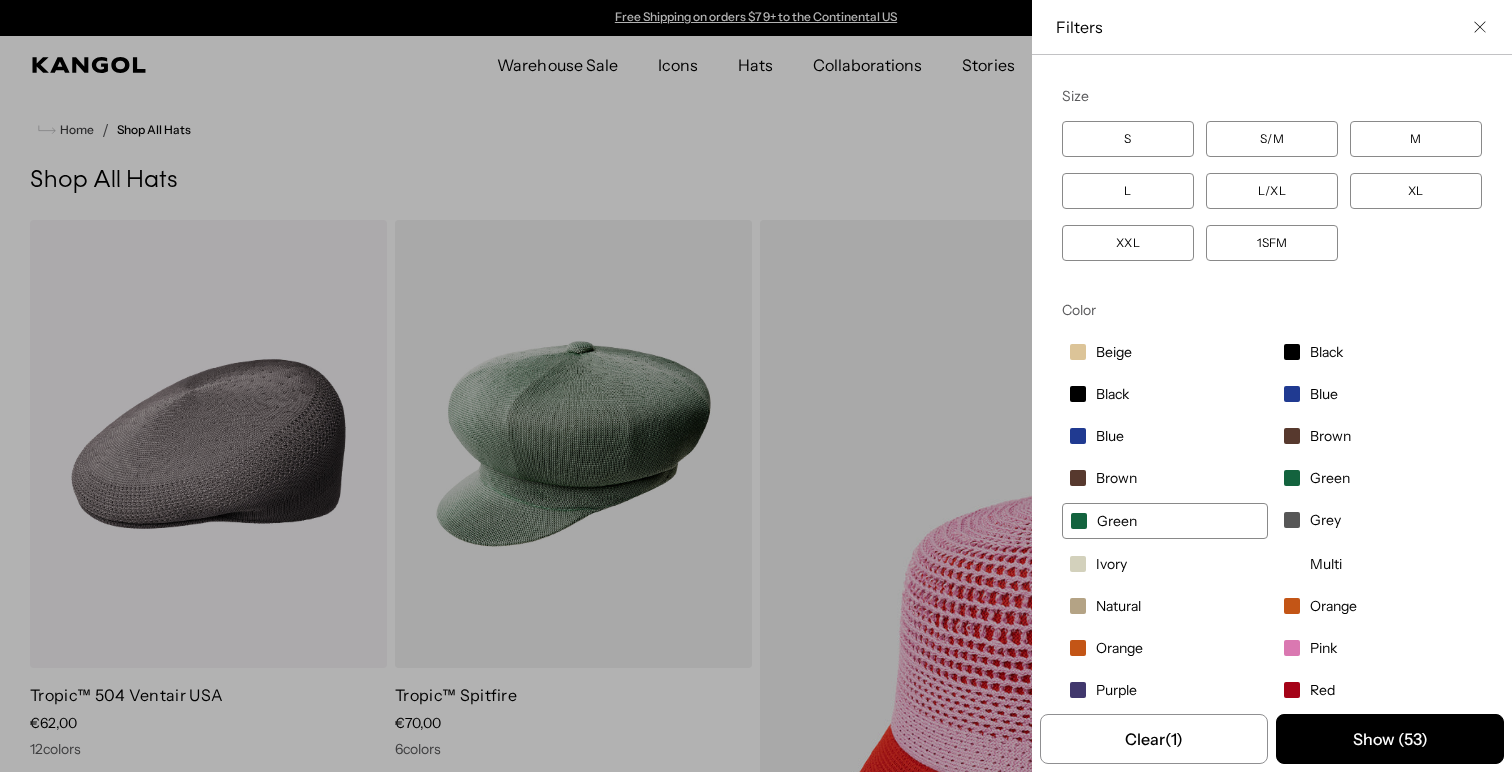 click at bounding box center [756, 386] 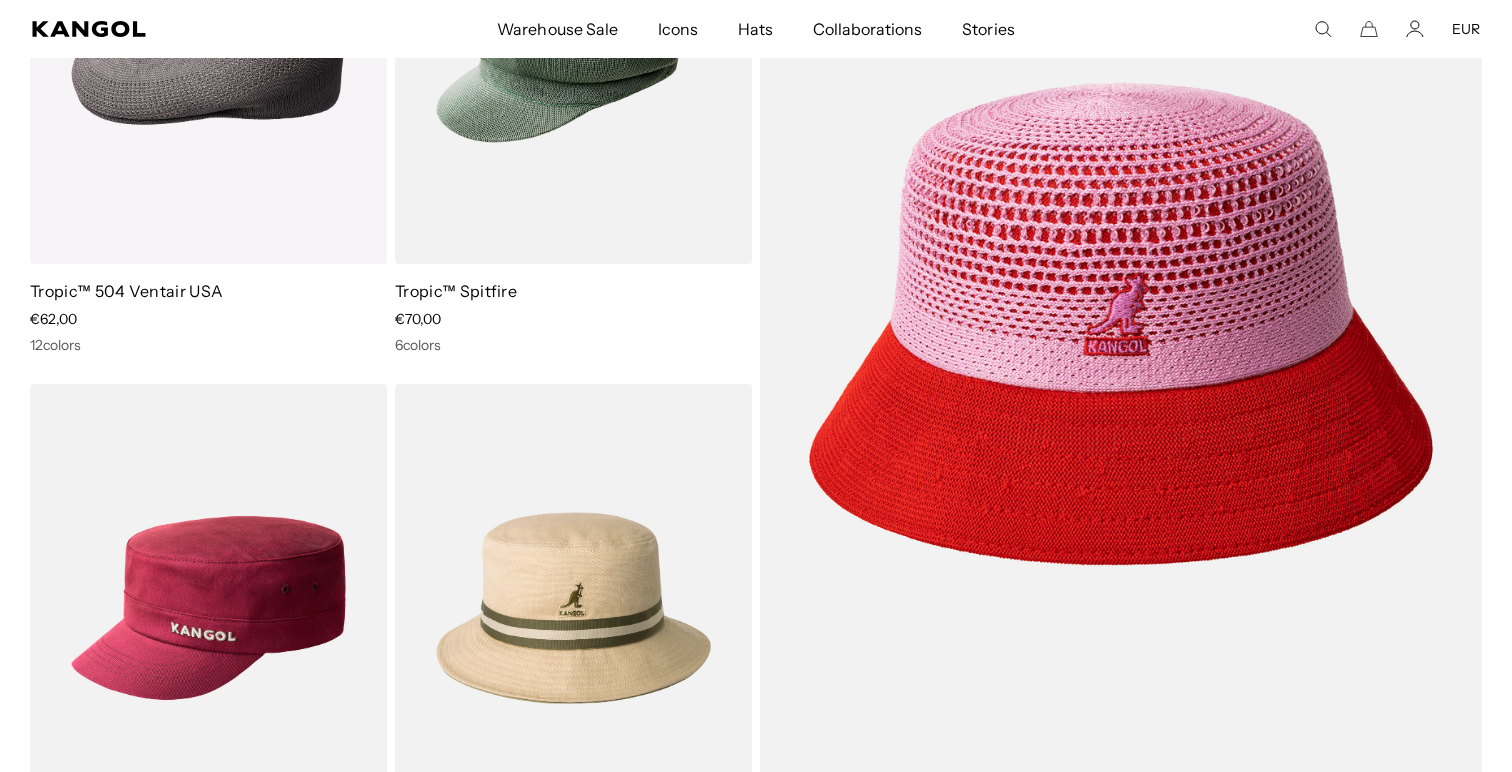 scroll, scrollTop: 342, scrollLeft: 0, axis: vertical 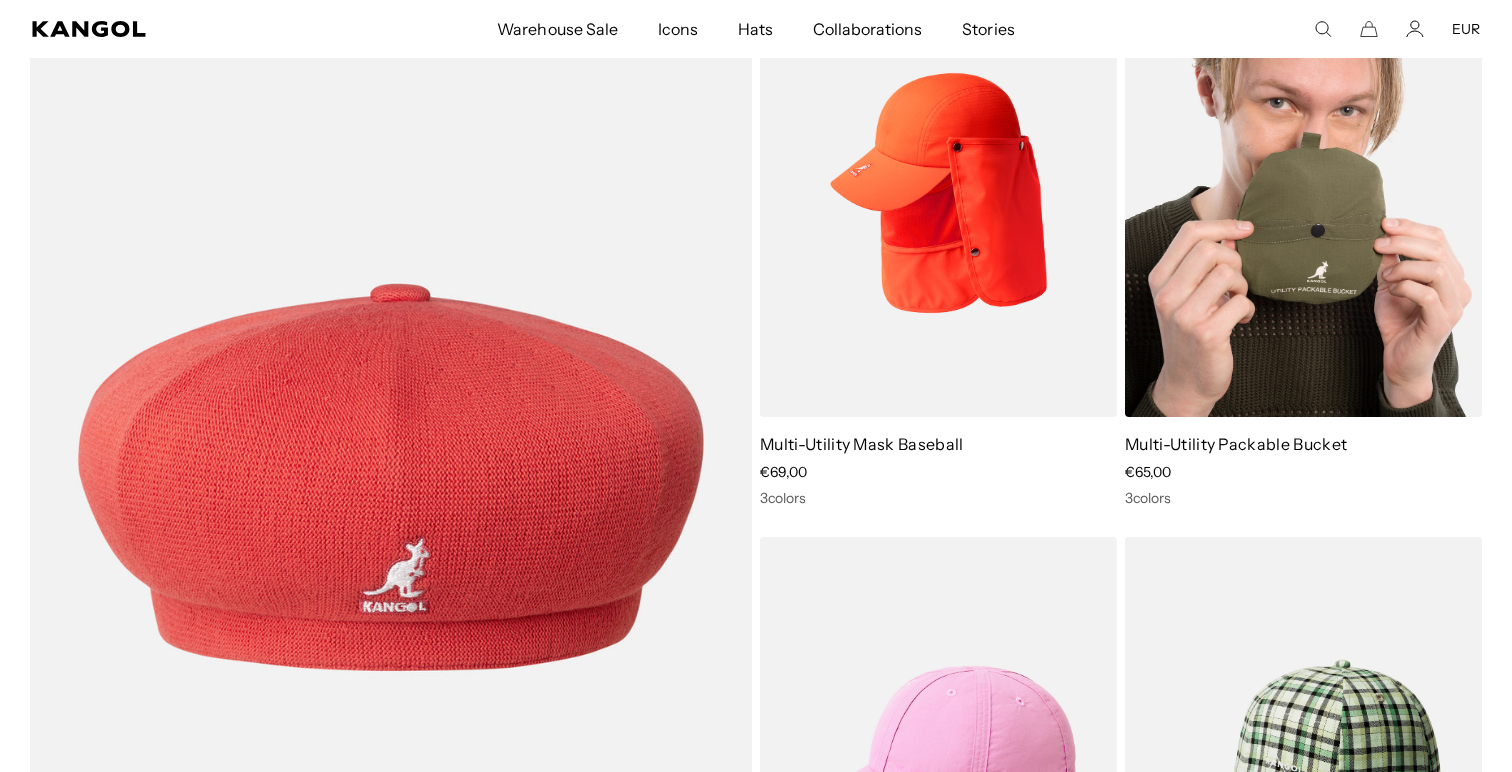 click at bounding box center (1303, 193) 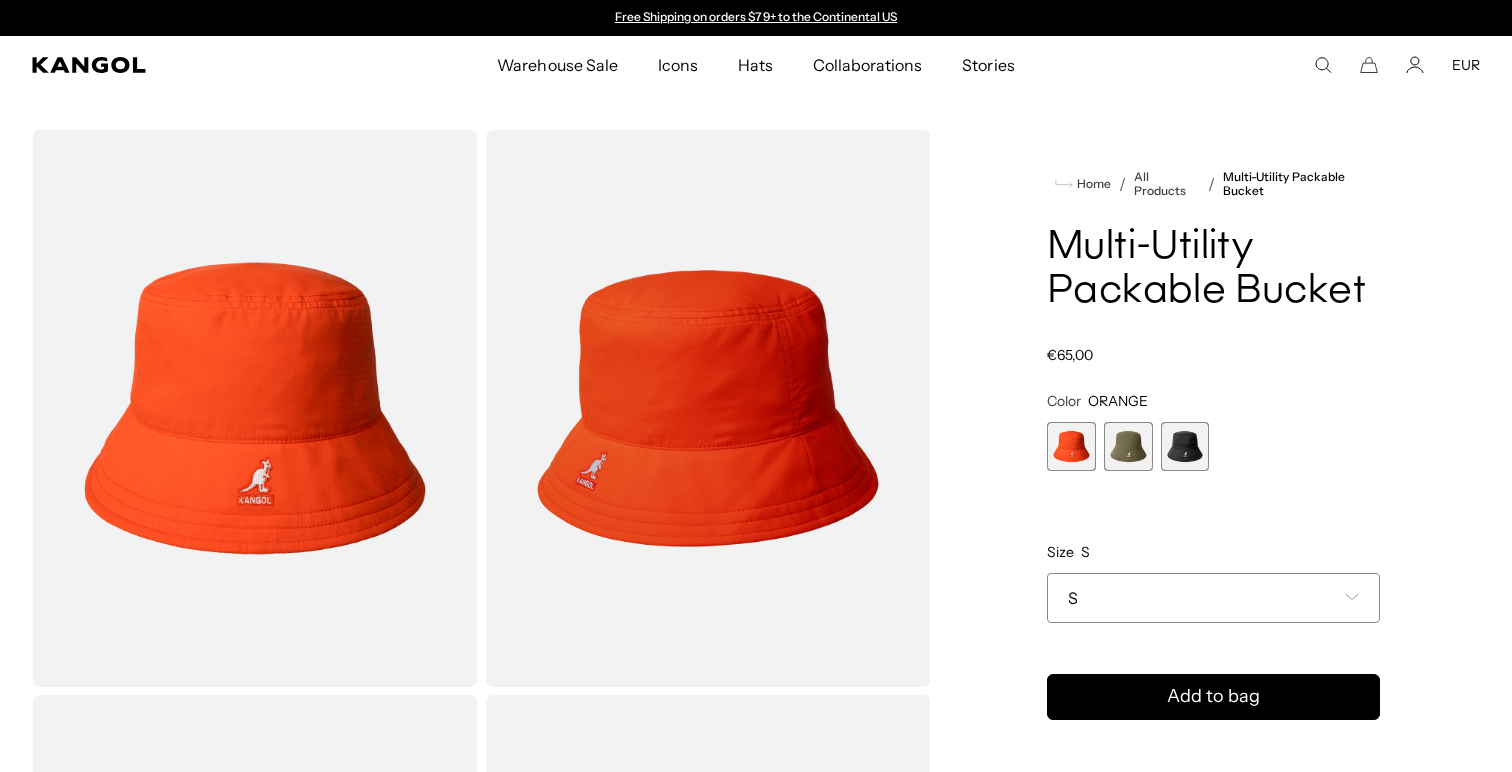 scroll, scrollTop: 0, scrollLeft: 0, axis: both 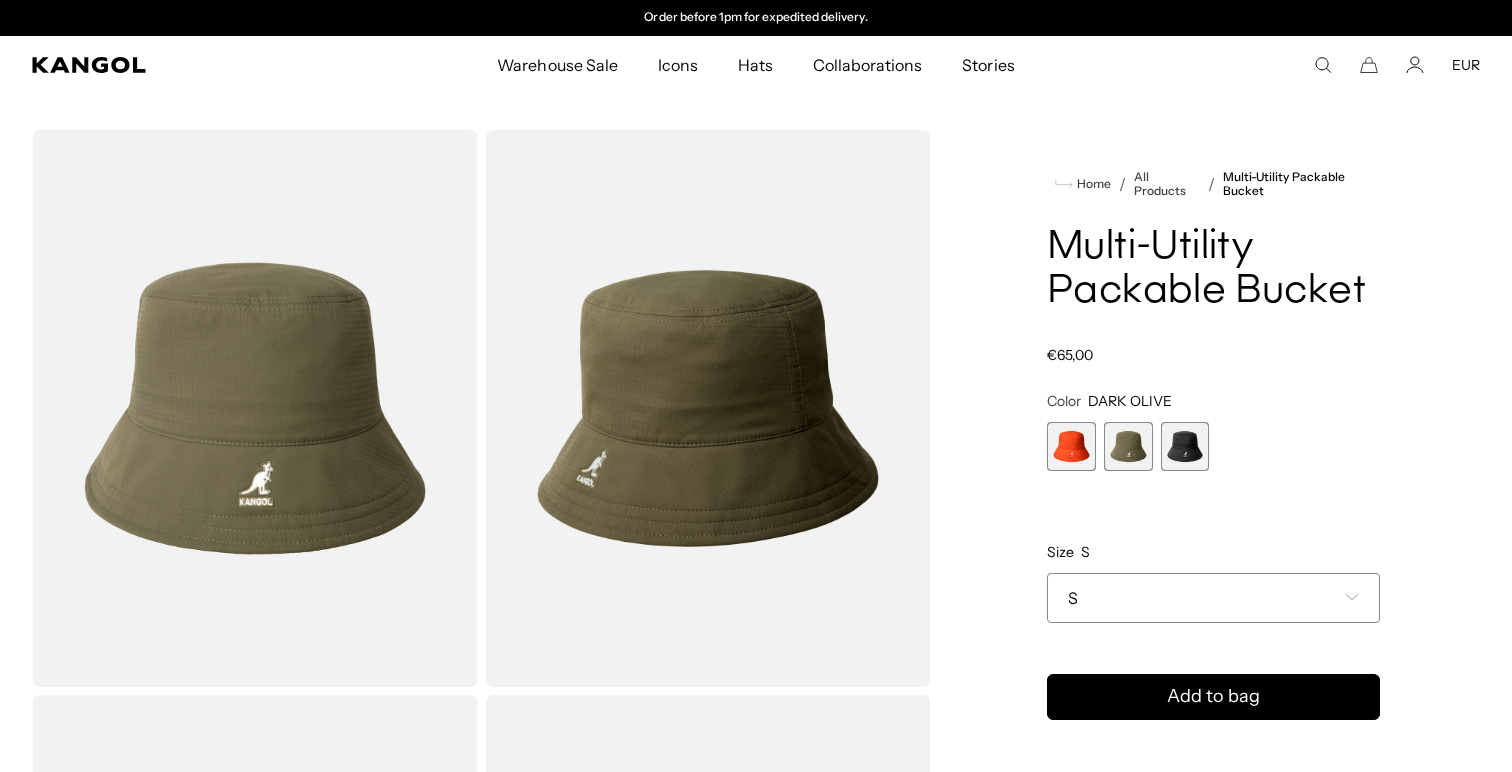 click at bounding box center (1185, 446) 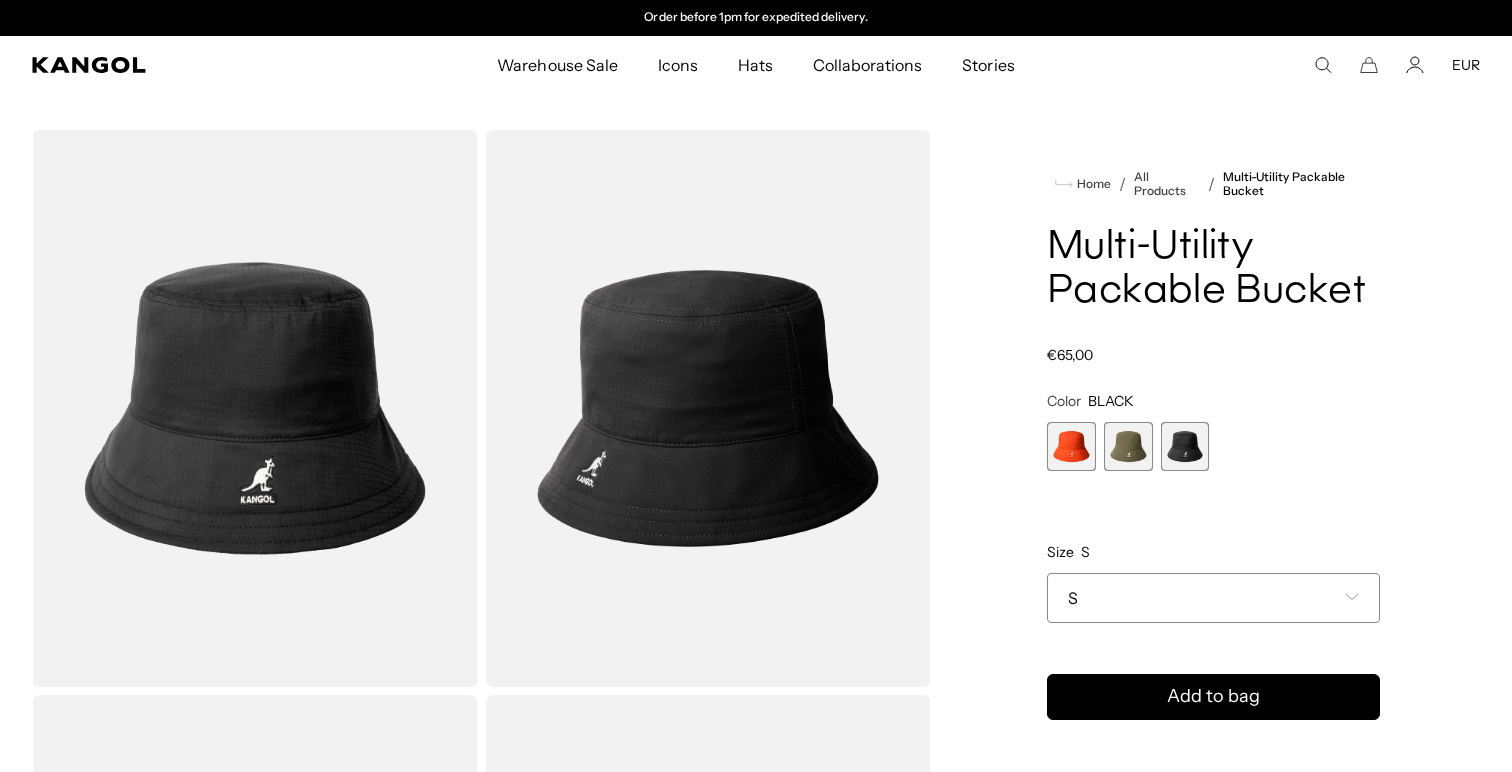 click at bounding box center [1128, 446] 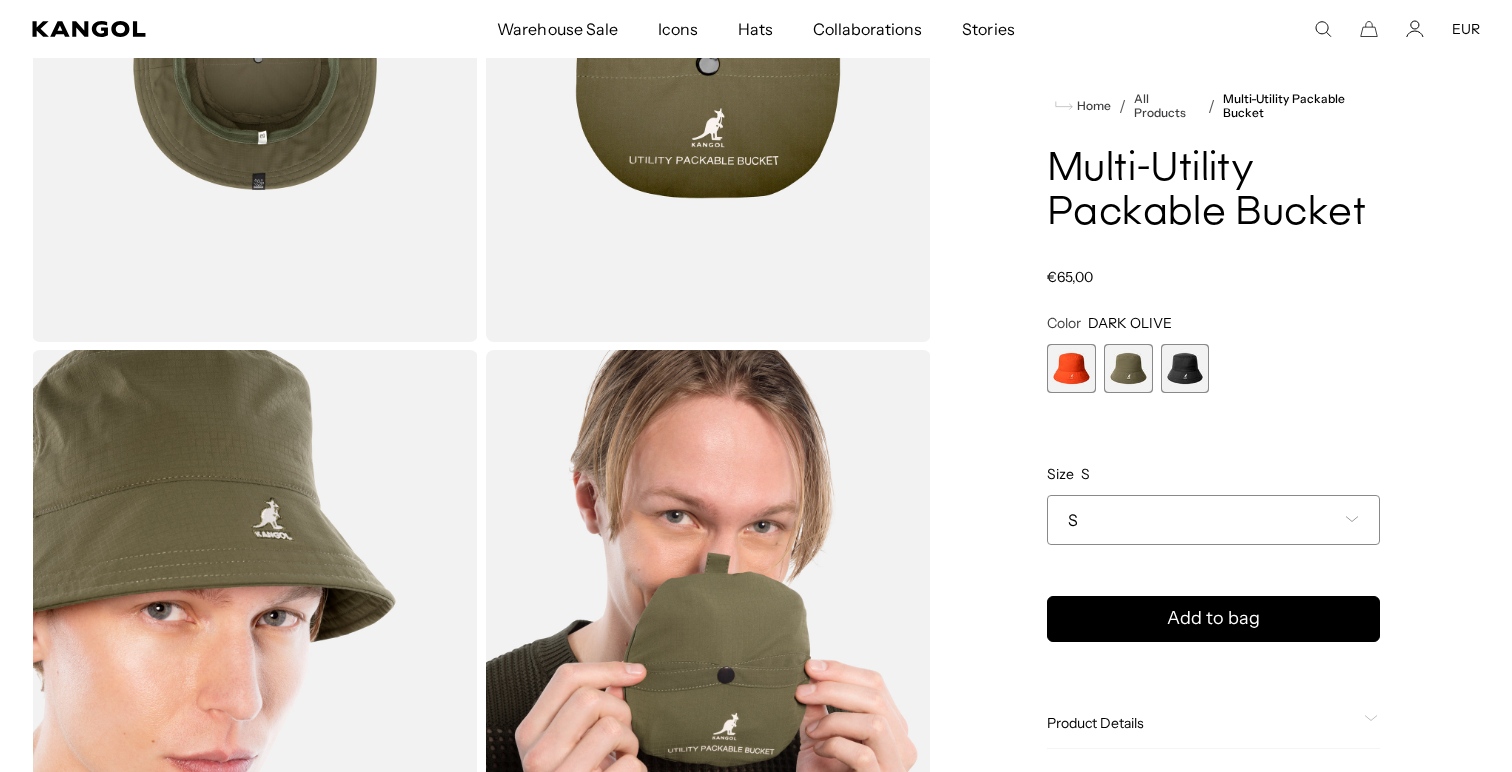 scroll, scrollTop: 1017, scrollLeft: 0, axis: vertical 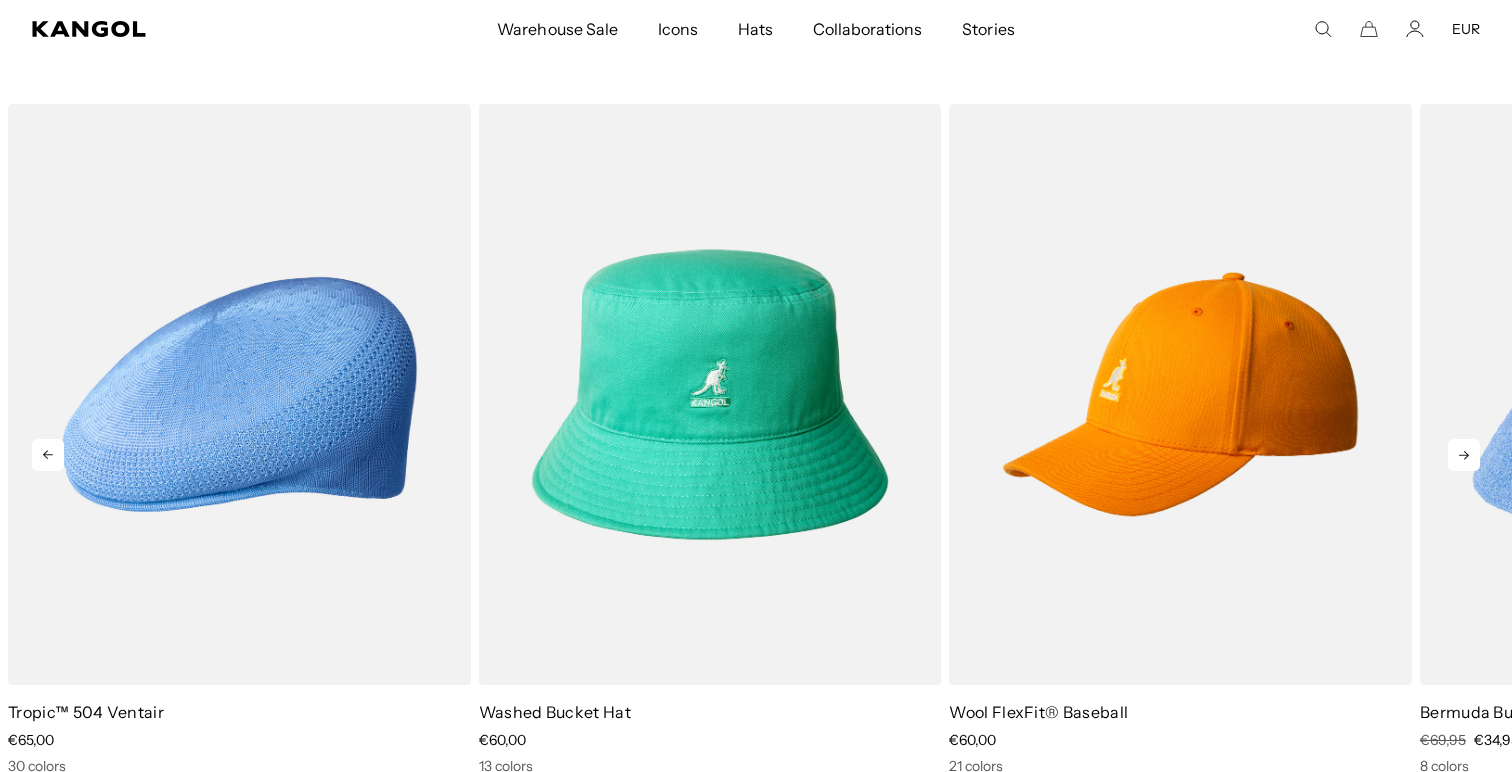 click at bounding box center [1651, 394] 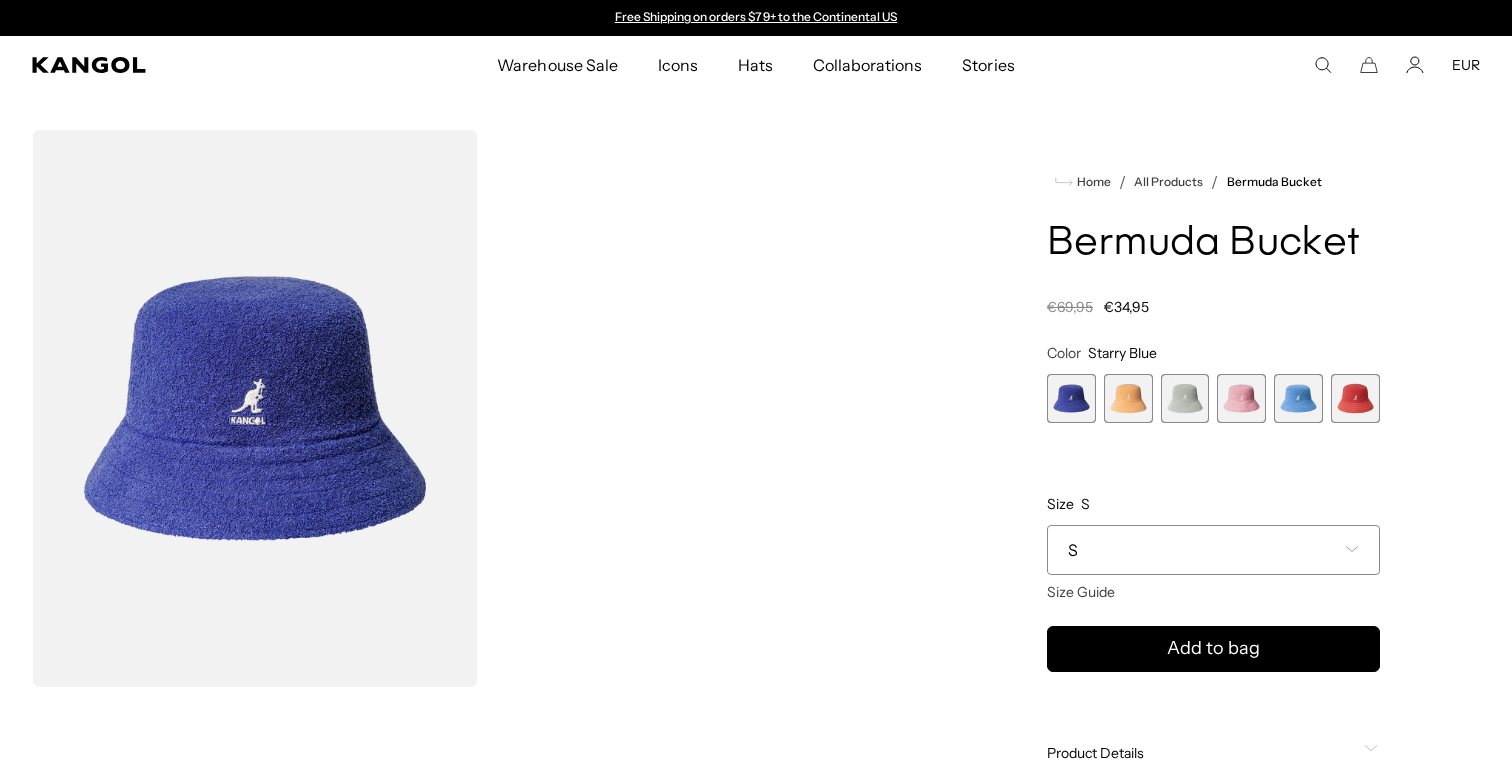 scroll, scrollTop: 0, scrollLeft: 0, axis: both 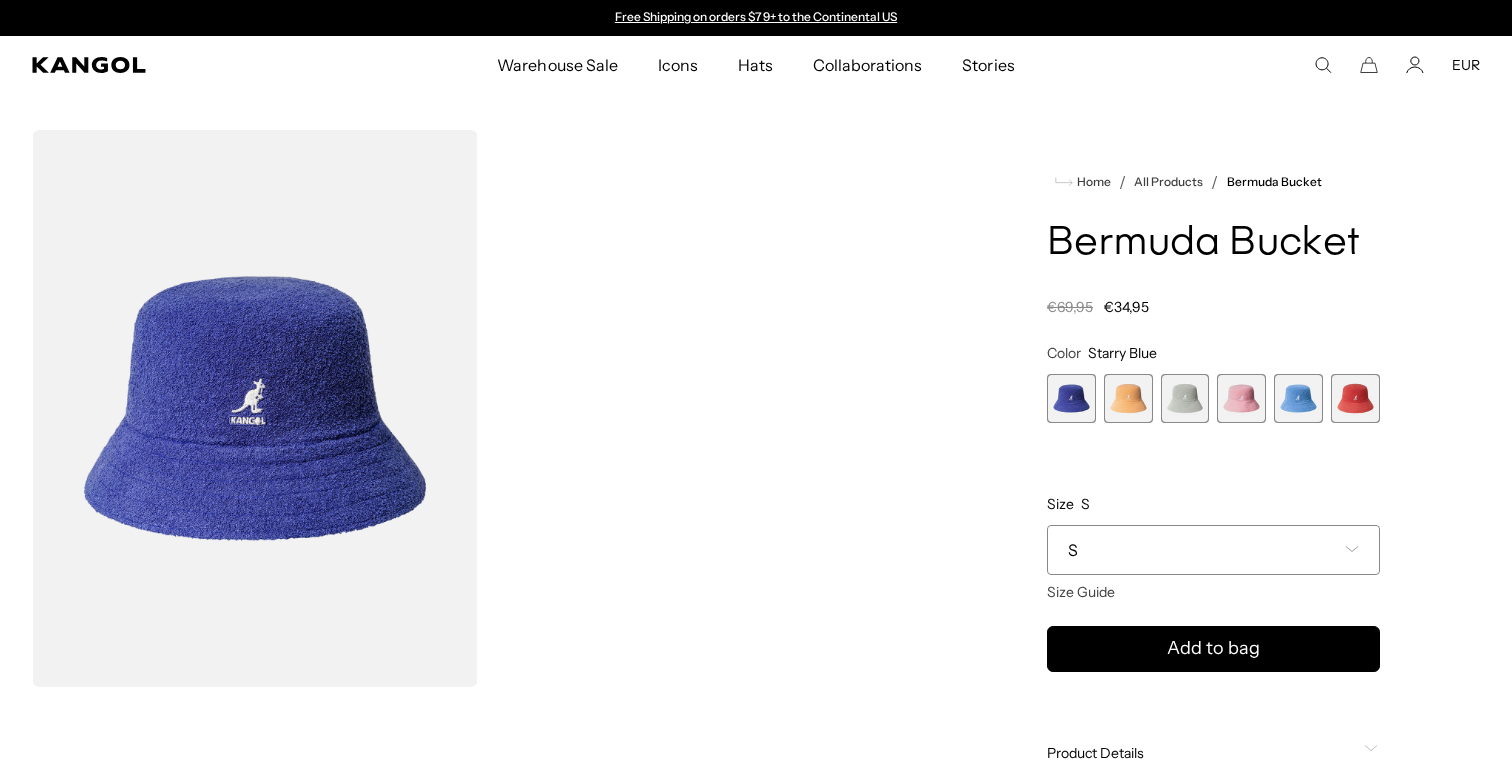 click at bounding box center (1355, 398) 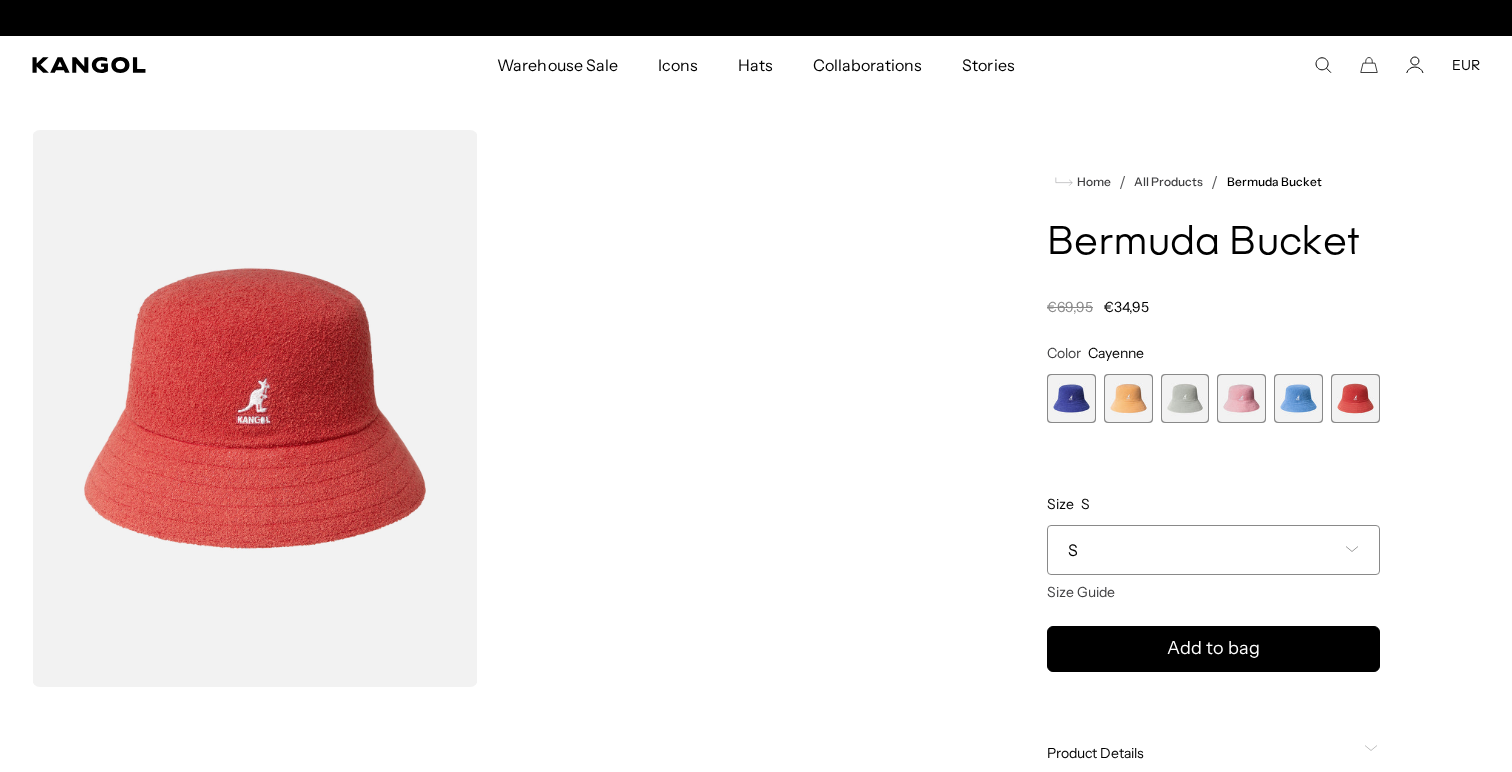 scroll, scrollTop: 0, scrollLeft: 412, axis: horizontal 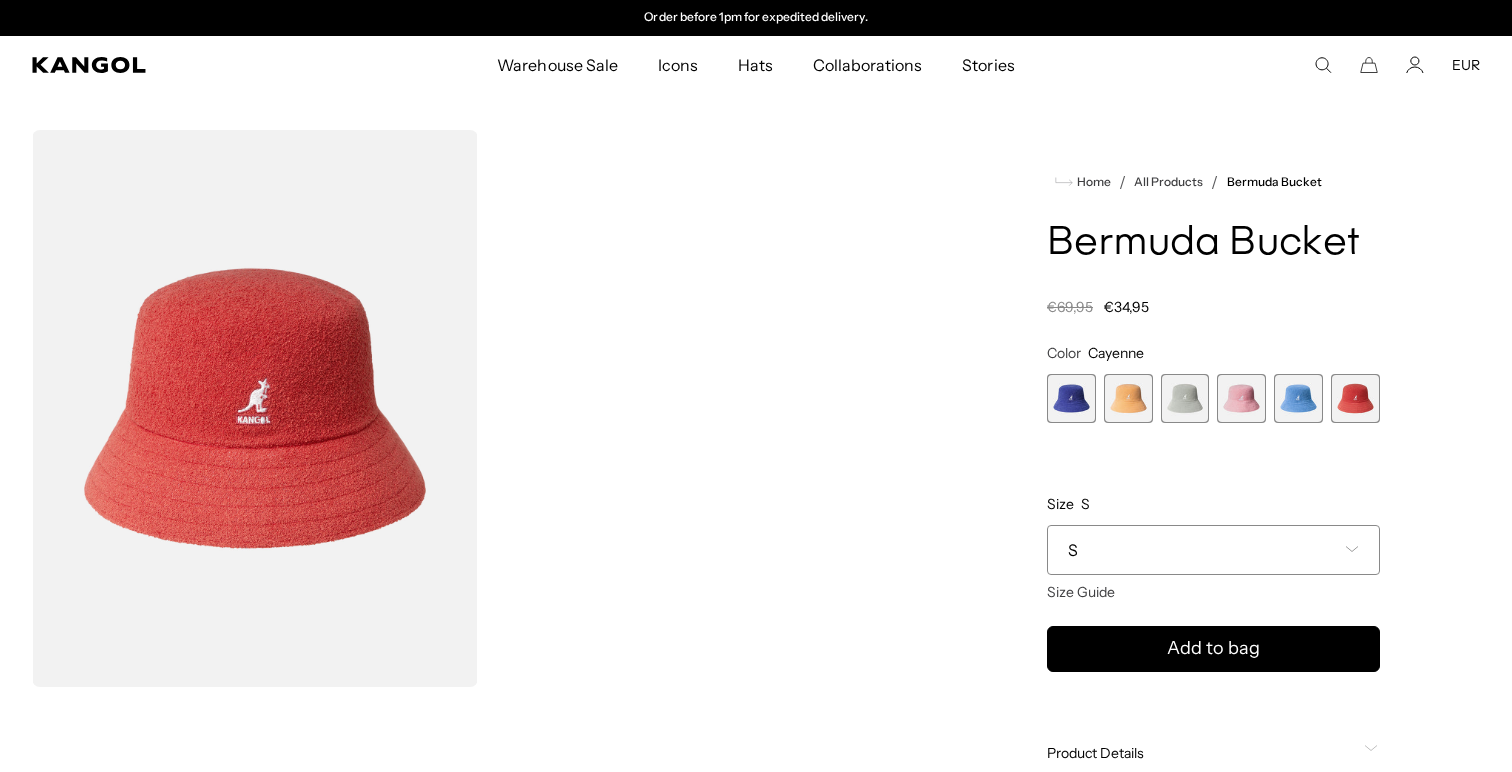 click at bounding box center (1241, 398) 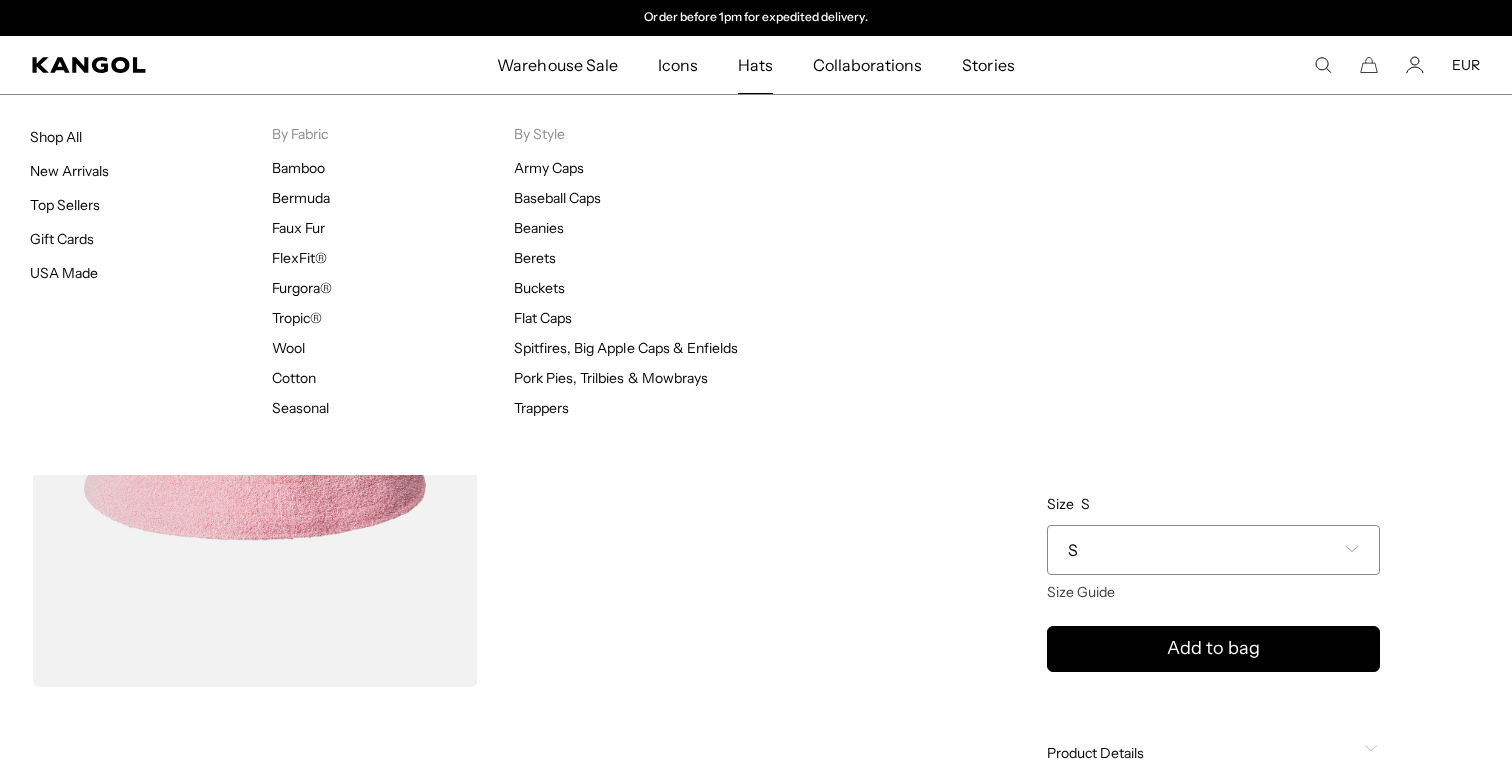 click on "Hats" at bounding box center (755, 65) 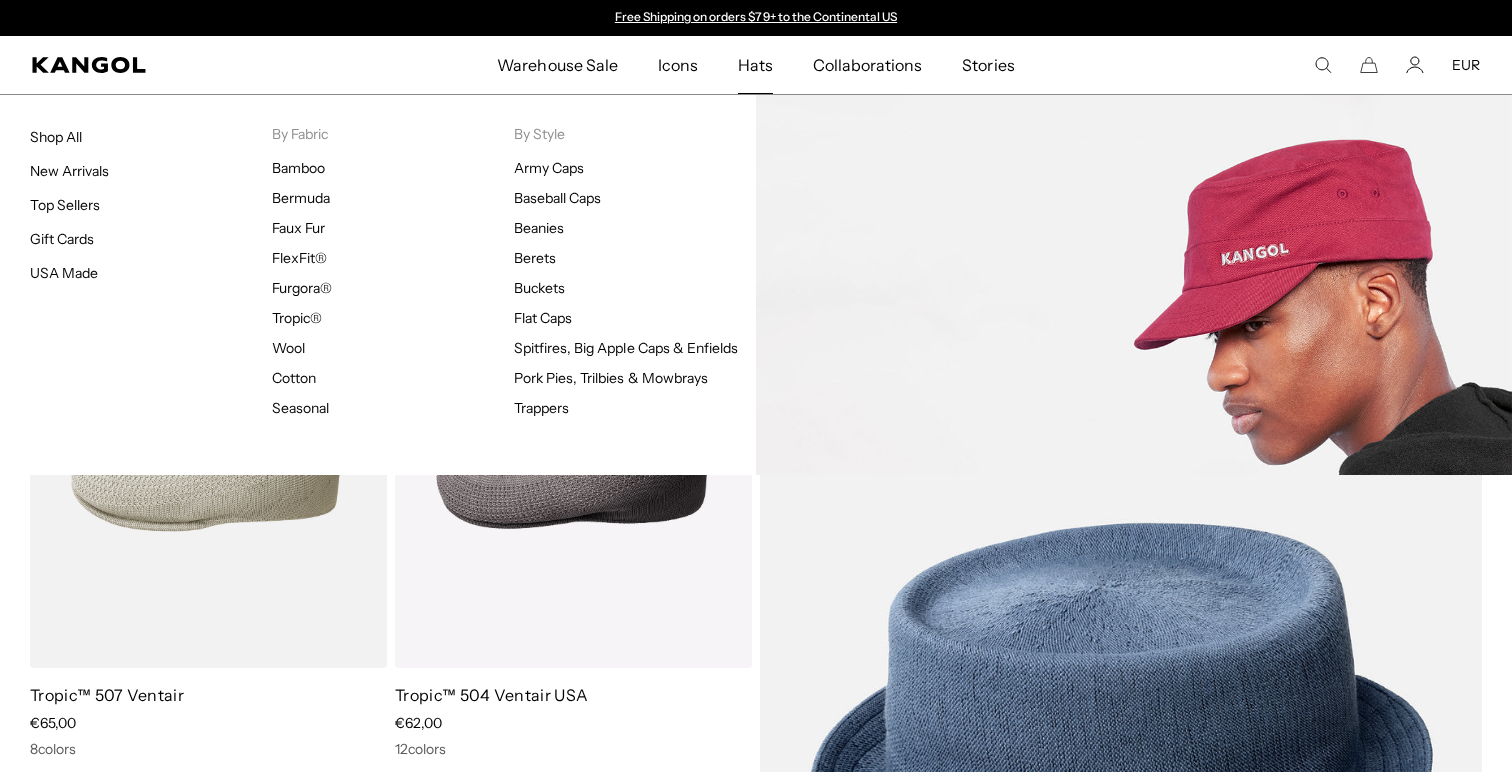 scroll, scrollTop: 0, scrollLeft: 0, axis: both 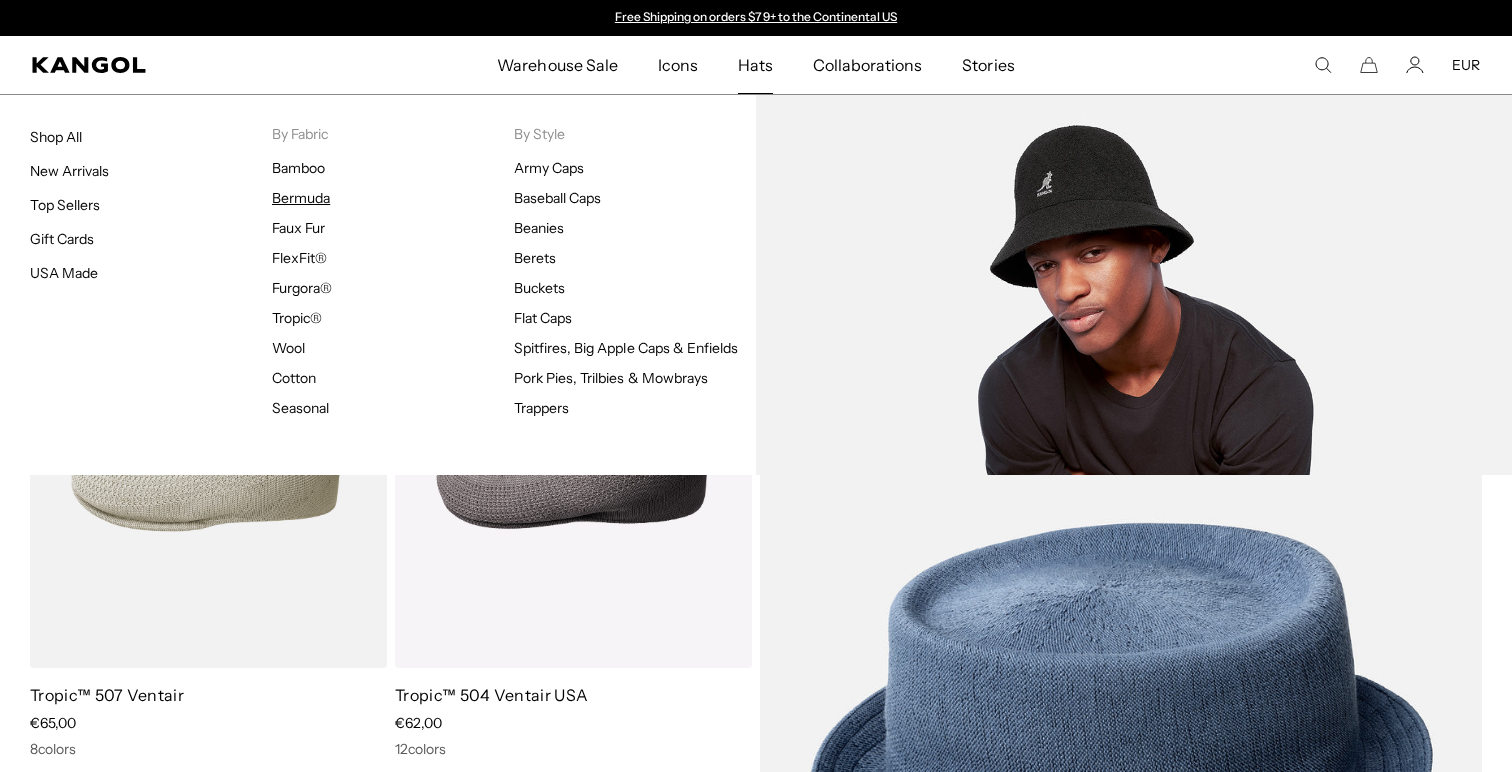 click on "Bermuda" at bounding box center (301, 198) 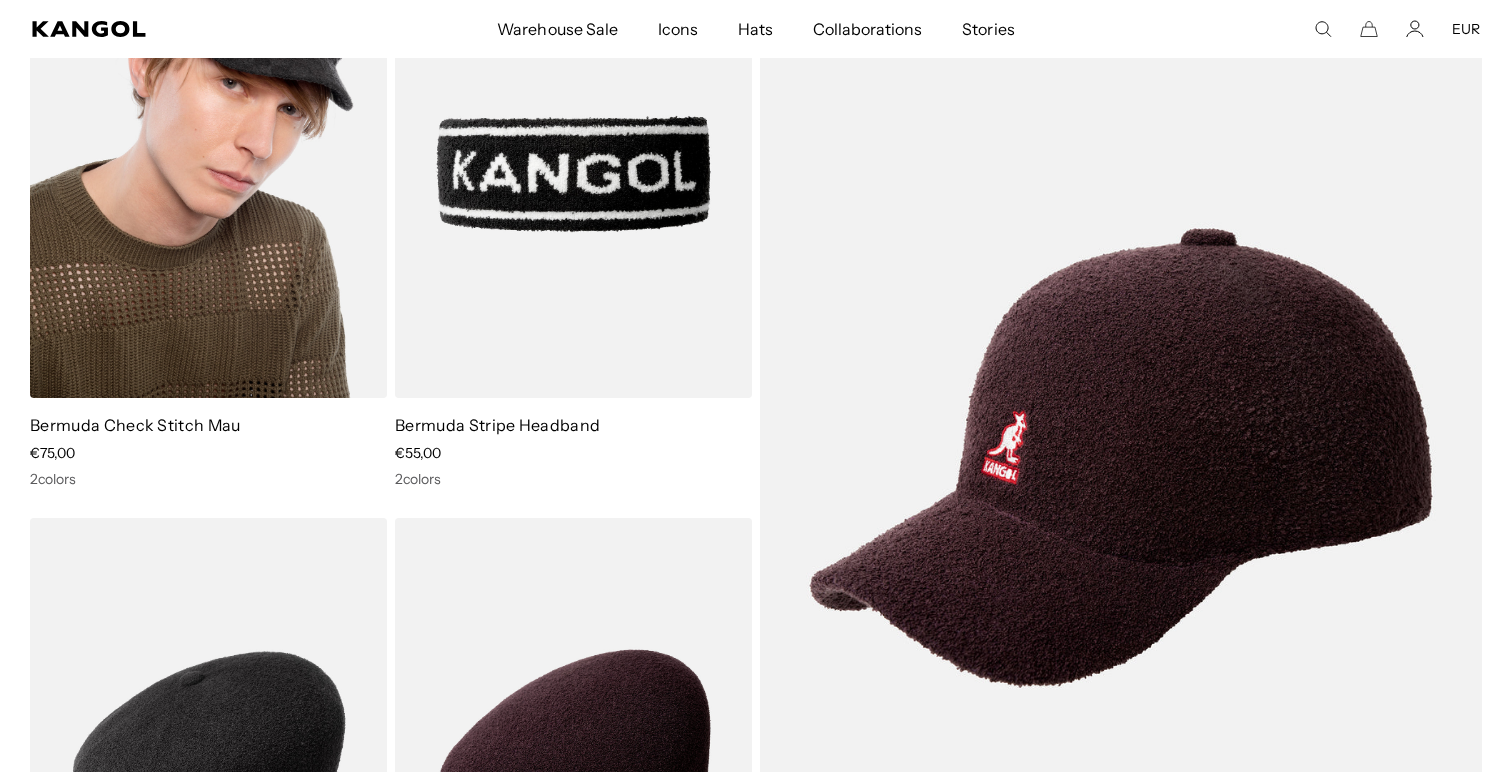 scroll, scrollTop: 102, scrollLeft: 0, axis: vertical 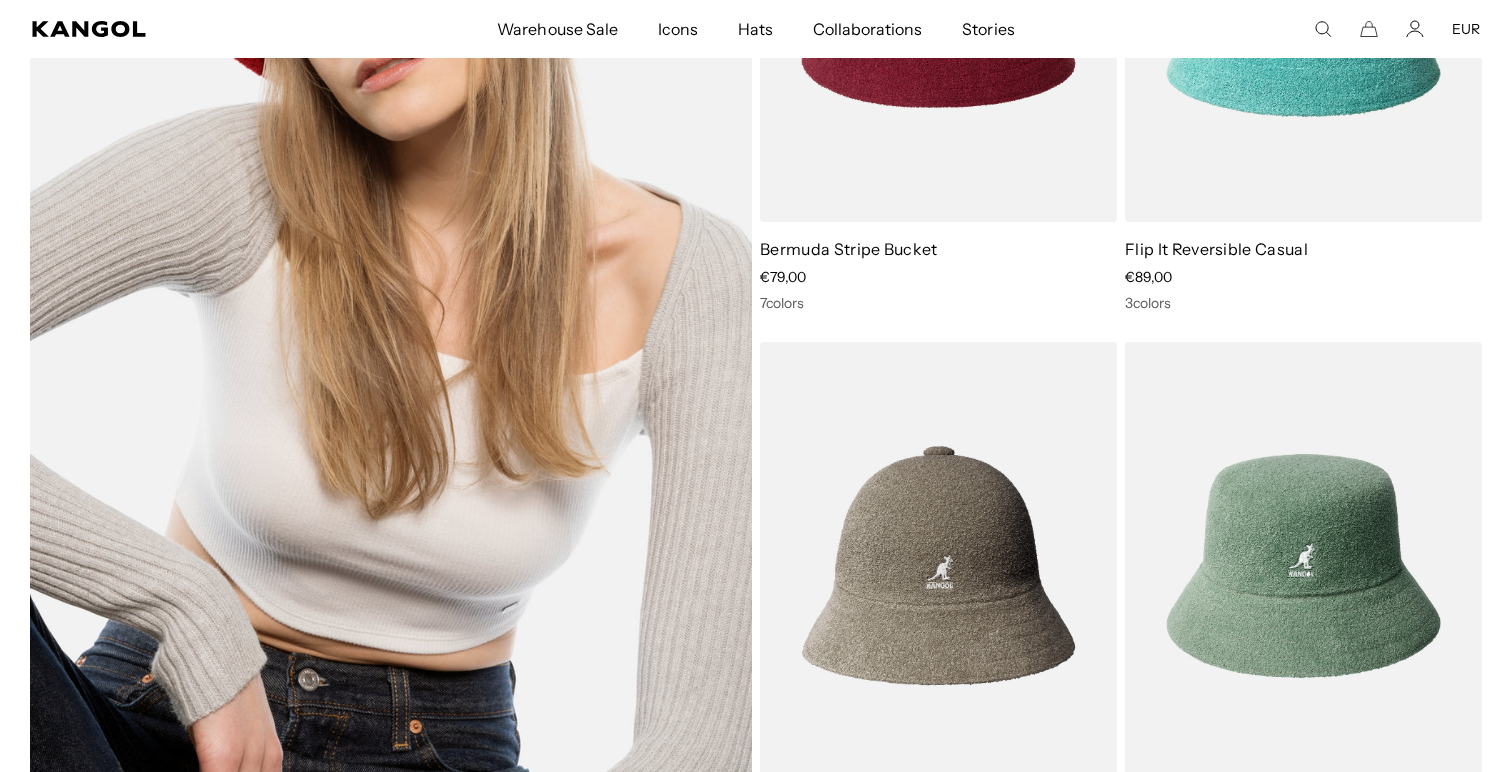 click at bounding box center [391, 281] 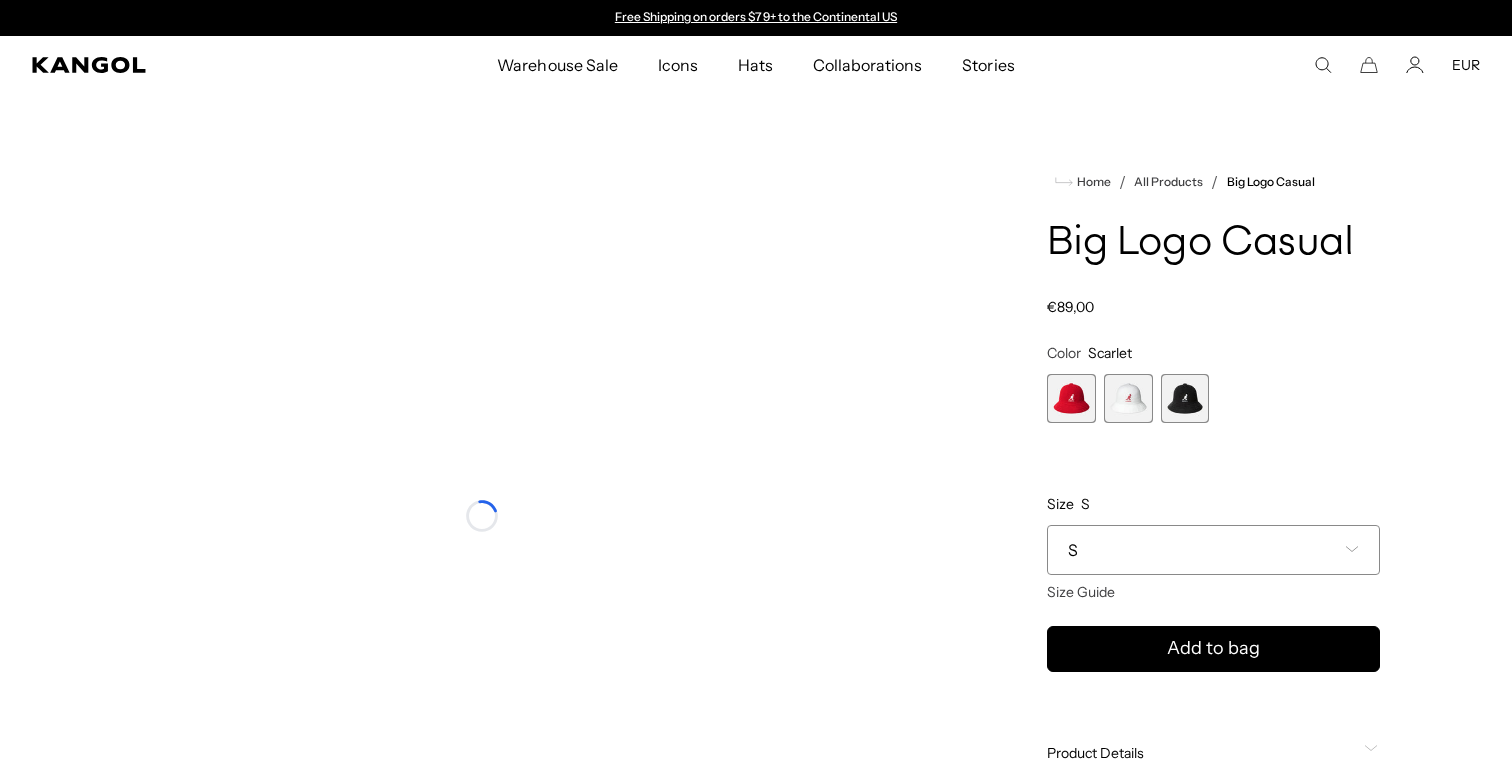 scroll, scrollTop: 0, scrollLeft: 0, axis: both 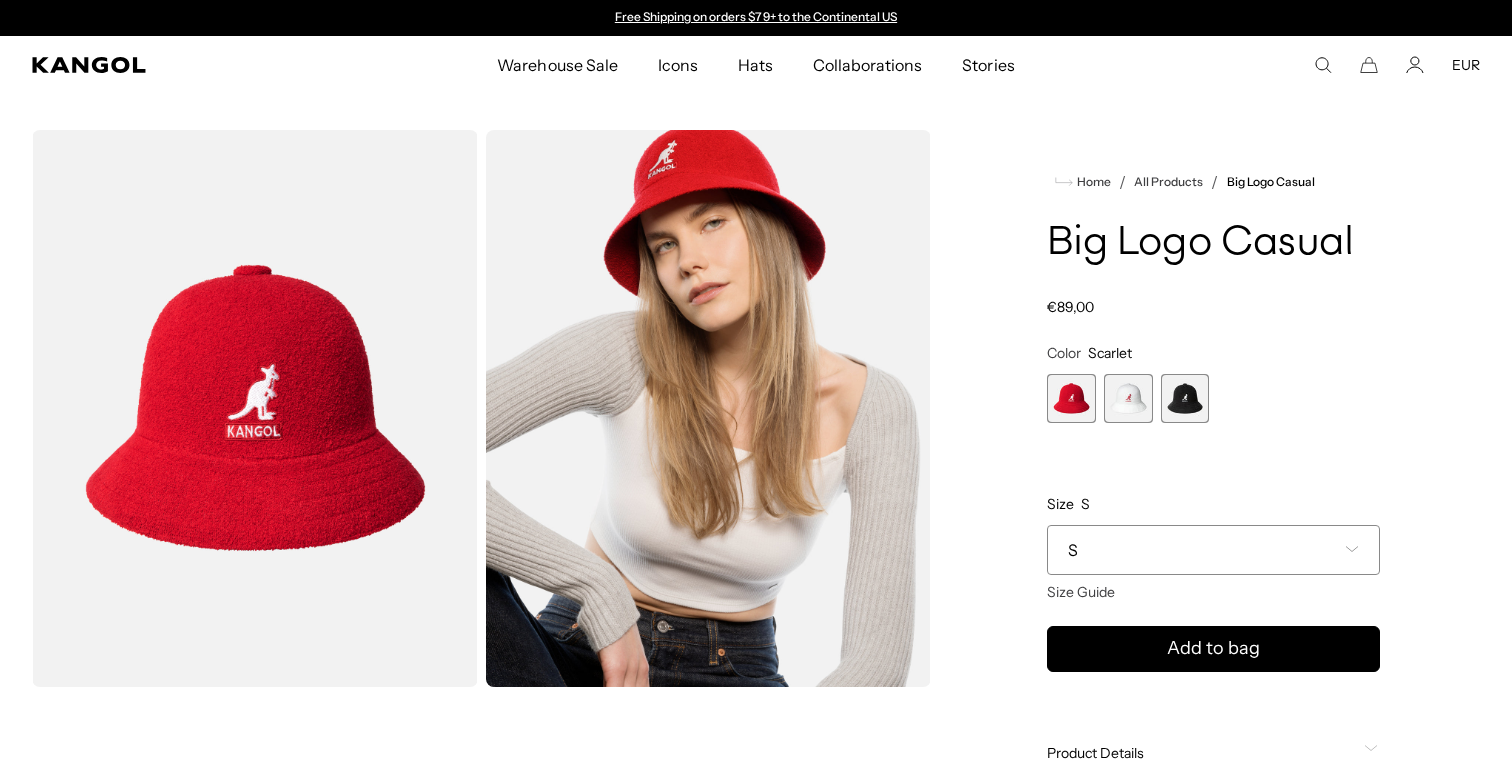 click at bounding box center (1128, 398) 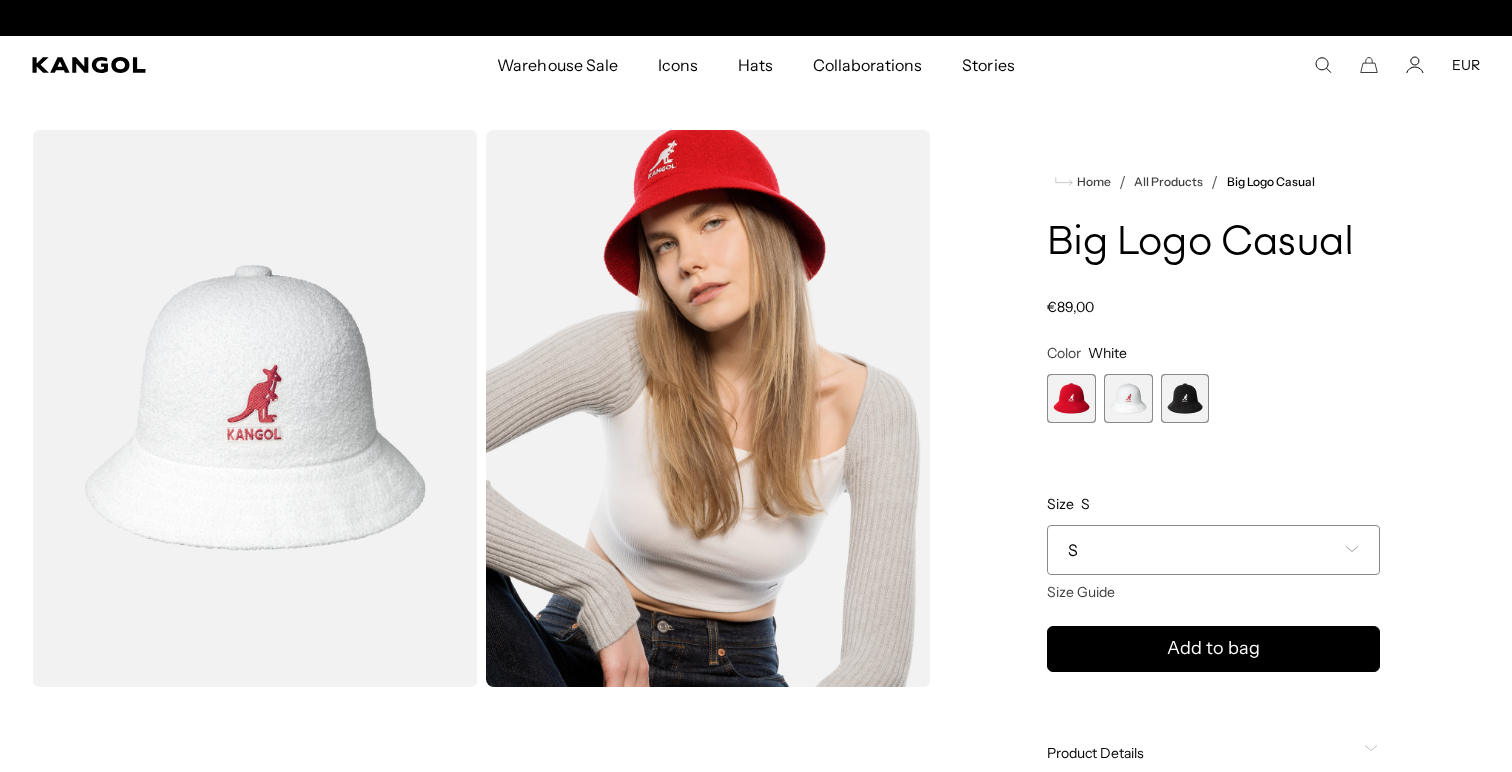scroll, scrollTop: 0, scrollLeft: 412, axis: horizontal 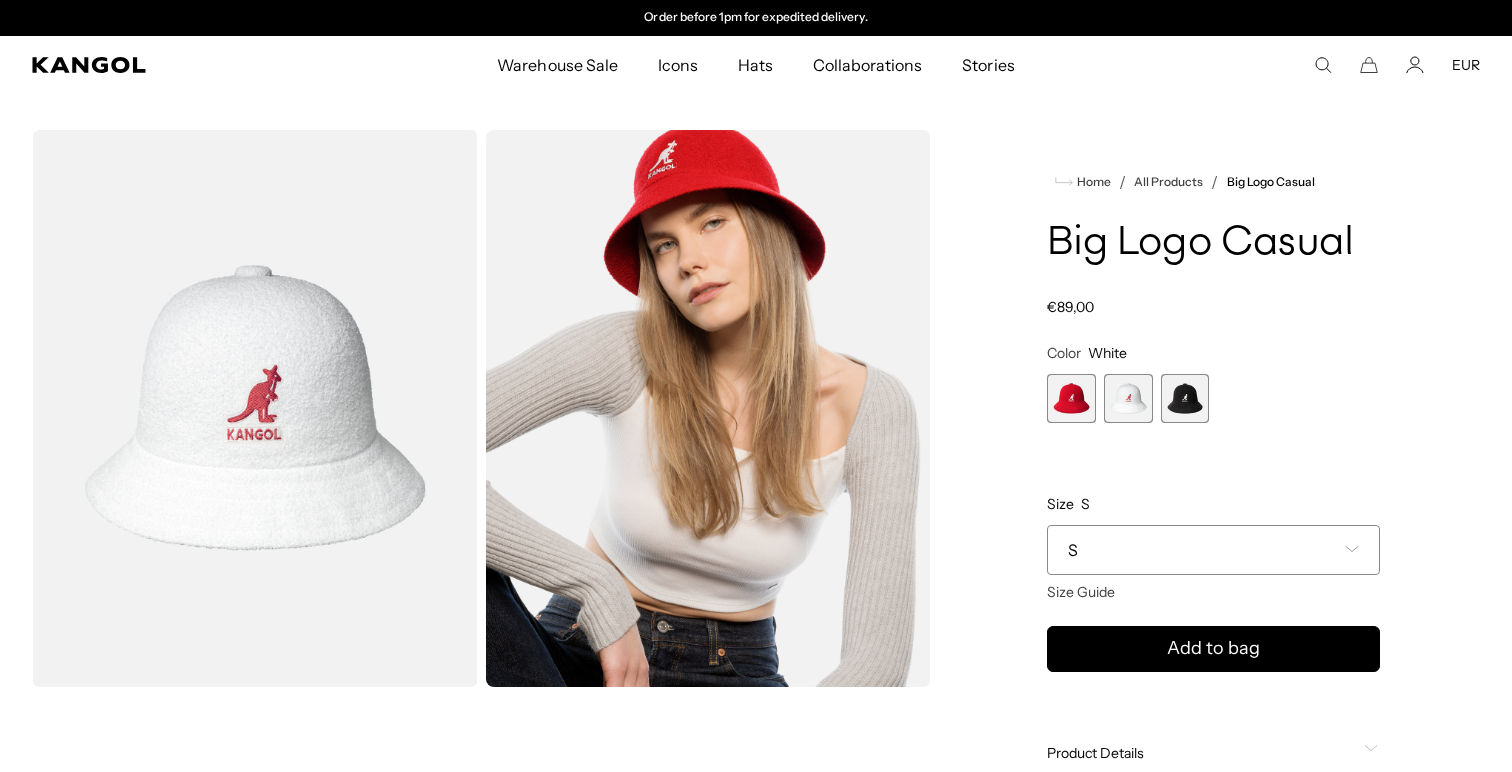 click at bounding box center [1185, 398] 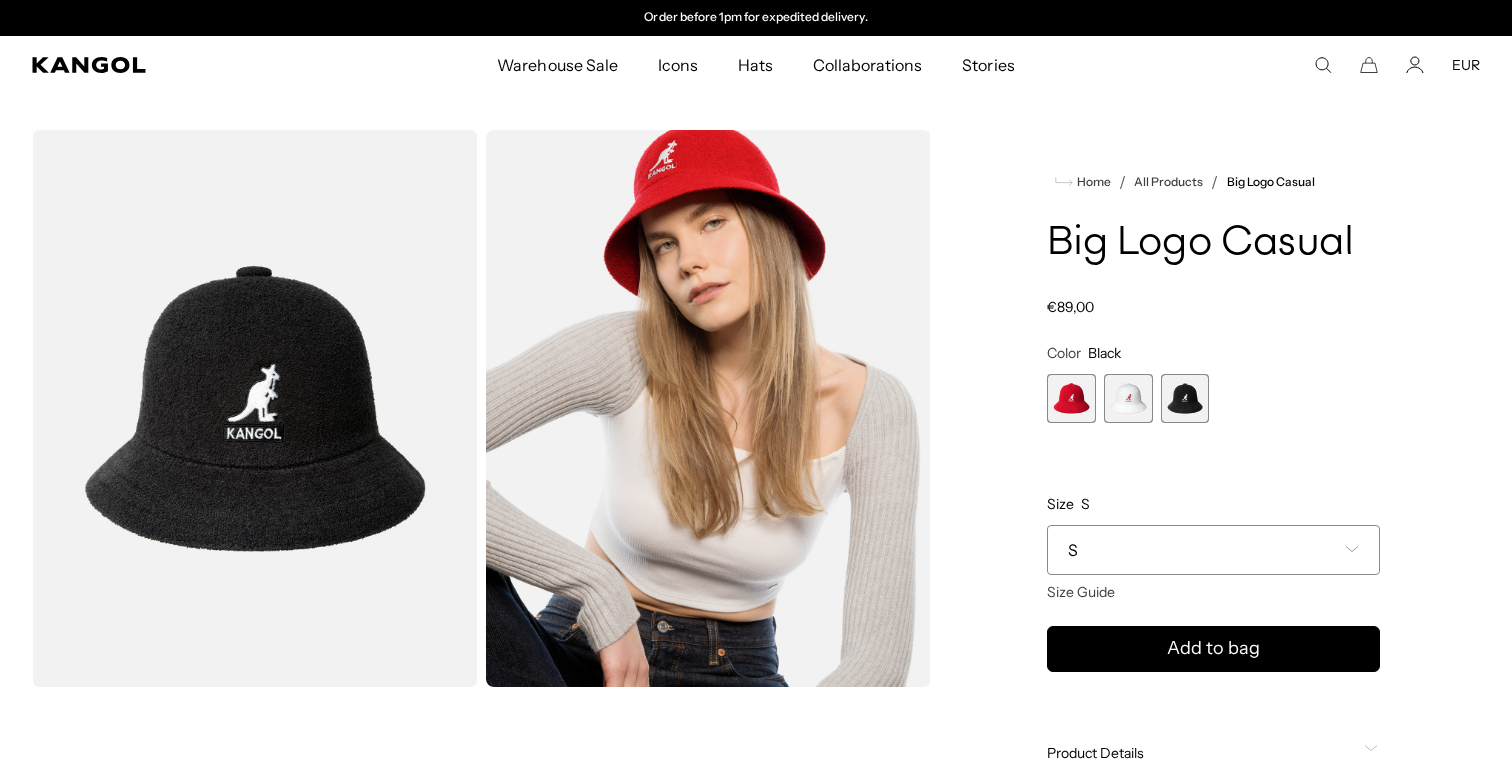 click on "S" at bounding box center (1213, 550) 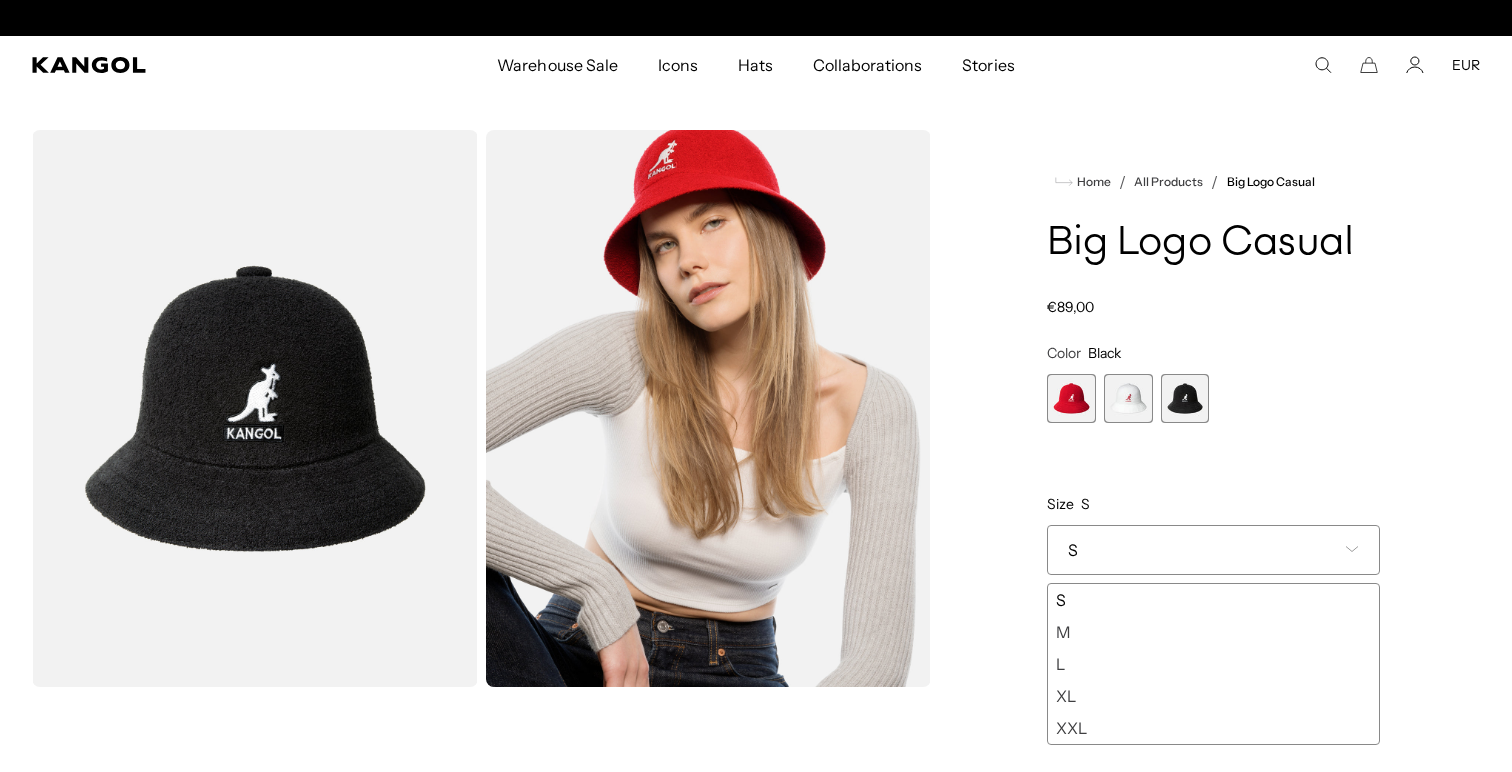 scroll, scrollTop: 0, scrollLeft: 412, axis: horizontal 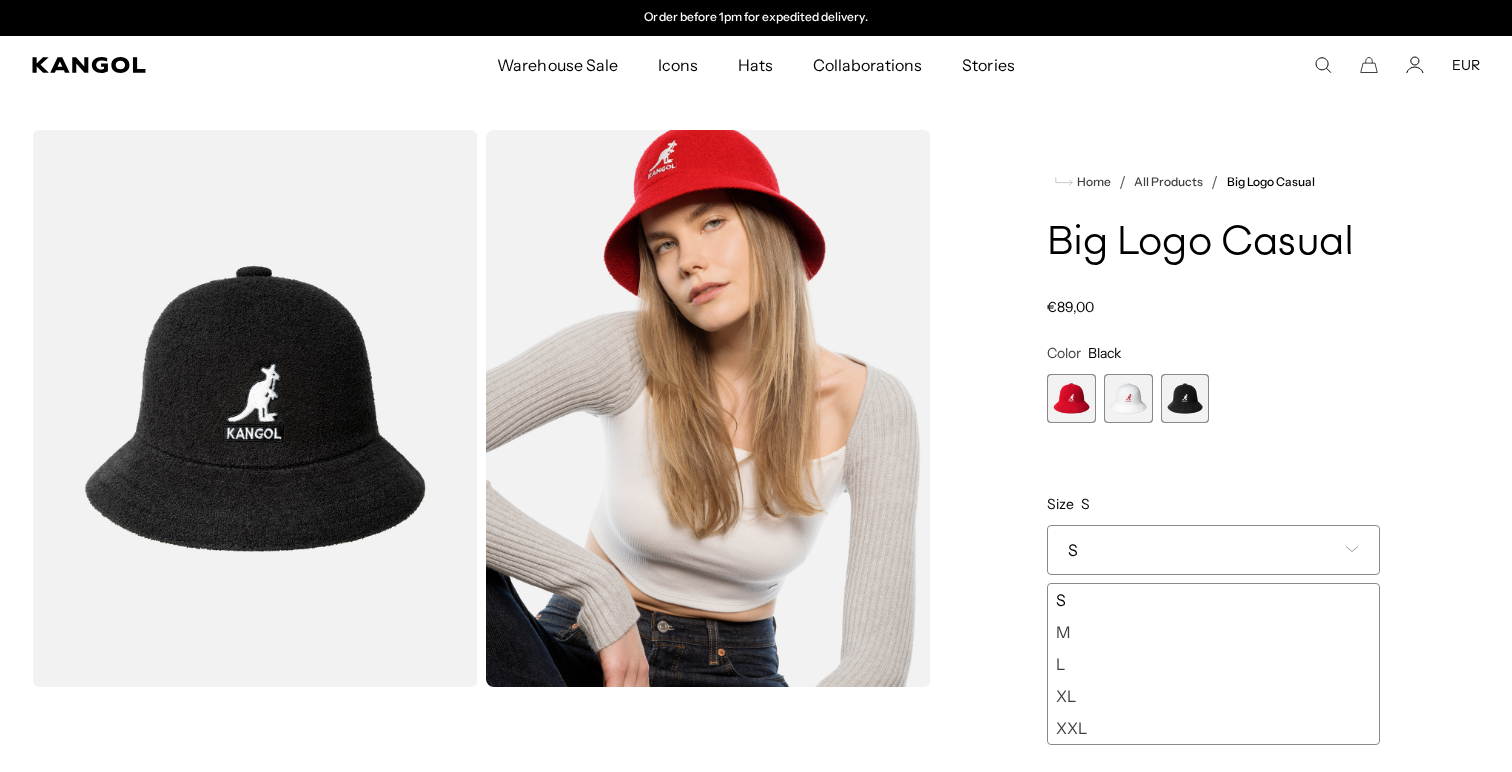 click at bounding box center [1128, 398] 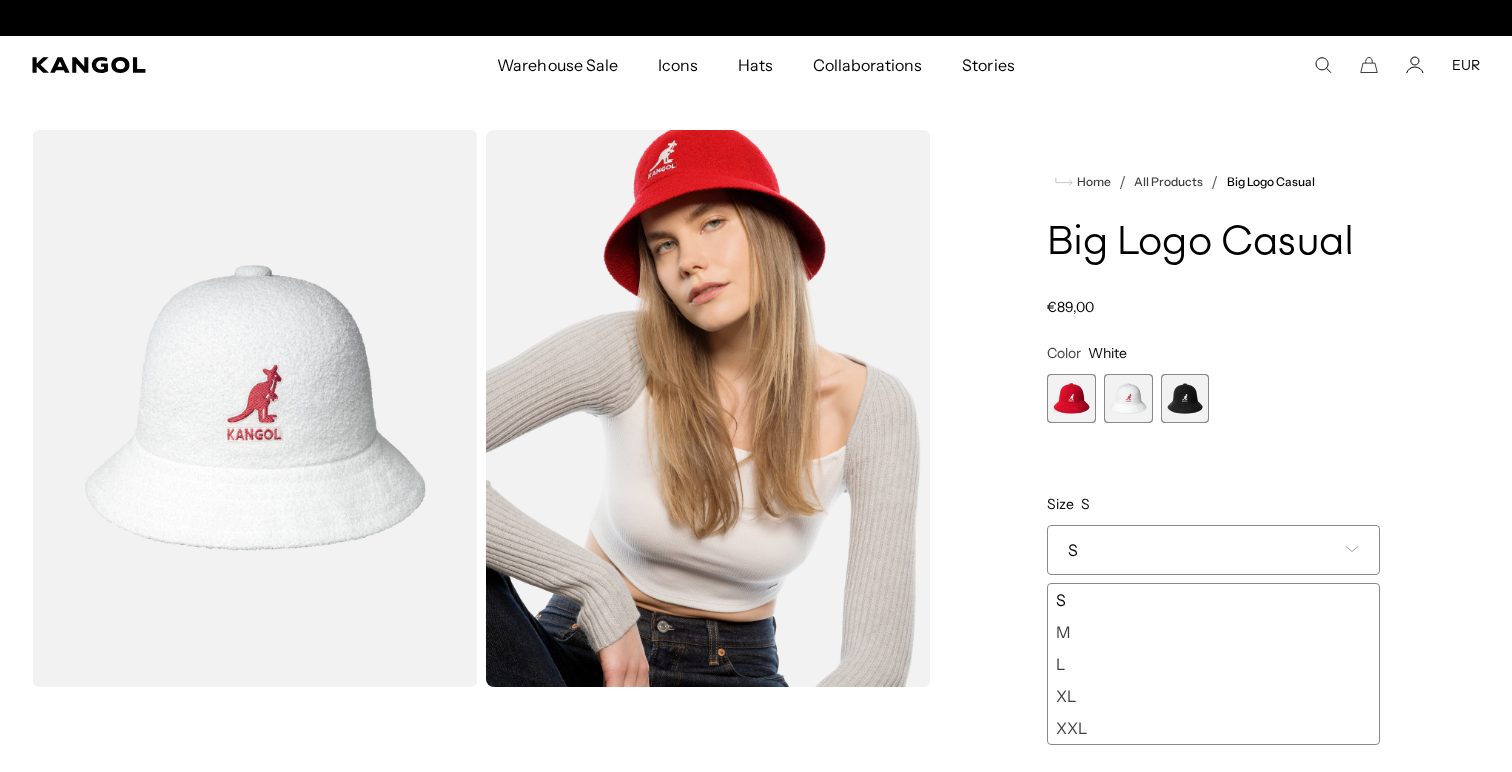 scroll, scrollTop: 0, scrollLeft: 412, axis: horizontal 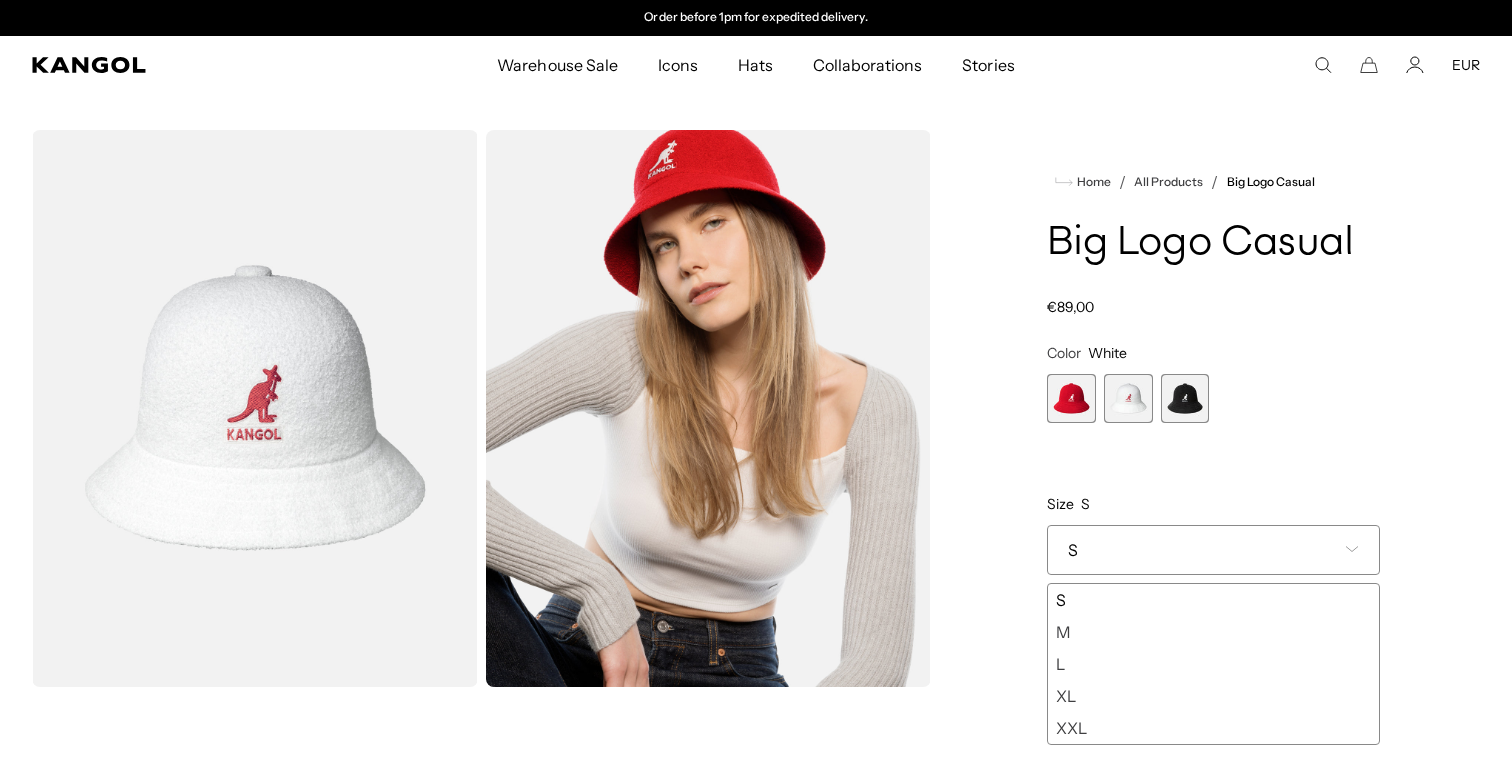 click at bounding box center (1185, 398) 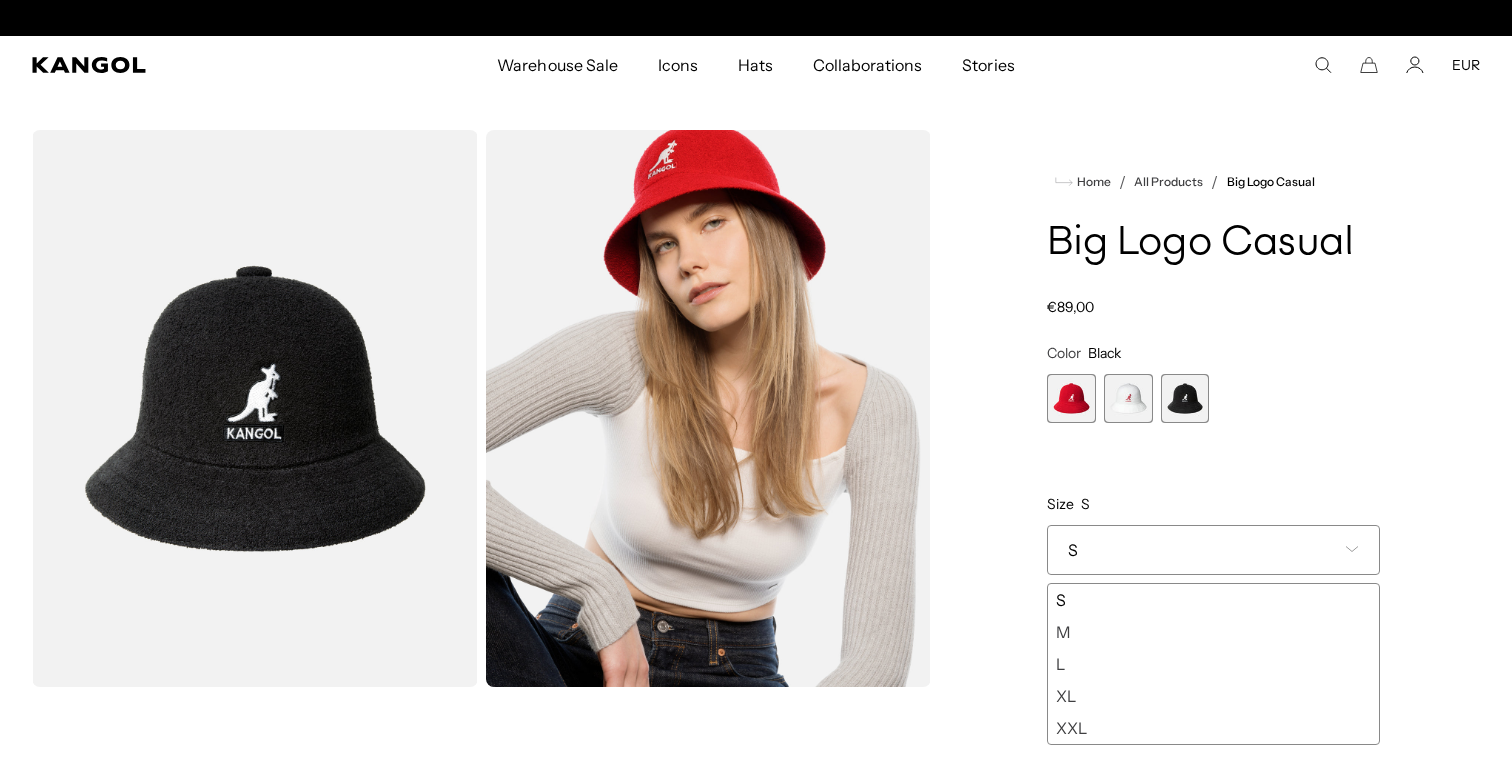 scroll, scrollTop: 0, scrollLeft: 0, axis: both 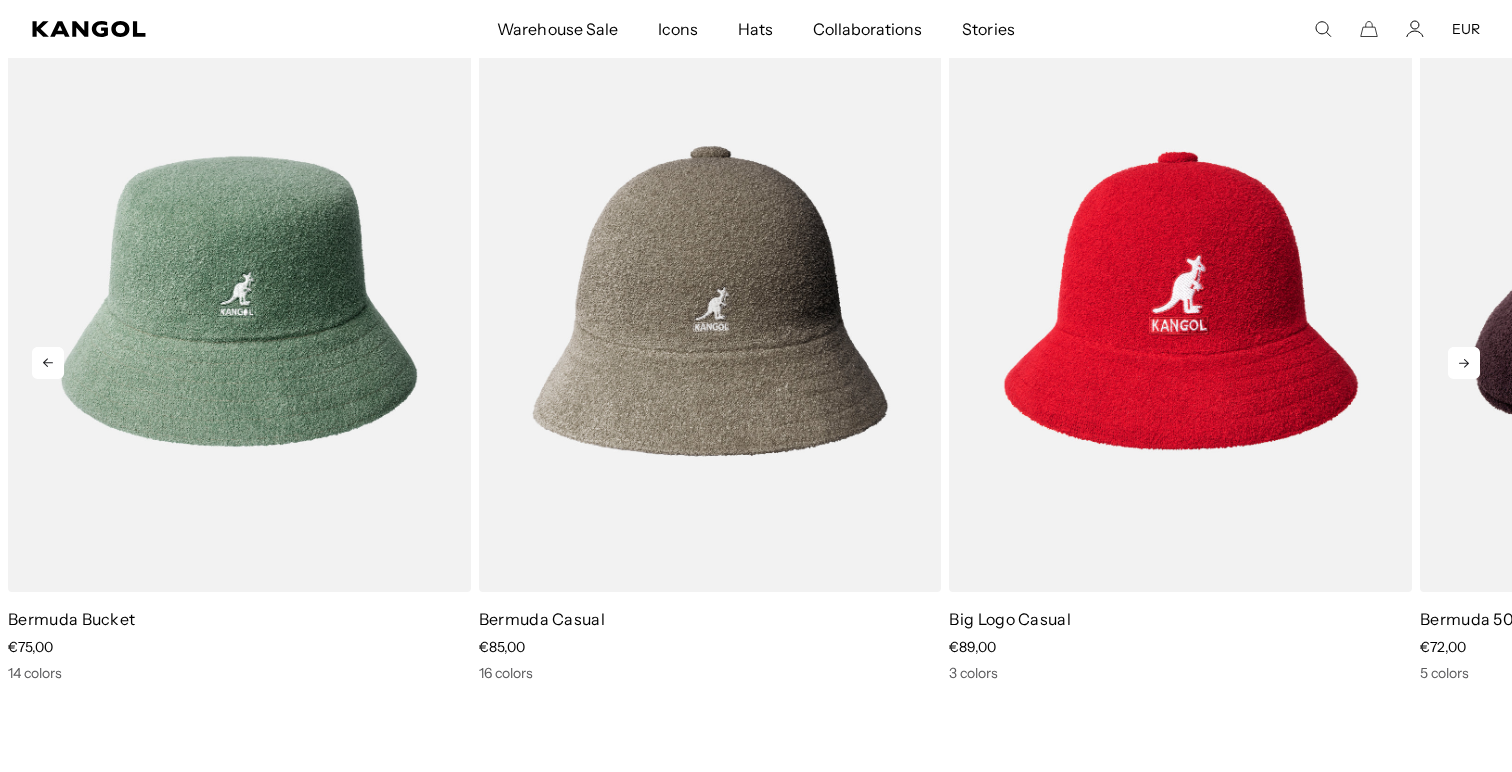 click 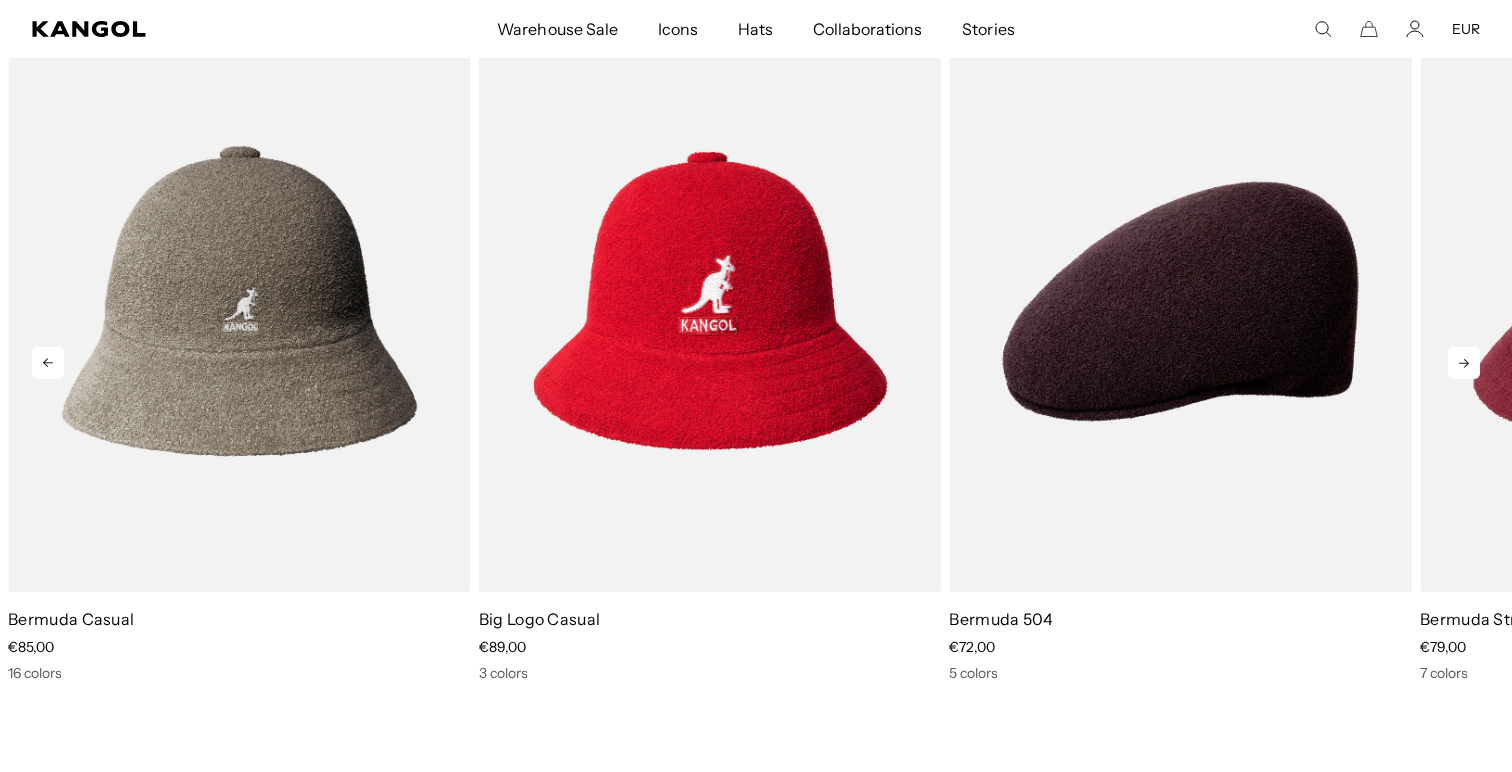click 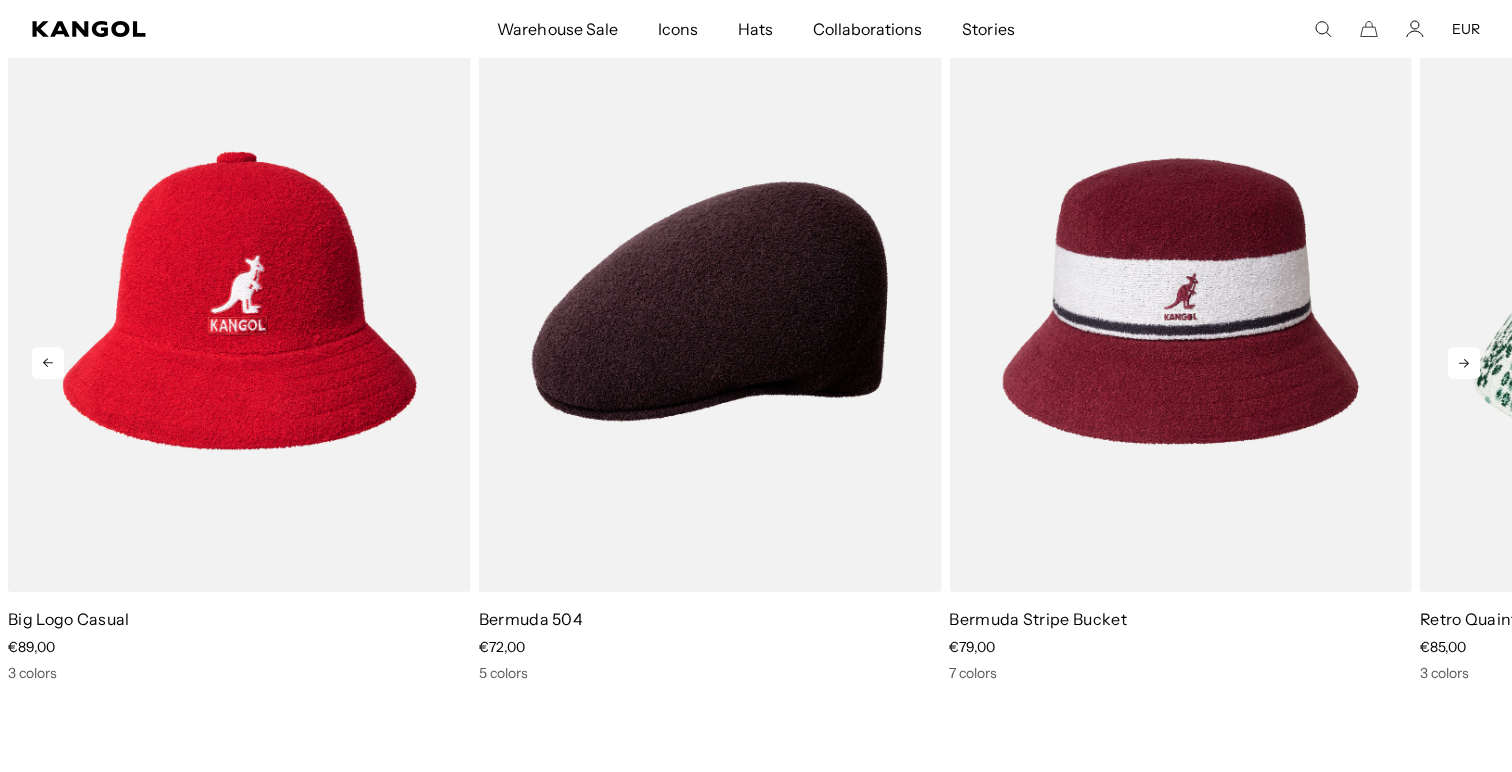 scroll, scrollTop: 0, scrollLeft: 412, axis: horizontal 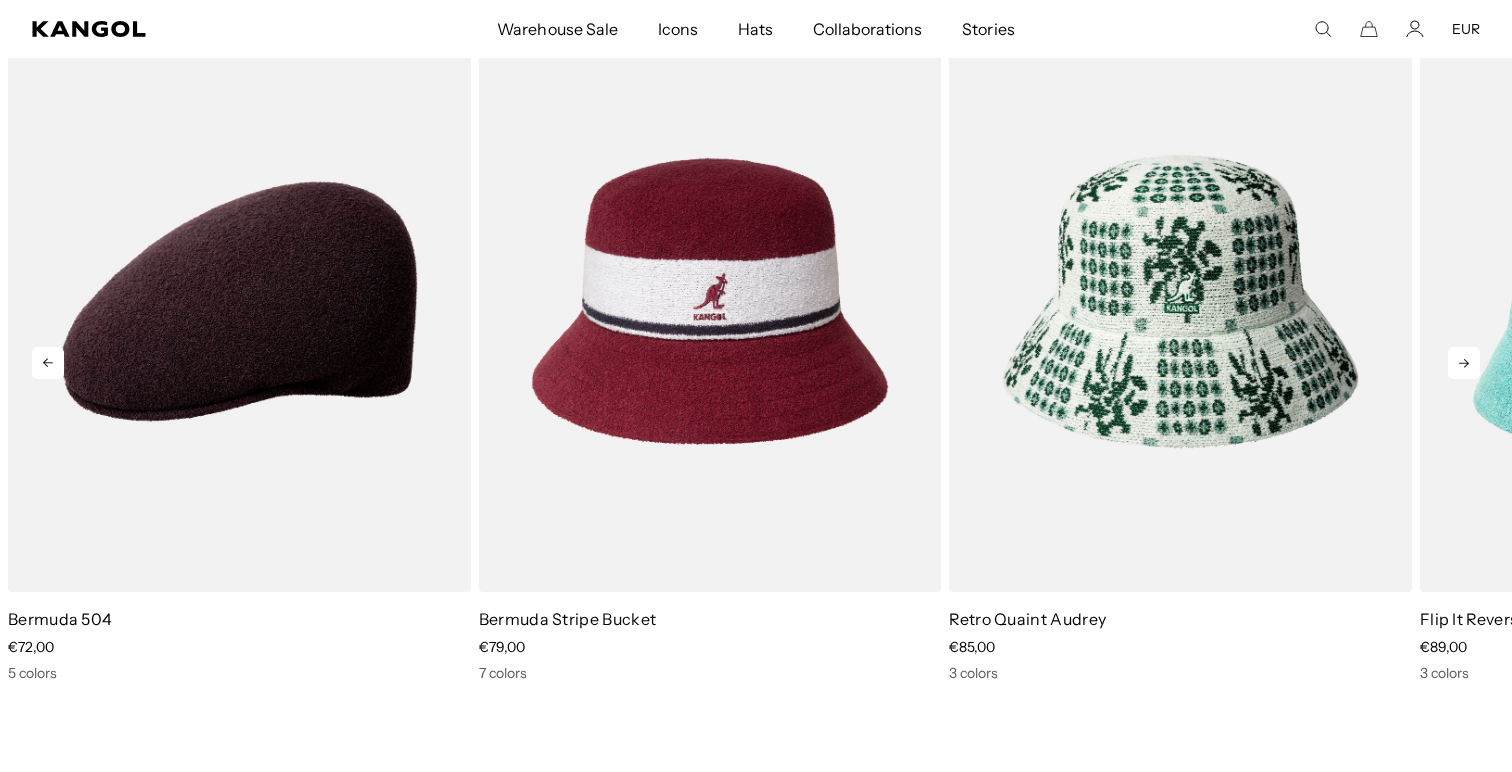 click 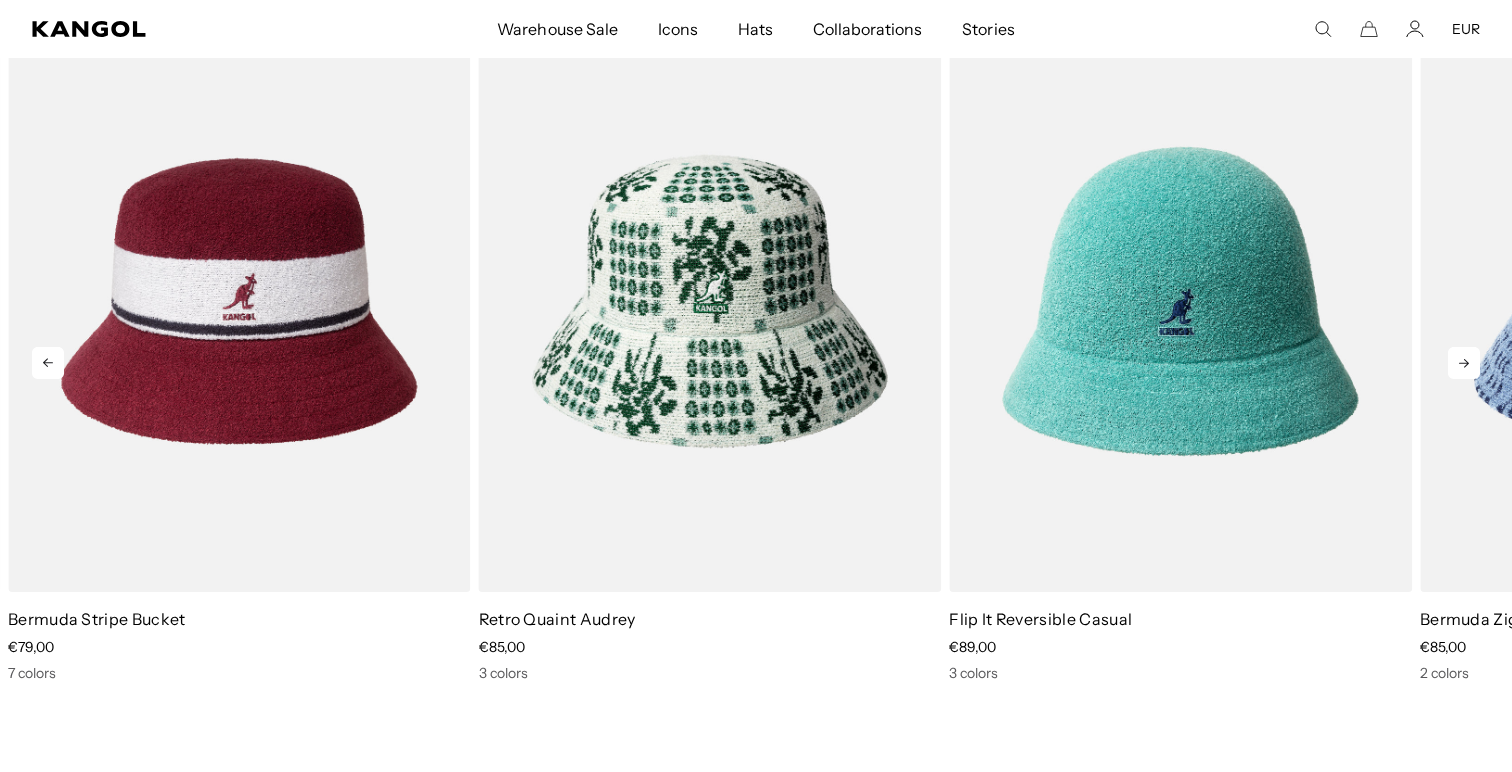 click 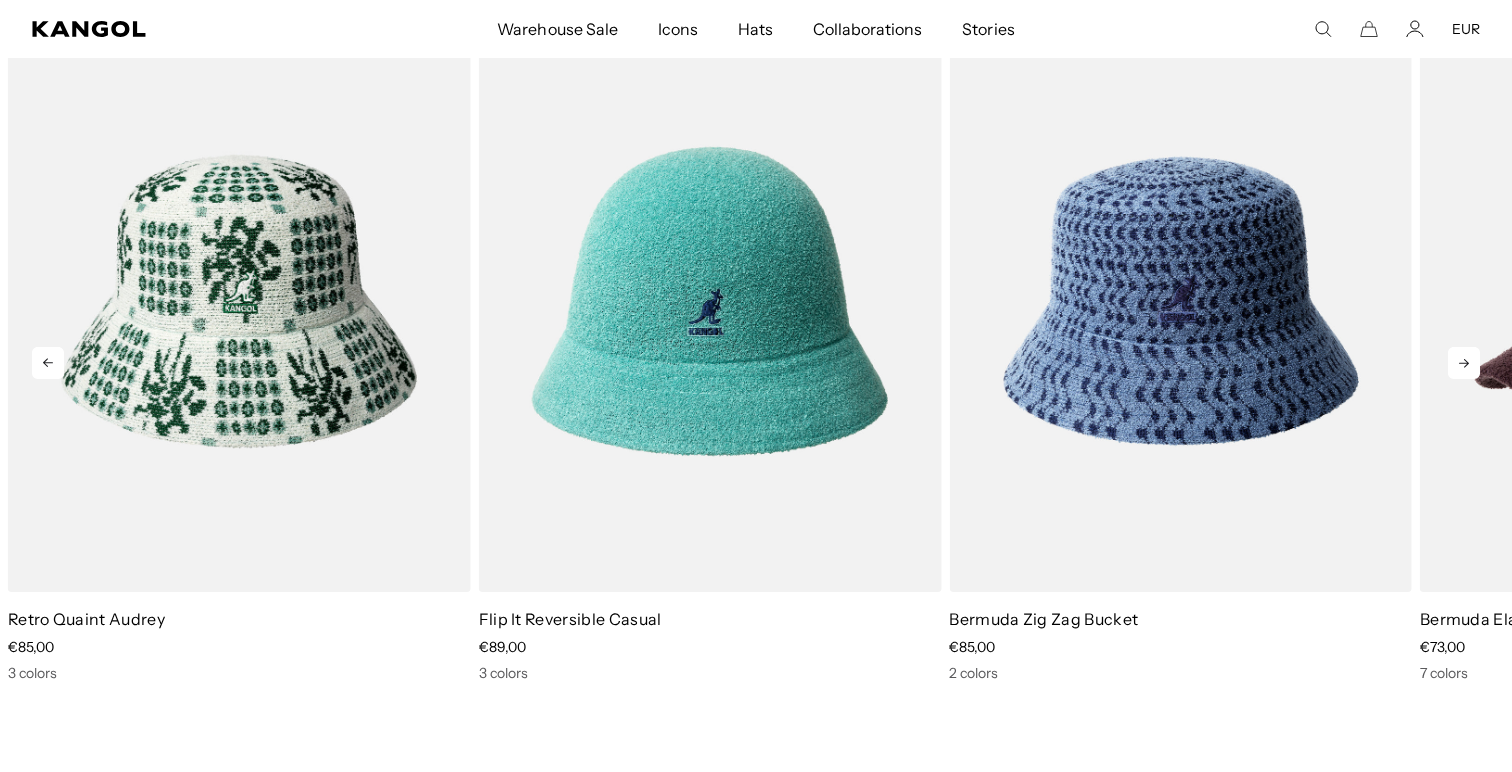 scroll, scrollTop: 0, scrollLeft: 0, axis: both 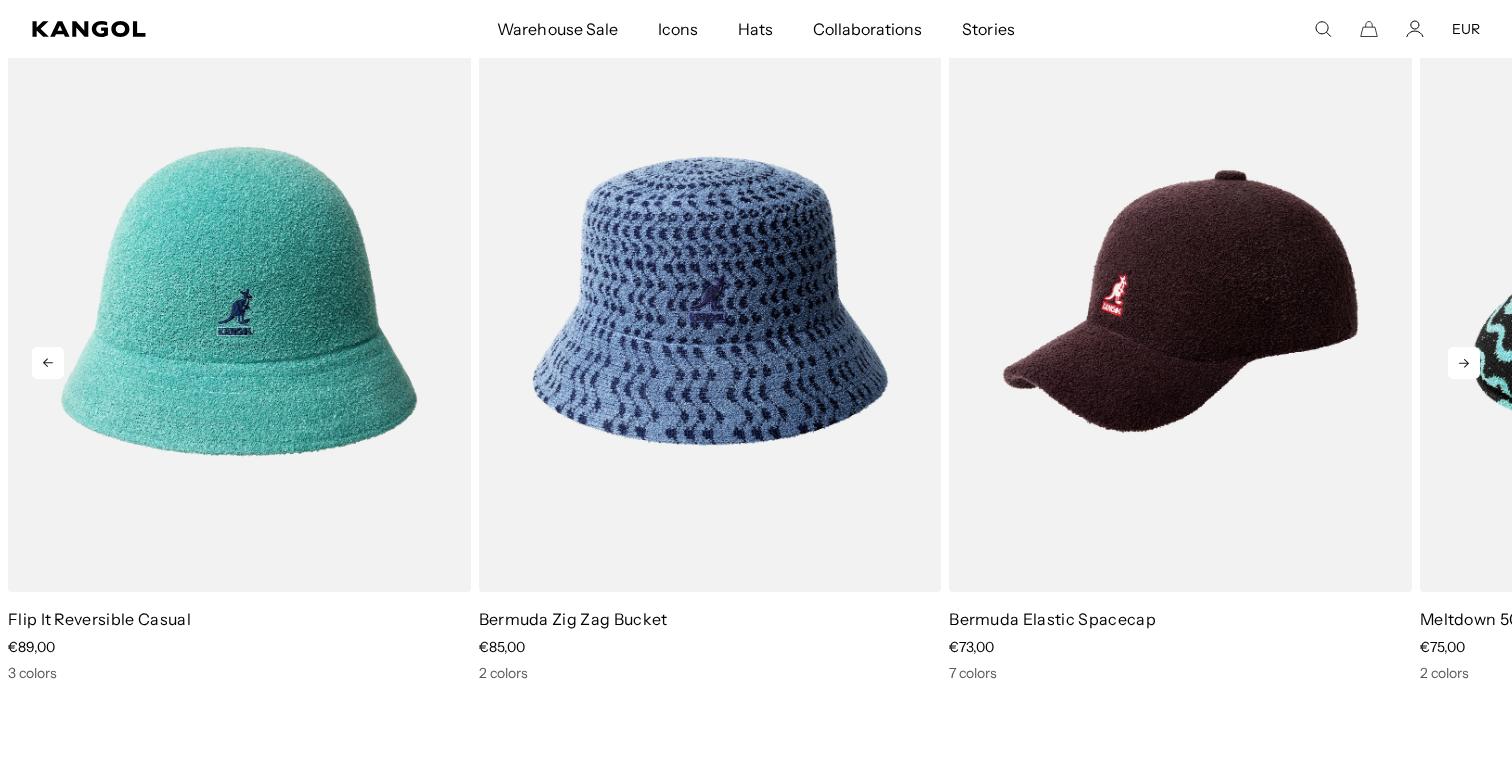 click 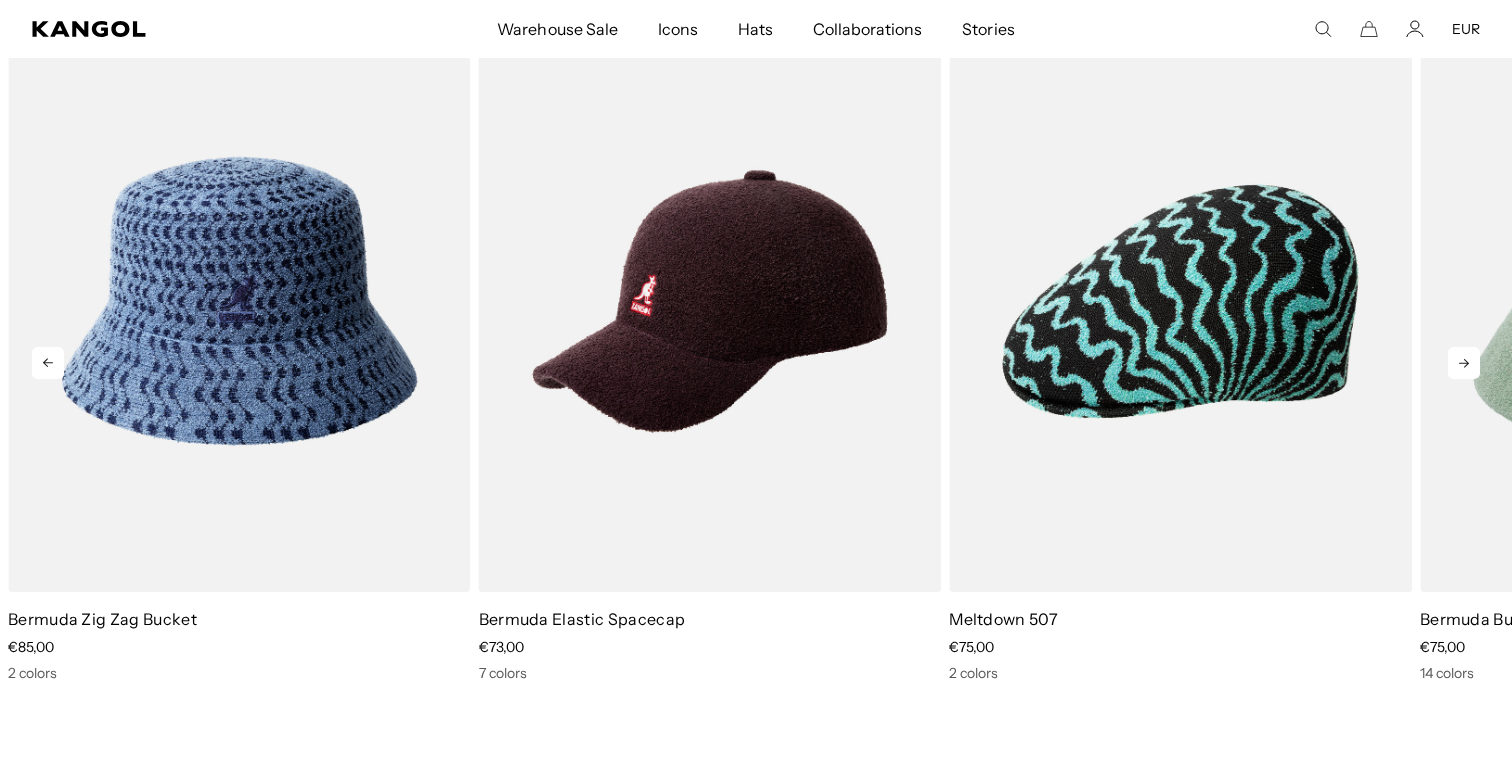 click 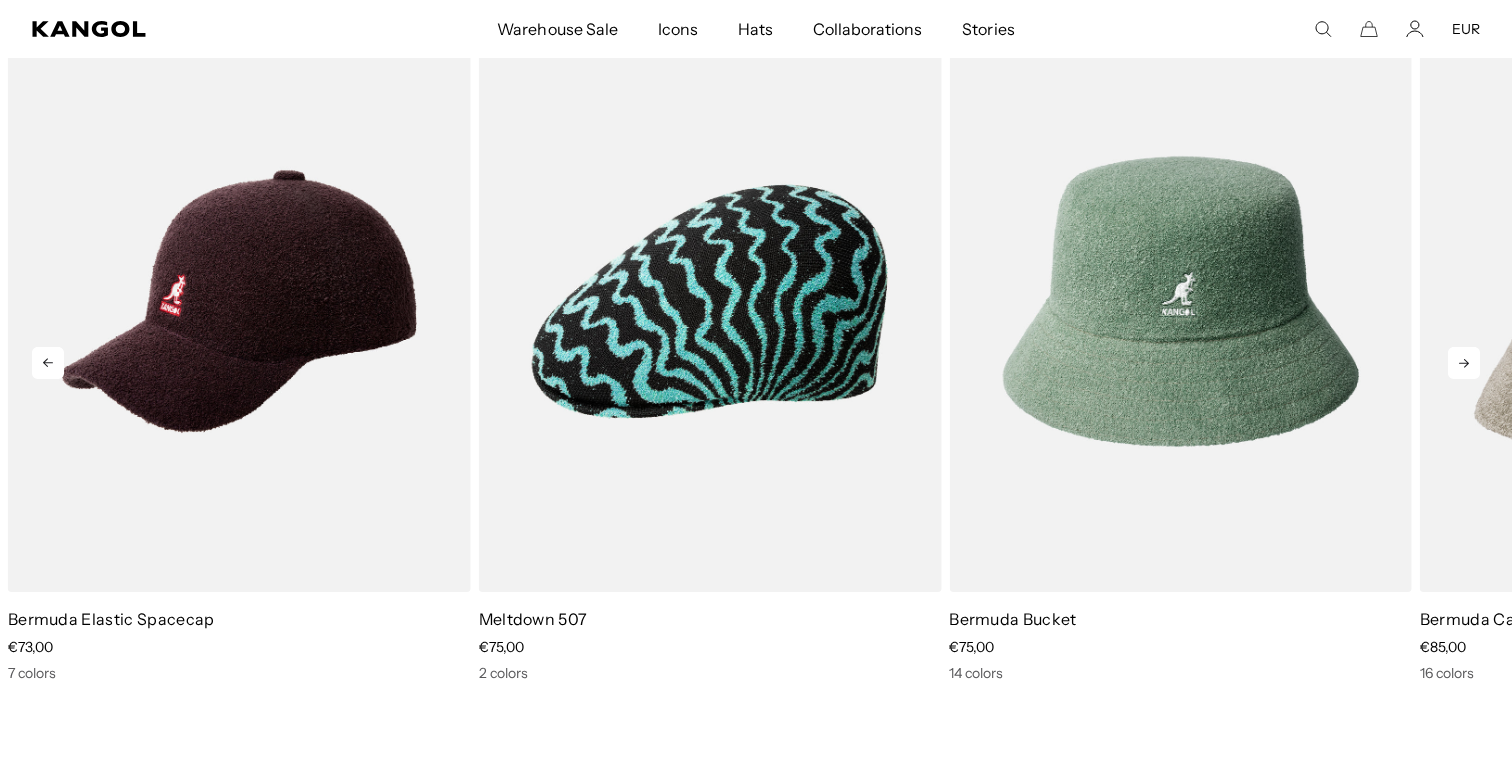 click 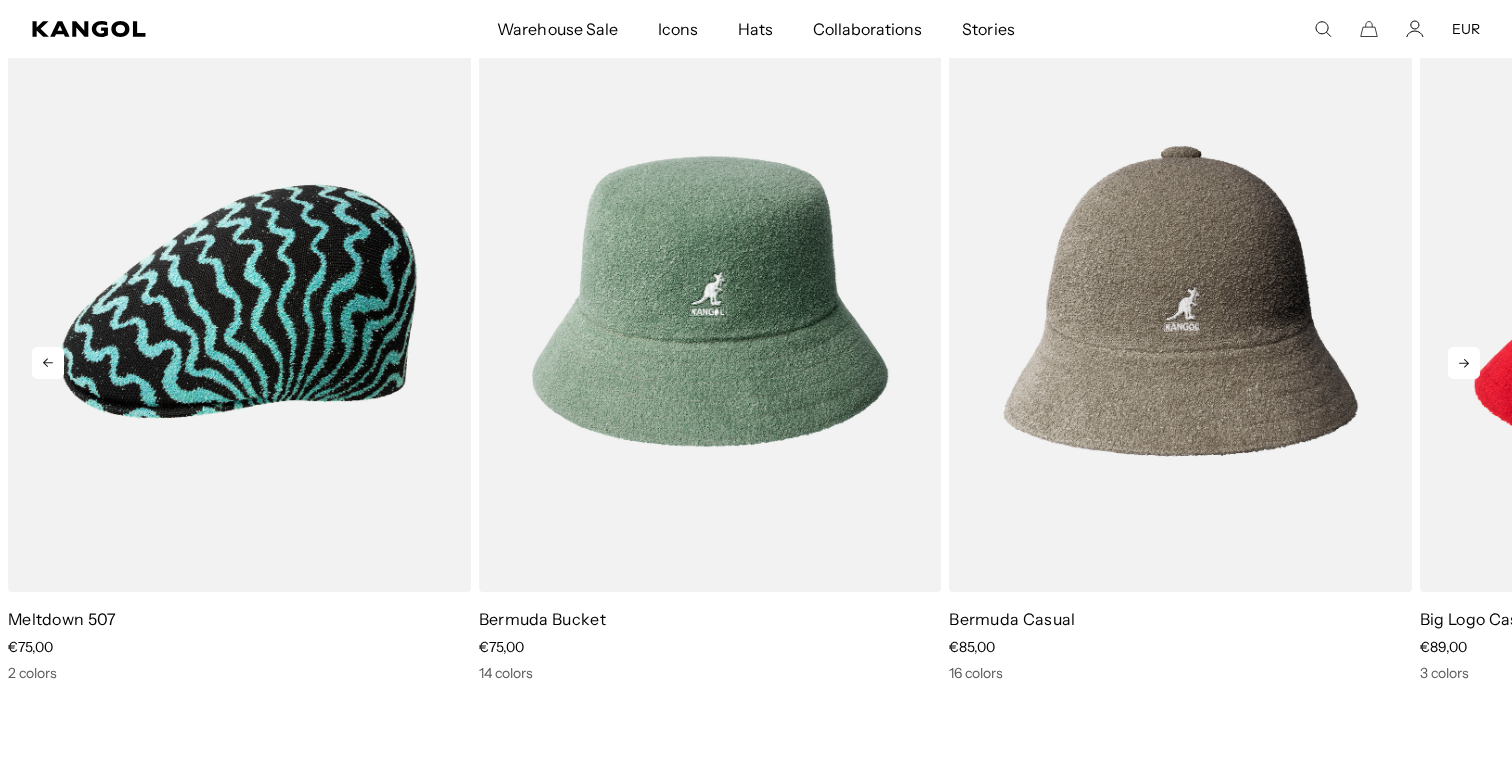 click 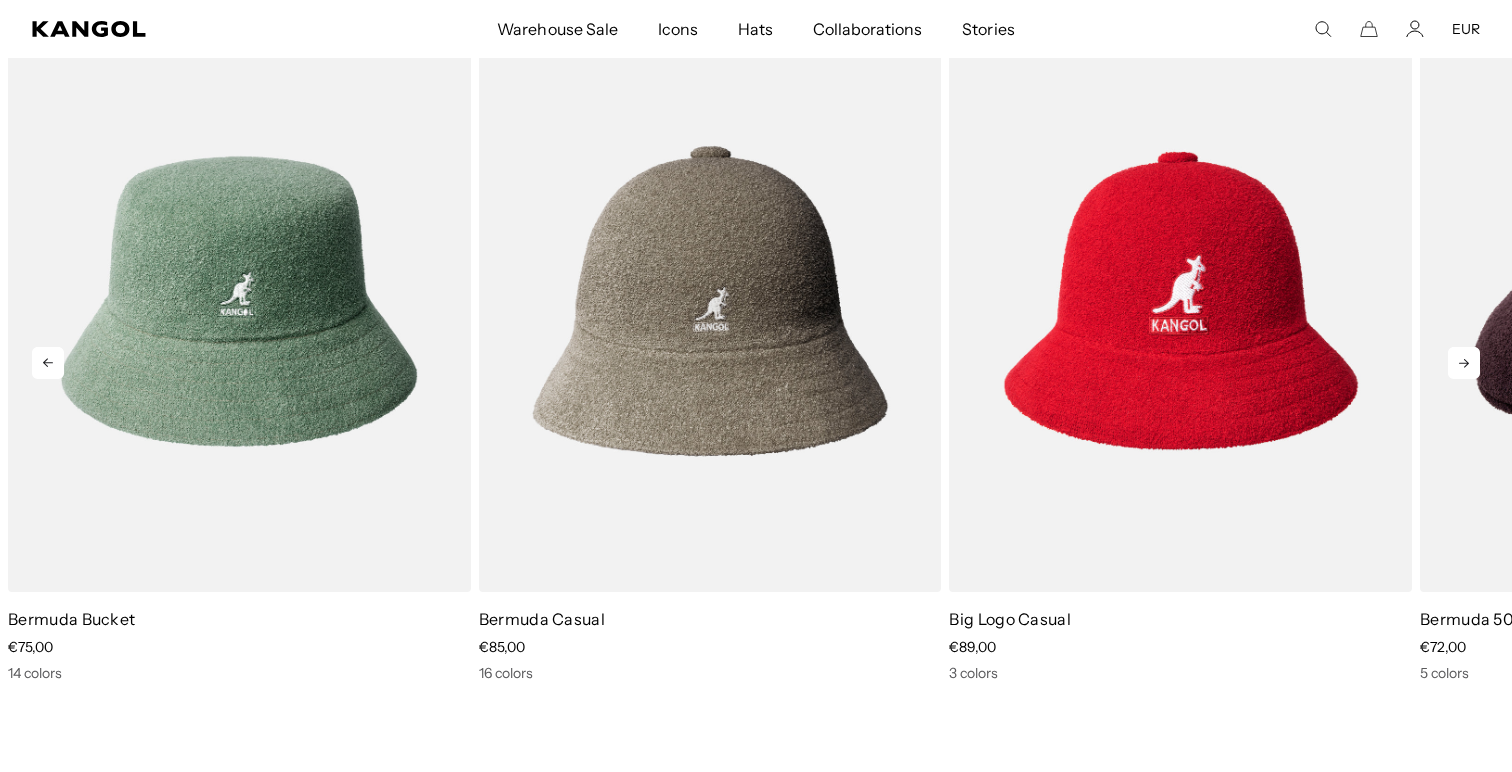 scroll, scrollTop: 0, scrollLeft: 412, axis: horizontal 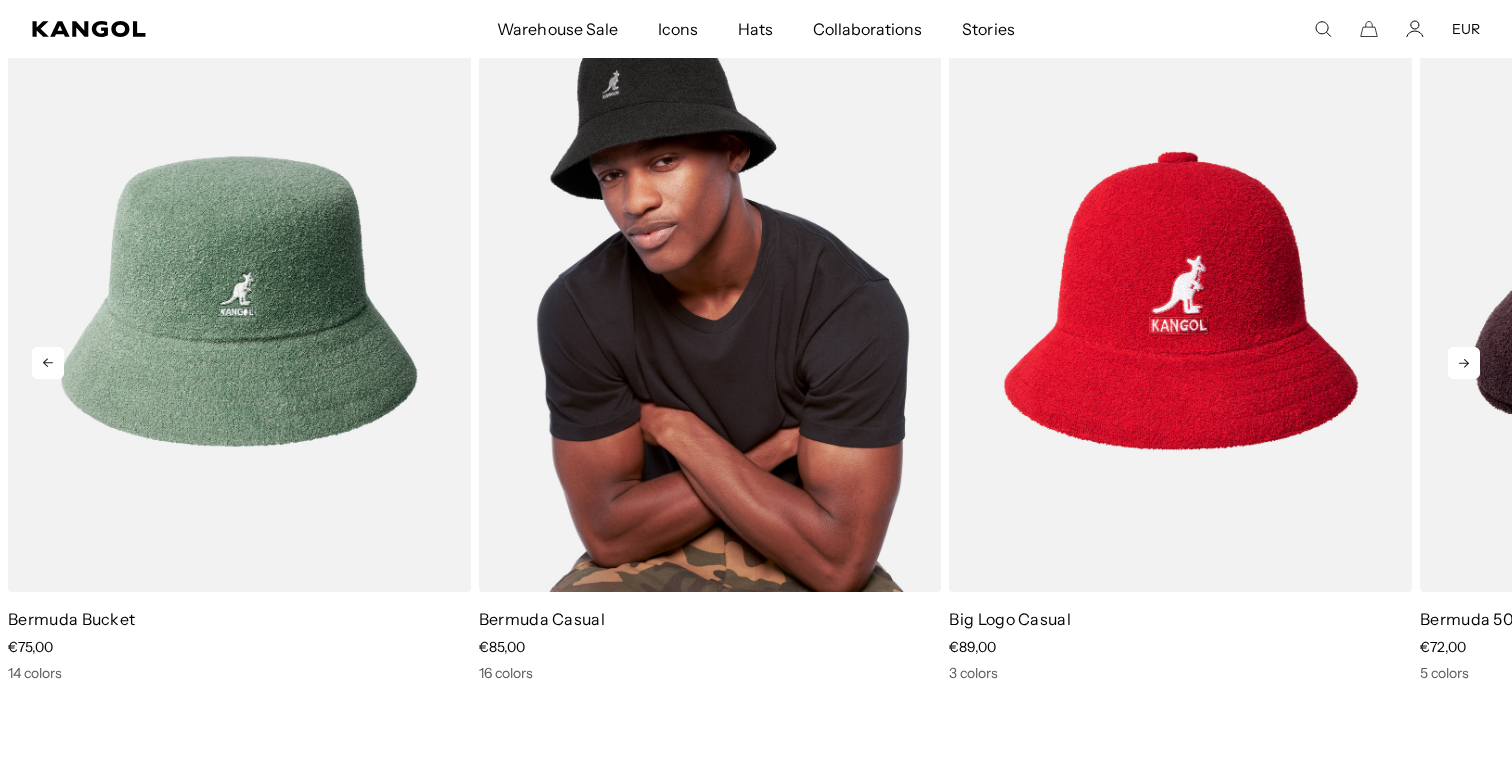click at bounding box center [710, 301] 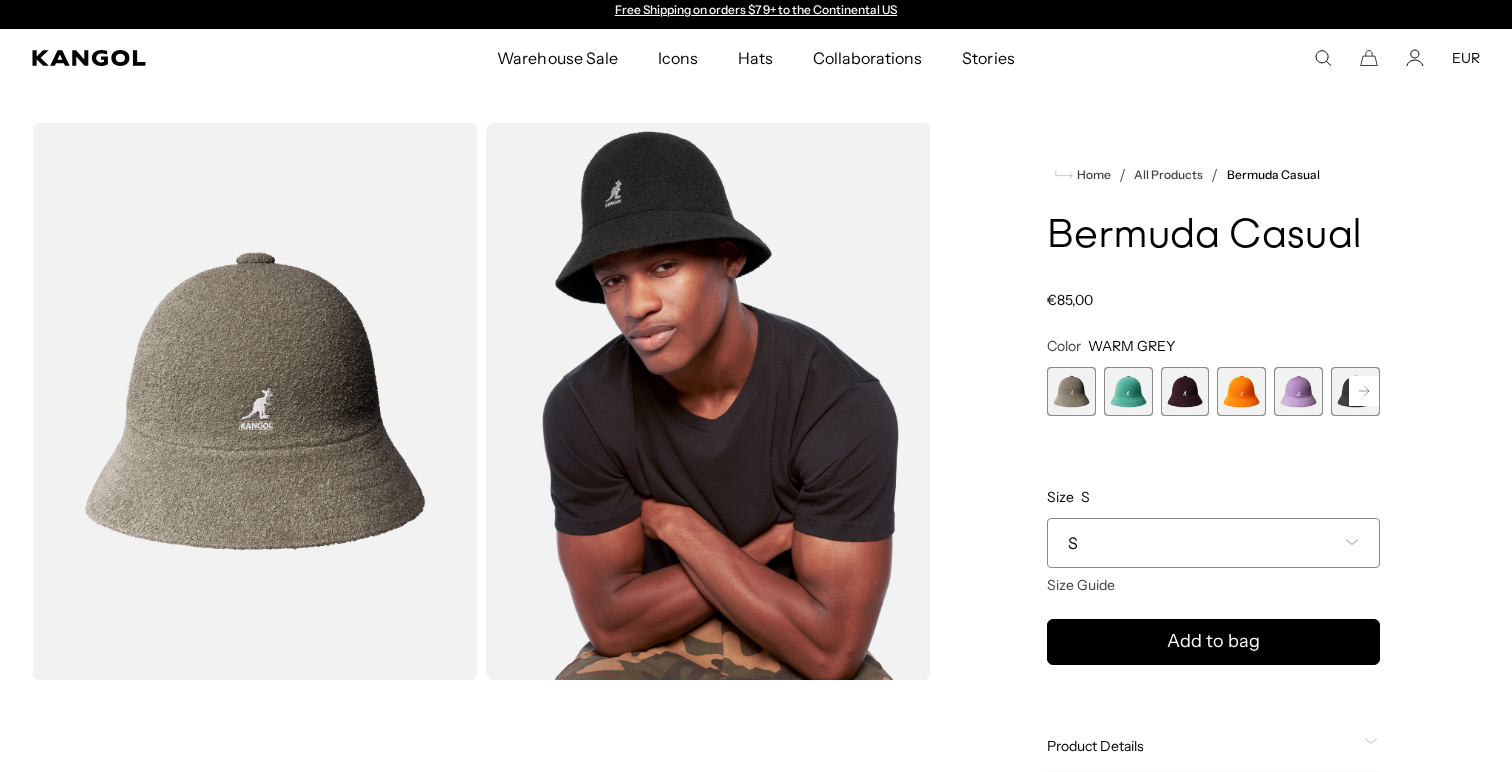 scroll, scrollTop: 0, scrollLeft: 0, axis: both 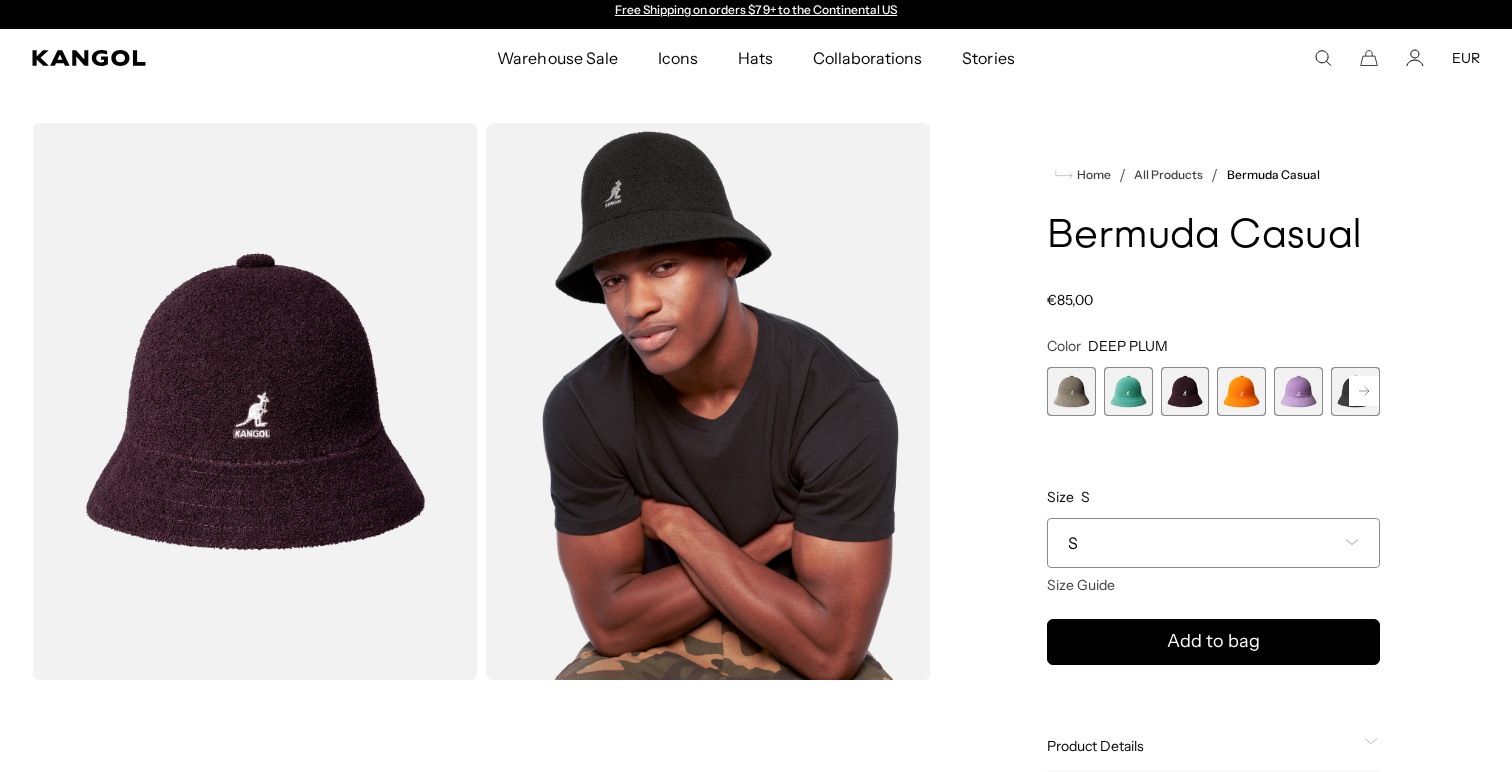 click at bounding box center [1128, 391] 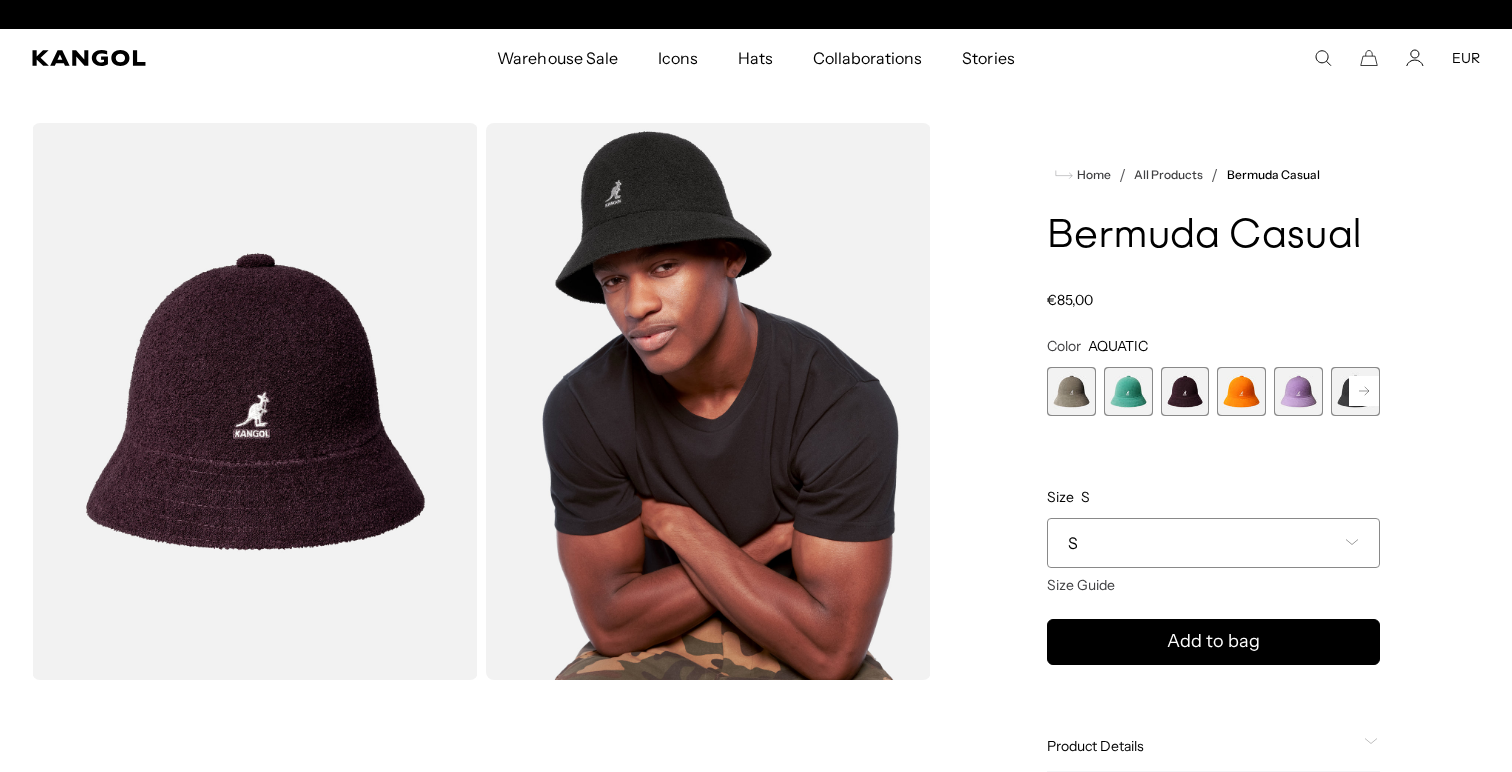 scroll, scrollTop: 0, scrollLeft: 412, axis: horizontal 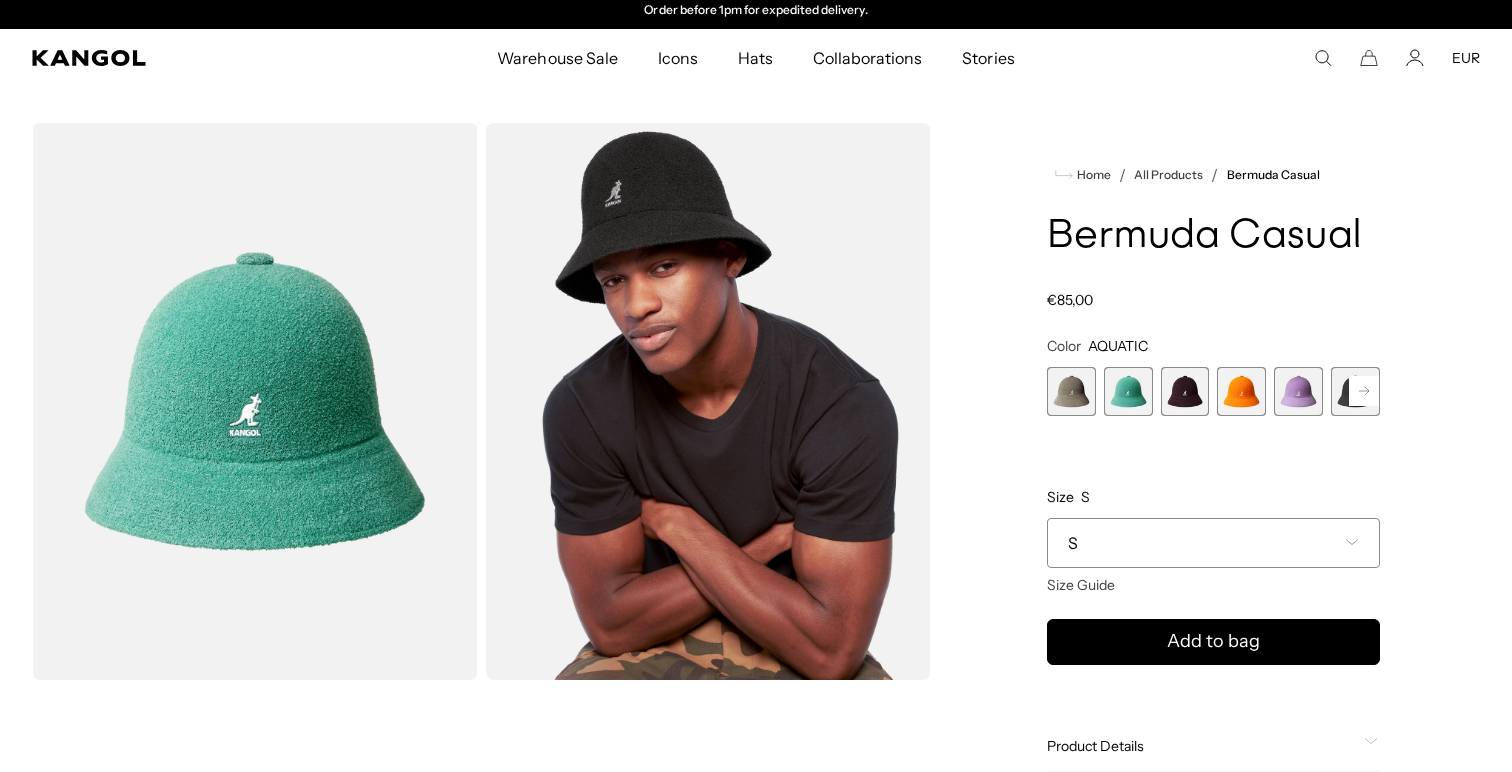 click at bounding box center [1355, 391] 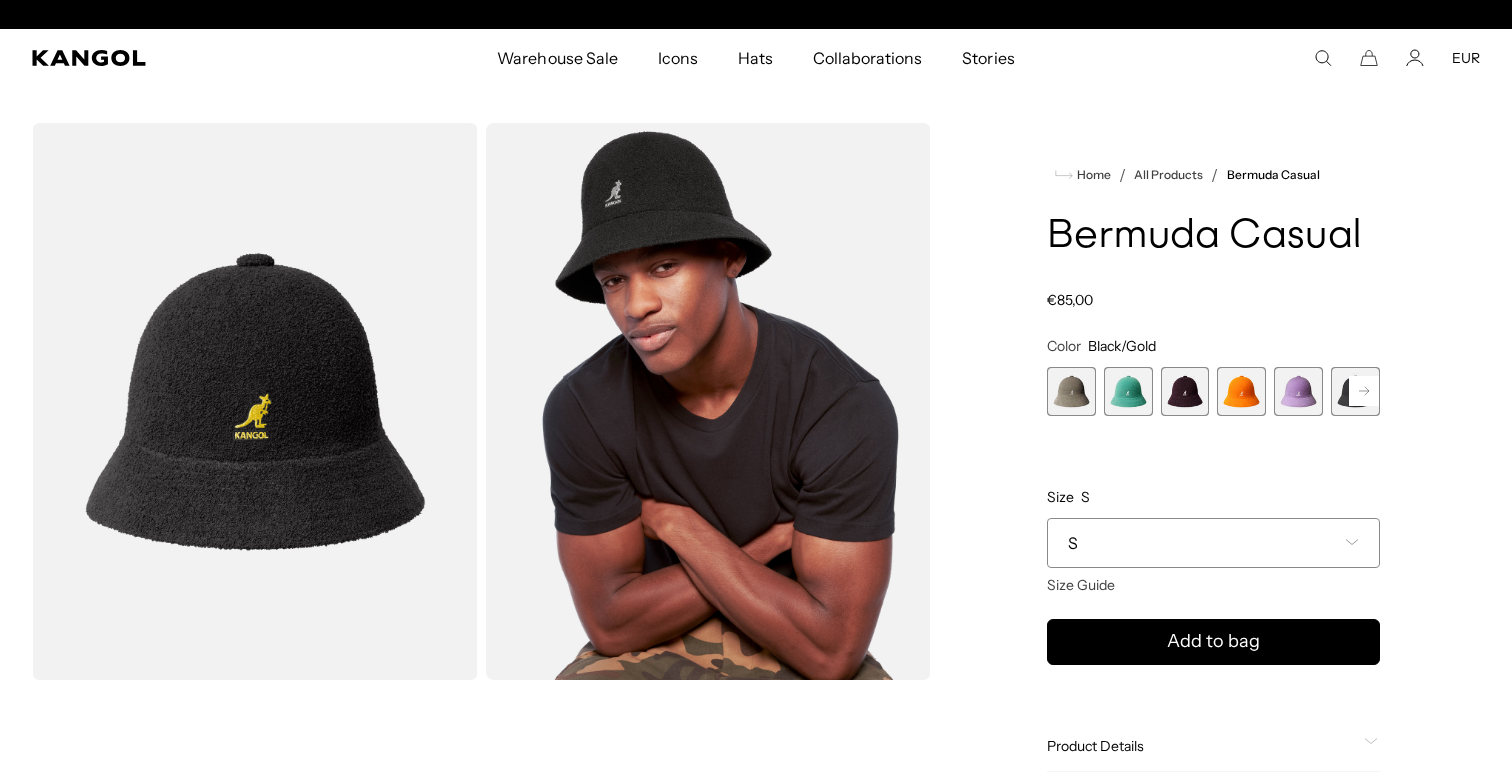 scroll, scrollTop: 0, scrollLeft: 0, axis: both 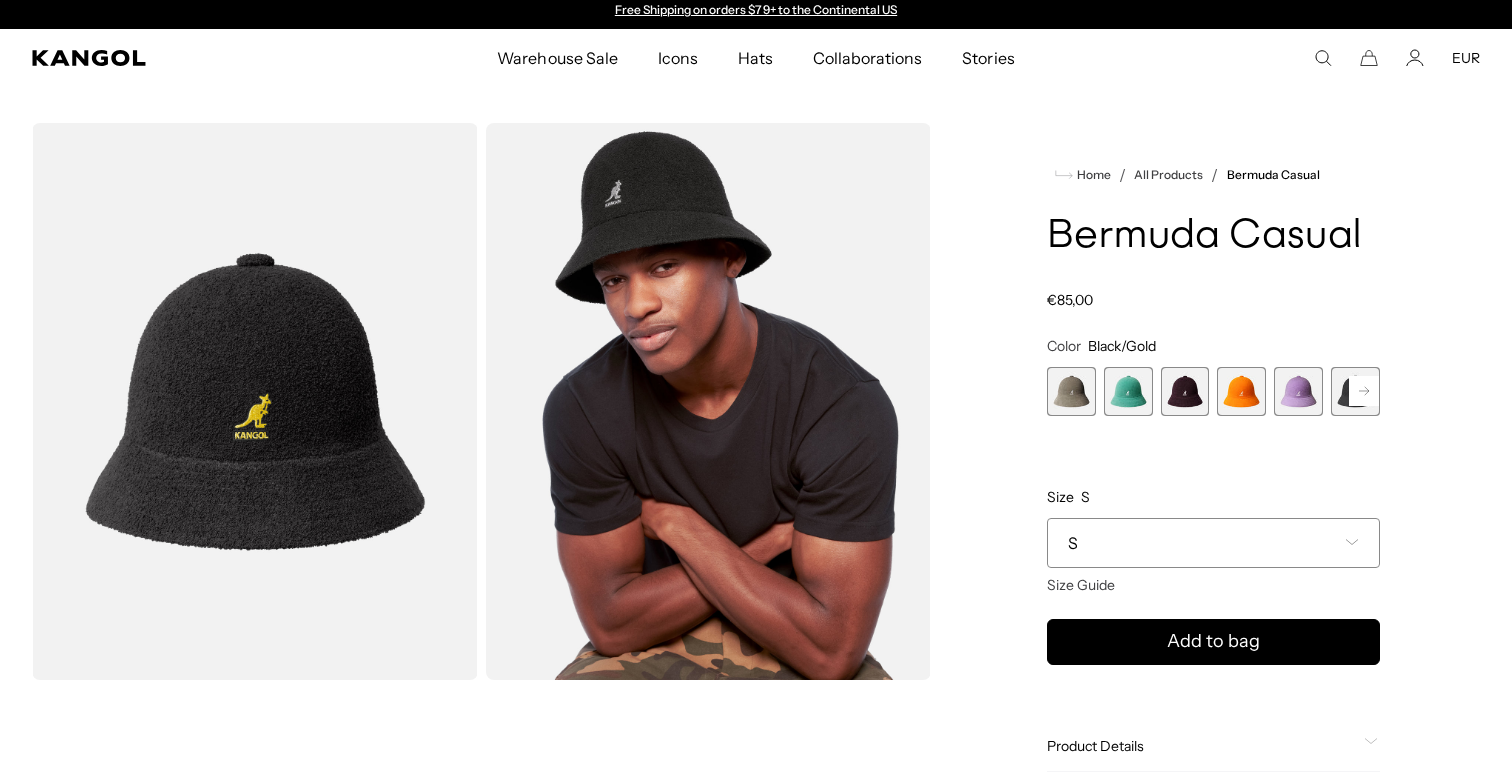click 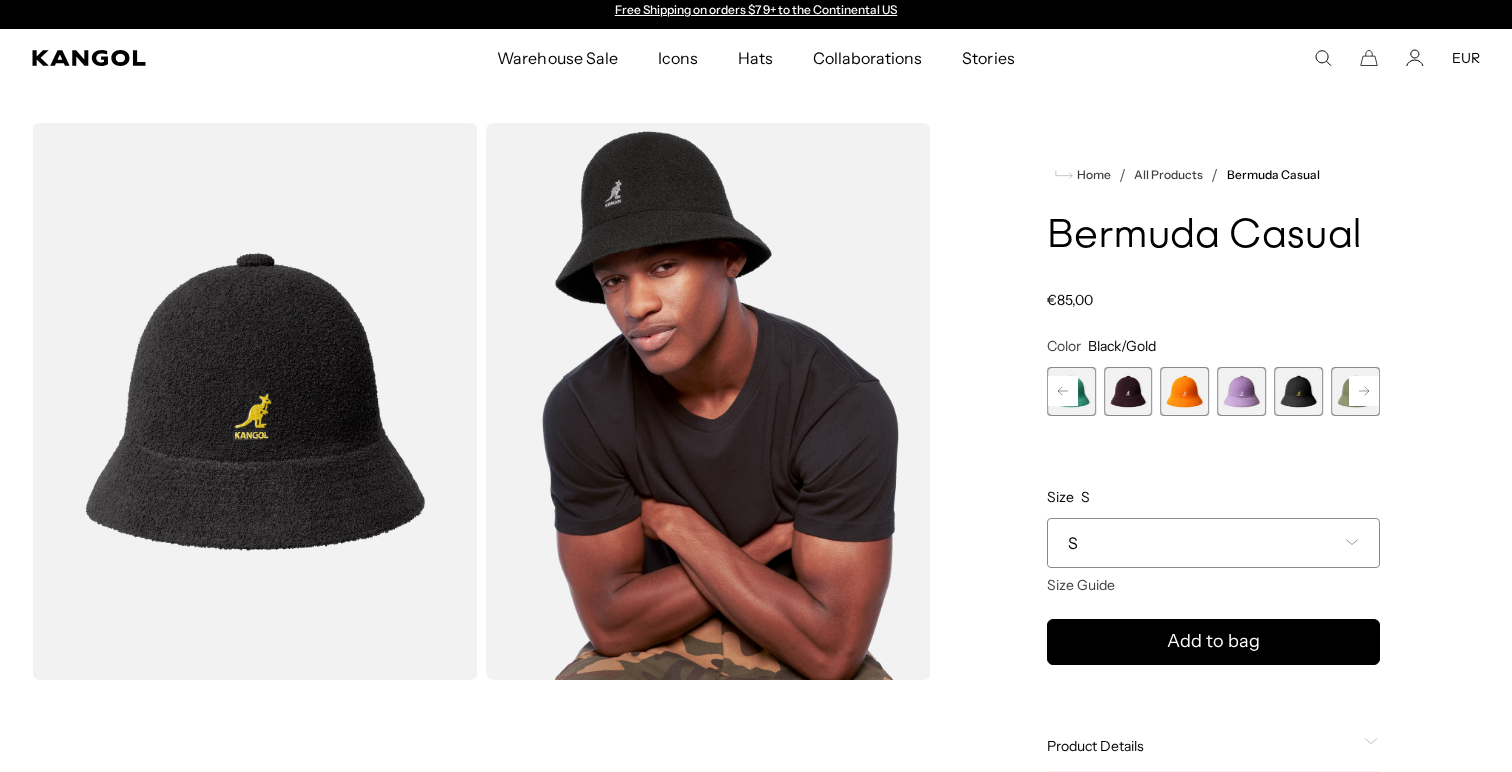 click 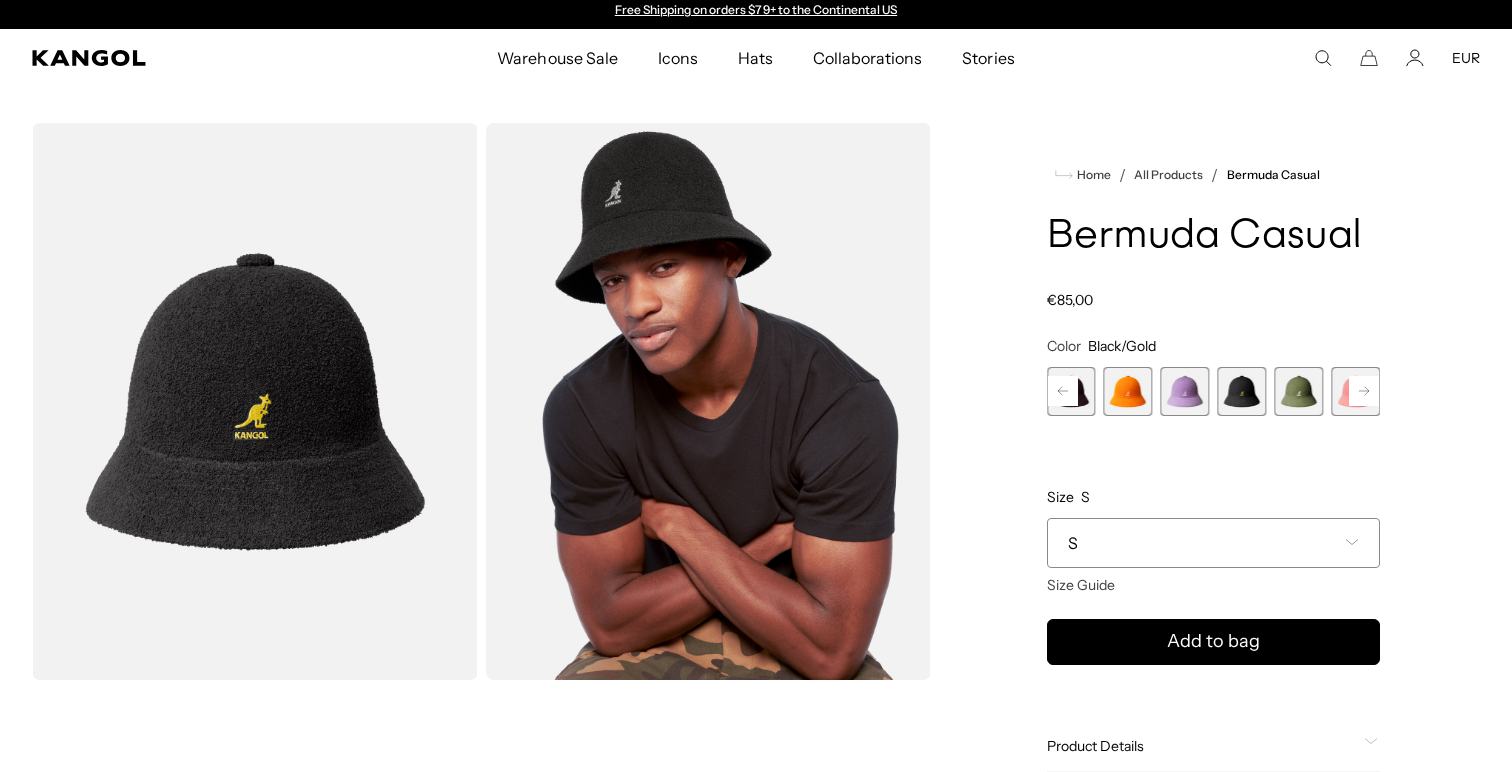 click 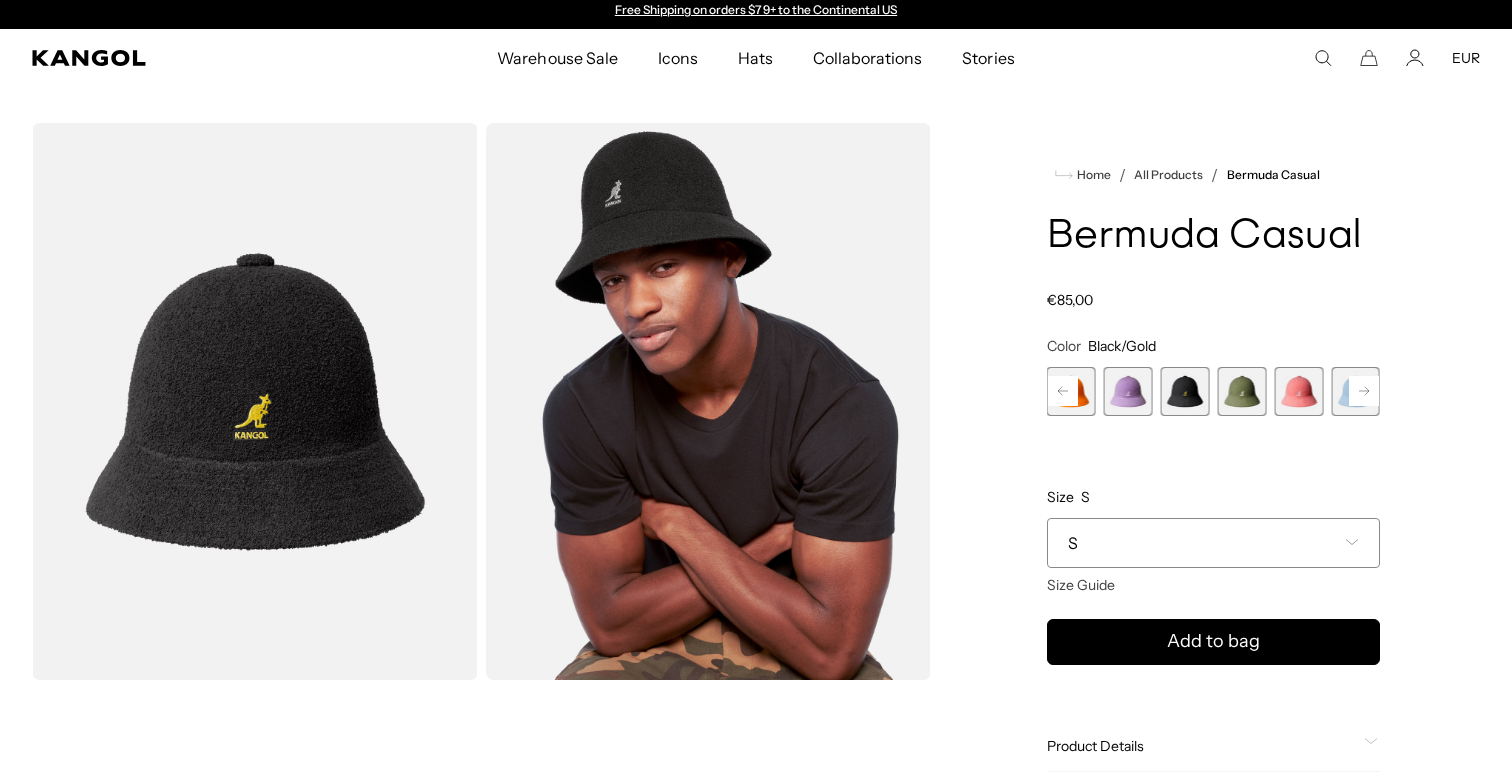click at bounding box center (1241, 391) 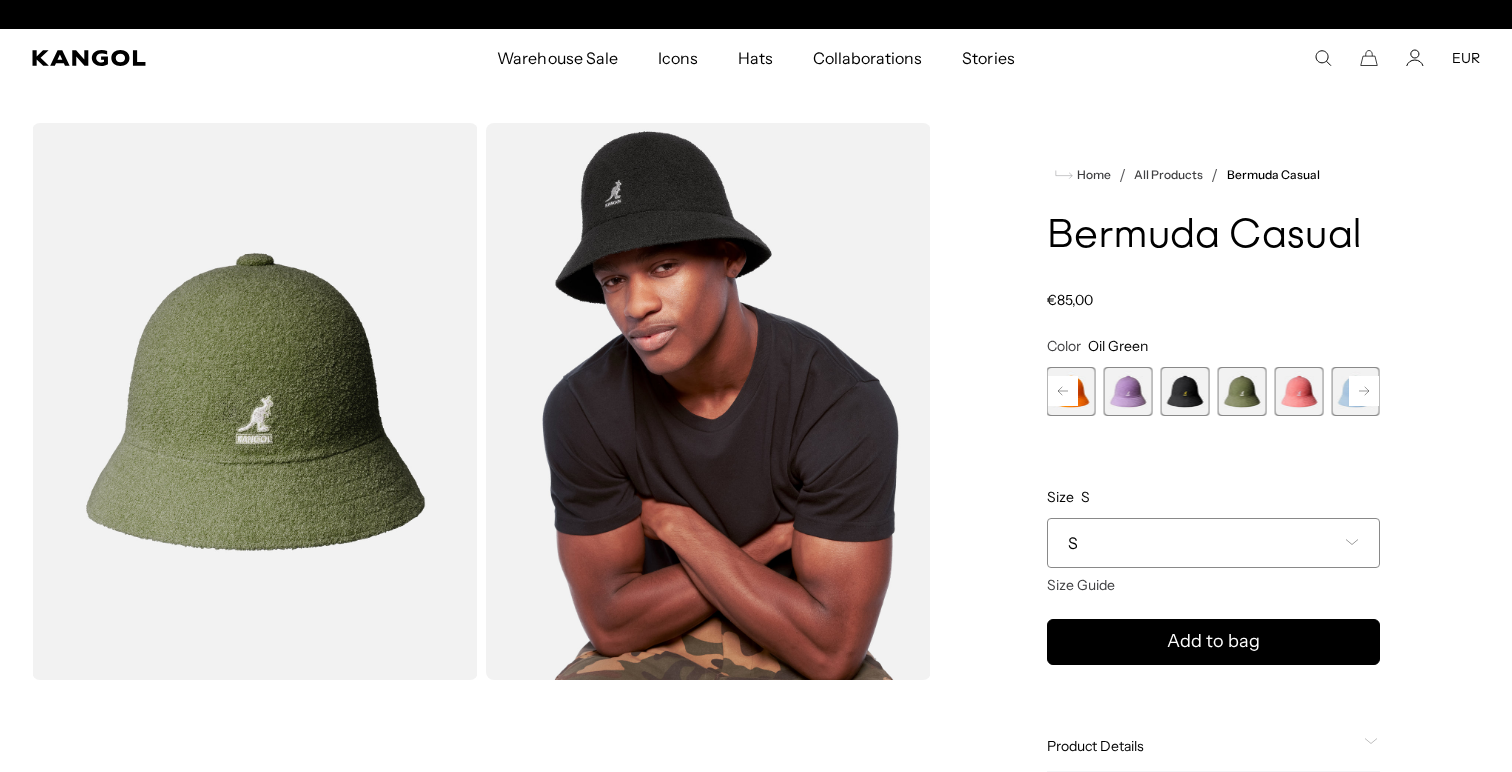 scroll, scrollTop: 0, scrollLeft: 412, axis: horizontal 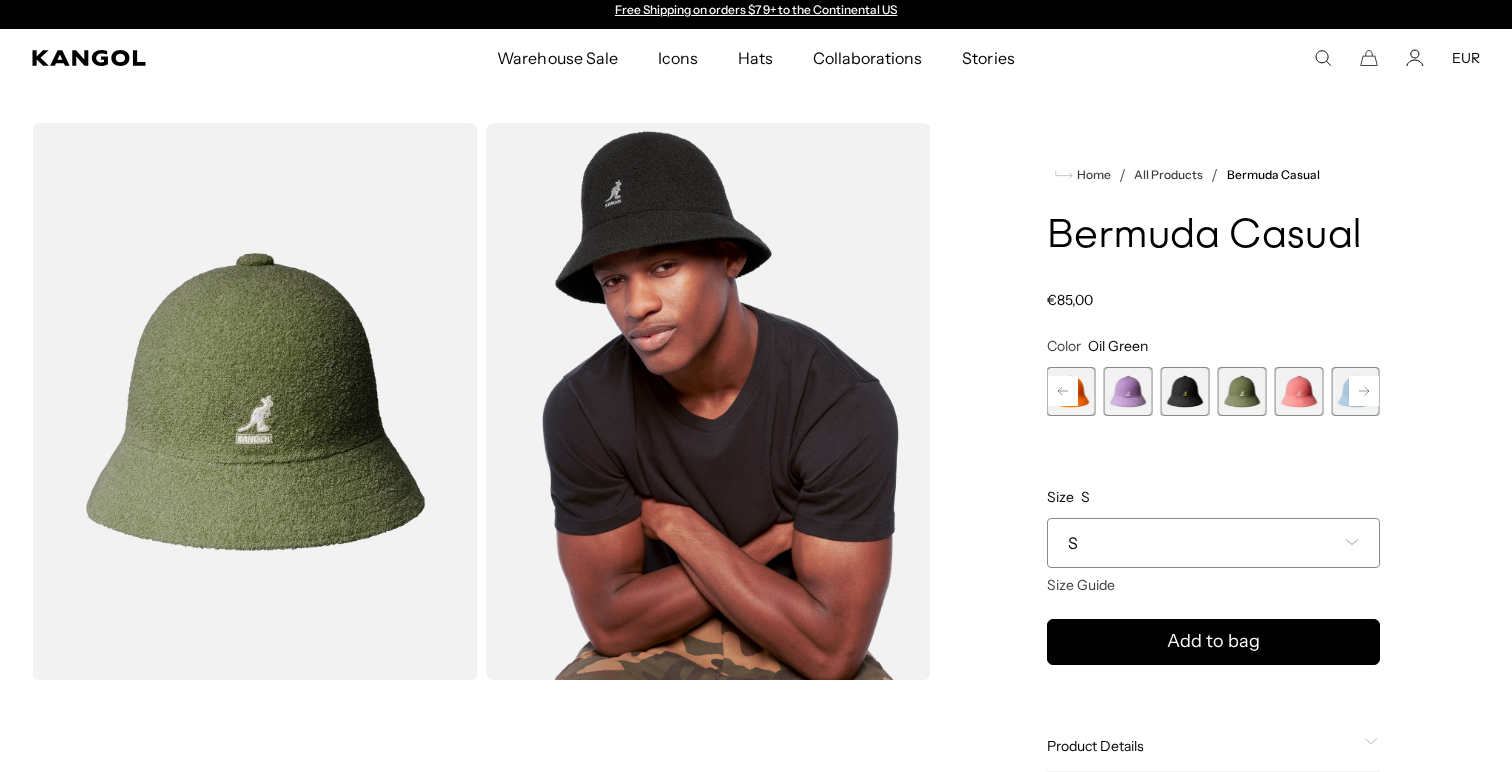click on "S" at bounding box center (1213, 543) 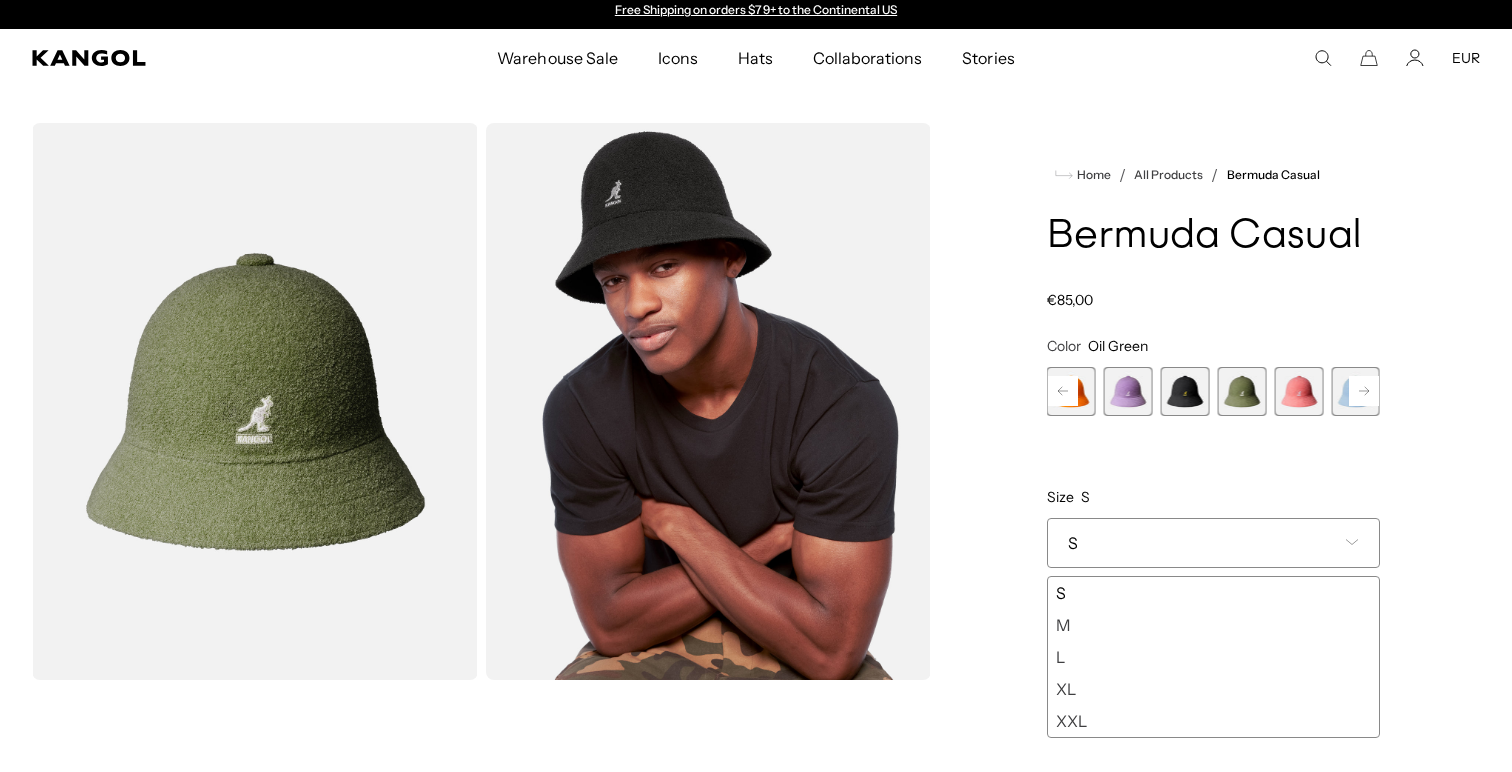 click on "Color
Oil Green
Previous
Next
WARM GREY
Variant sold out or unavailable
AQUATIC
Variant sold out or unavailable
DEEP PLUM
Variant sold out or unavailable
ELECTRIC KUMQUAT
Variant sold out or unavailable
Digital Lavender
Variant sold out or unavailable
Black/Gold" at bounding box center [1213, 537] 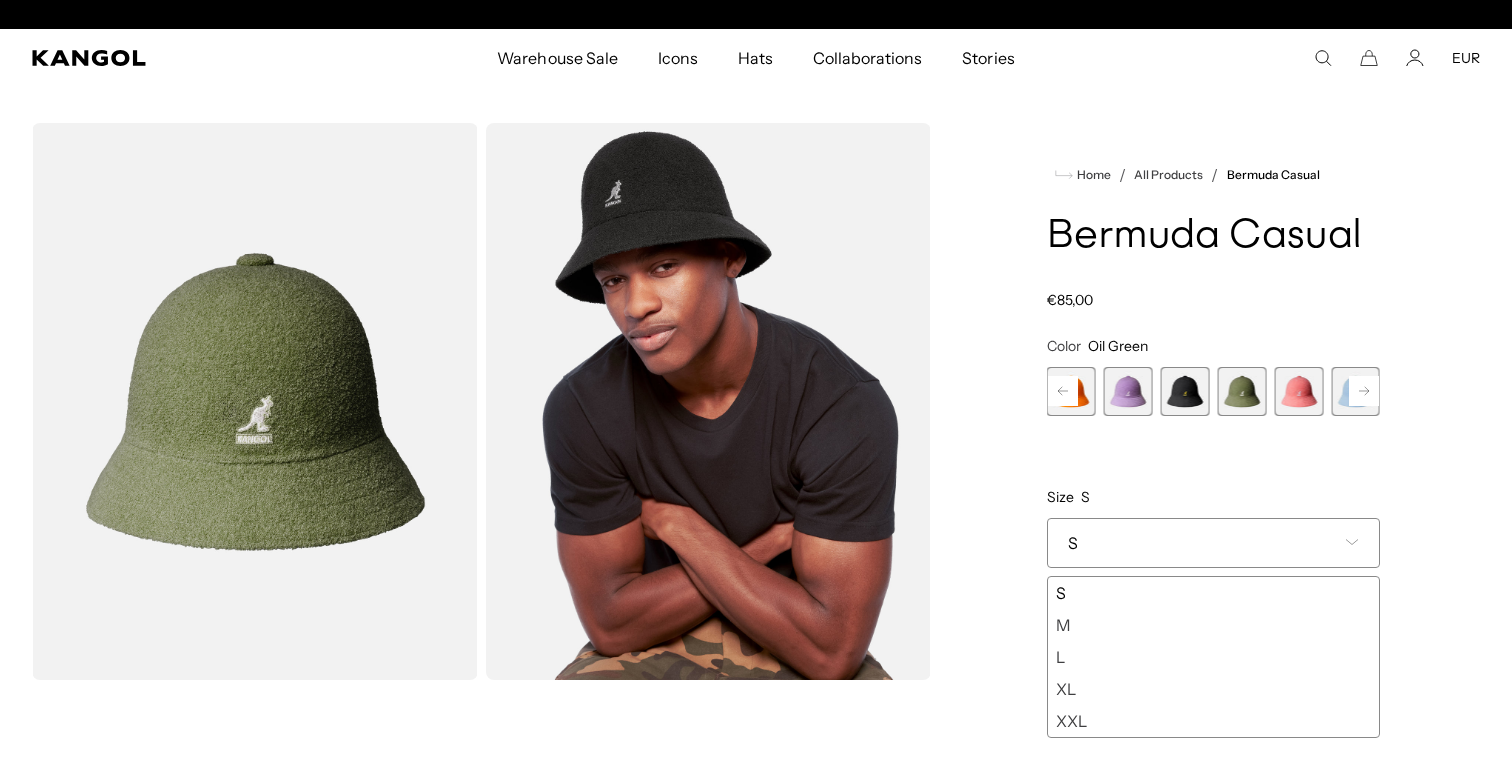scroll, scrollTop: 0, scrollLeft: 0, axis: both 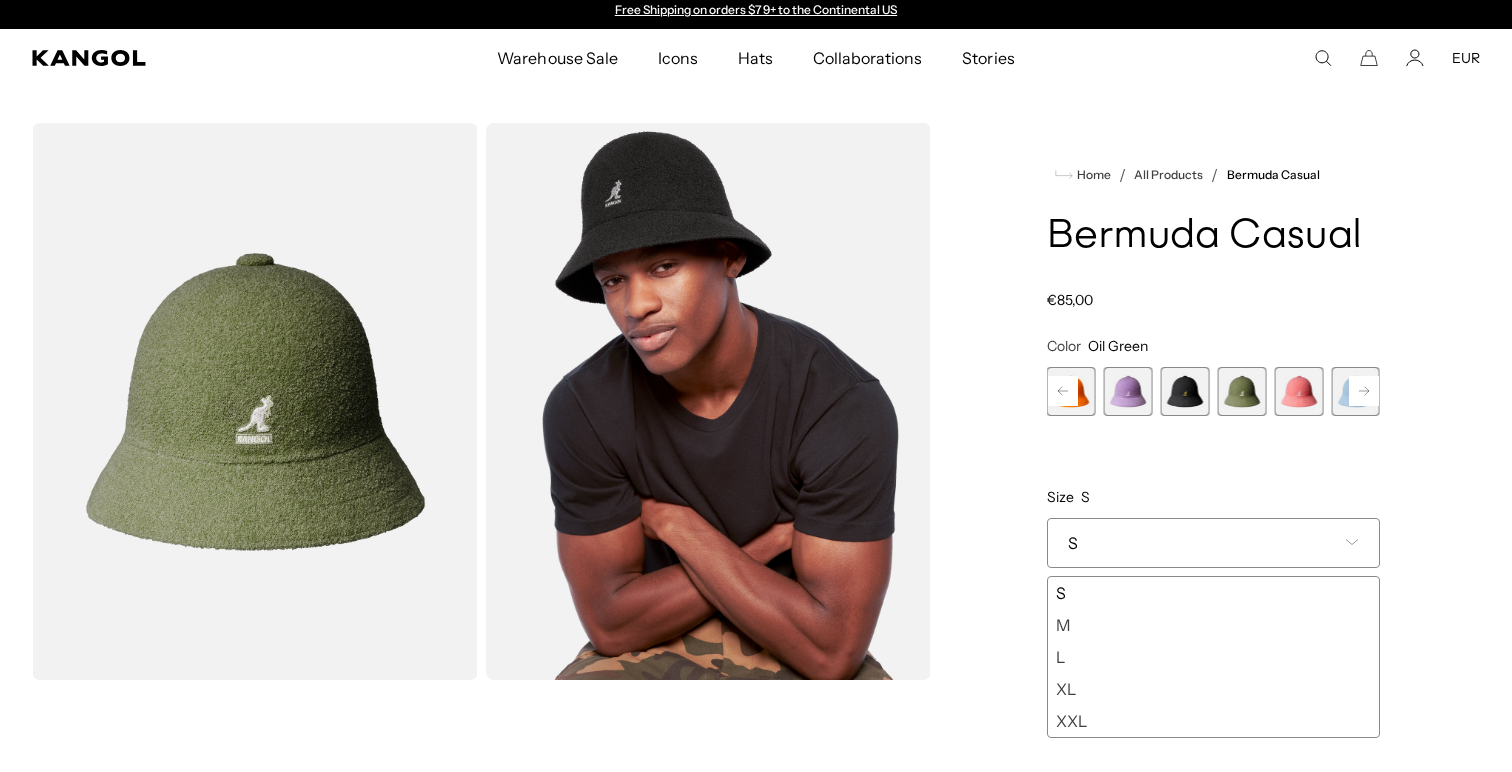 click 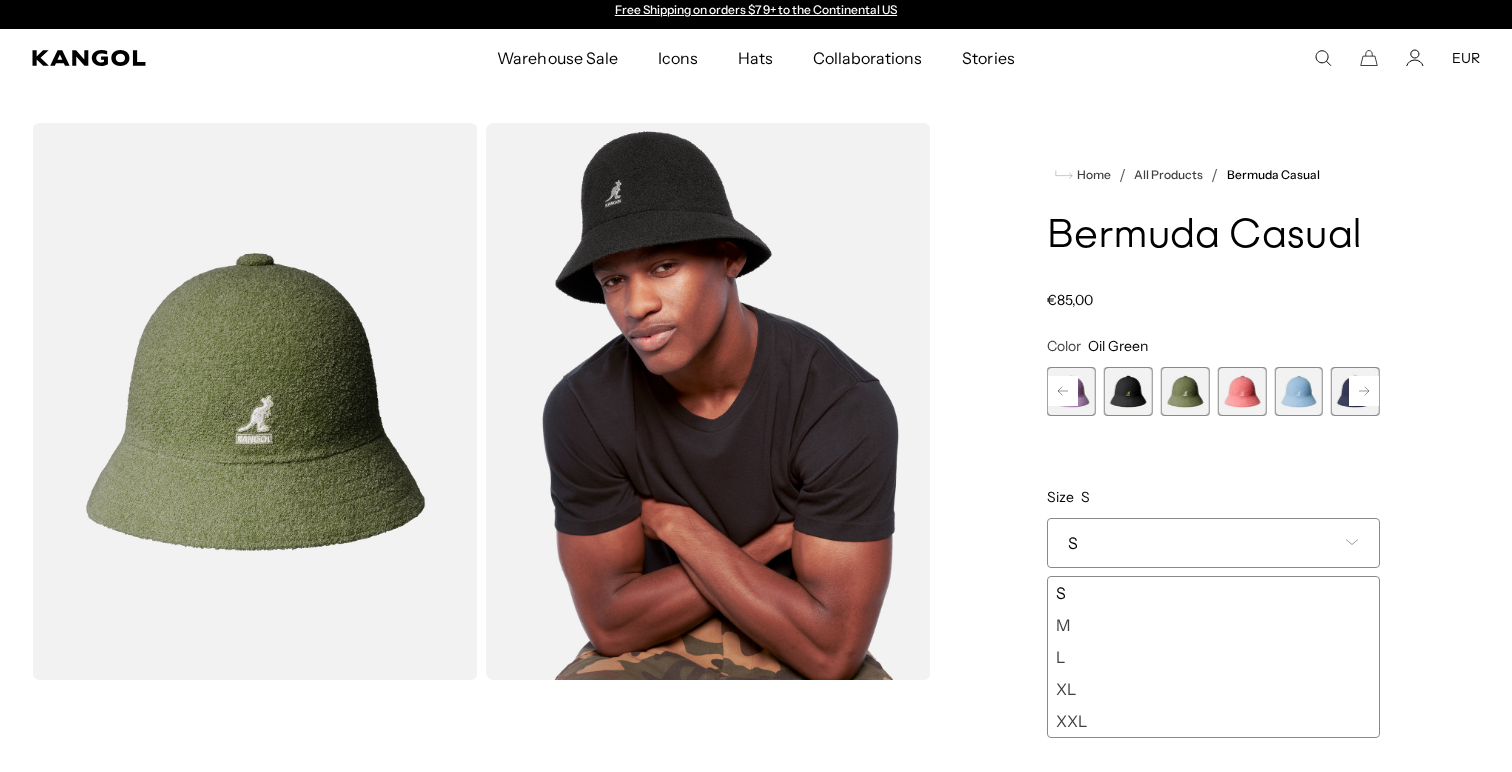 click 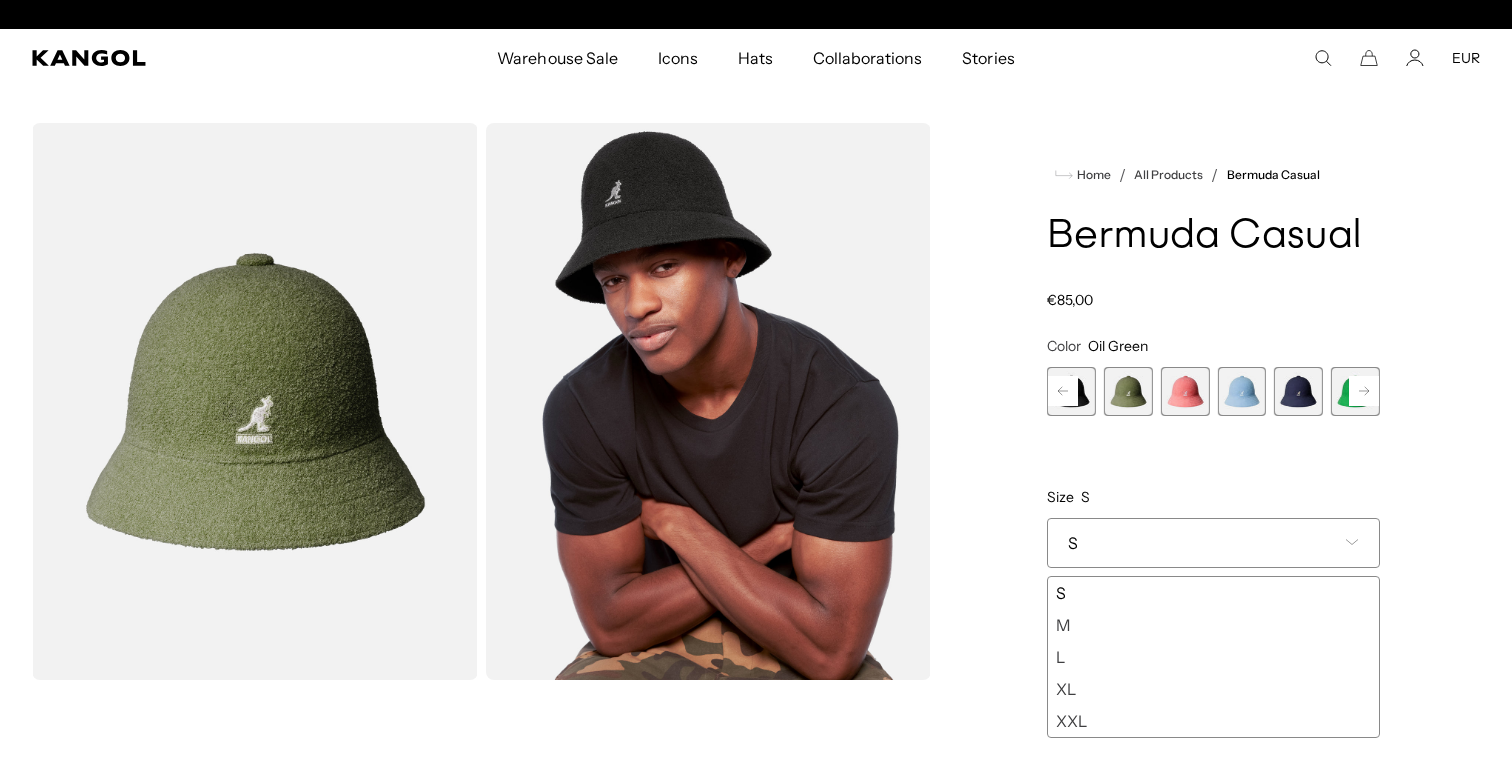 scroll, scrollTop: 0, scrollLeft: 412, axis: horizontal 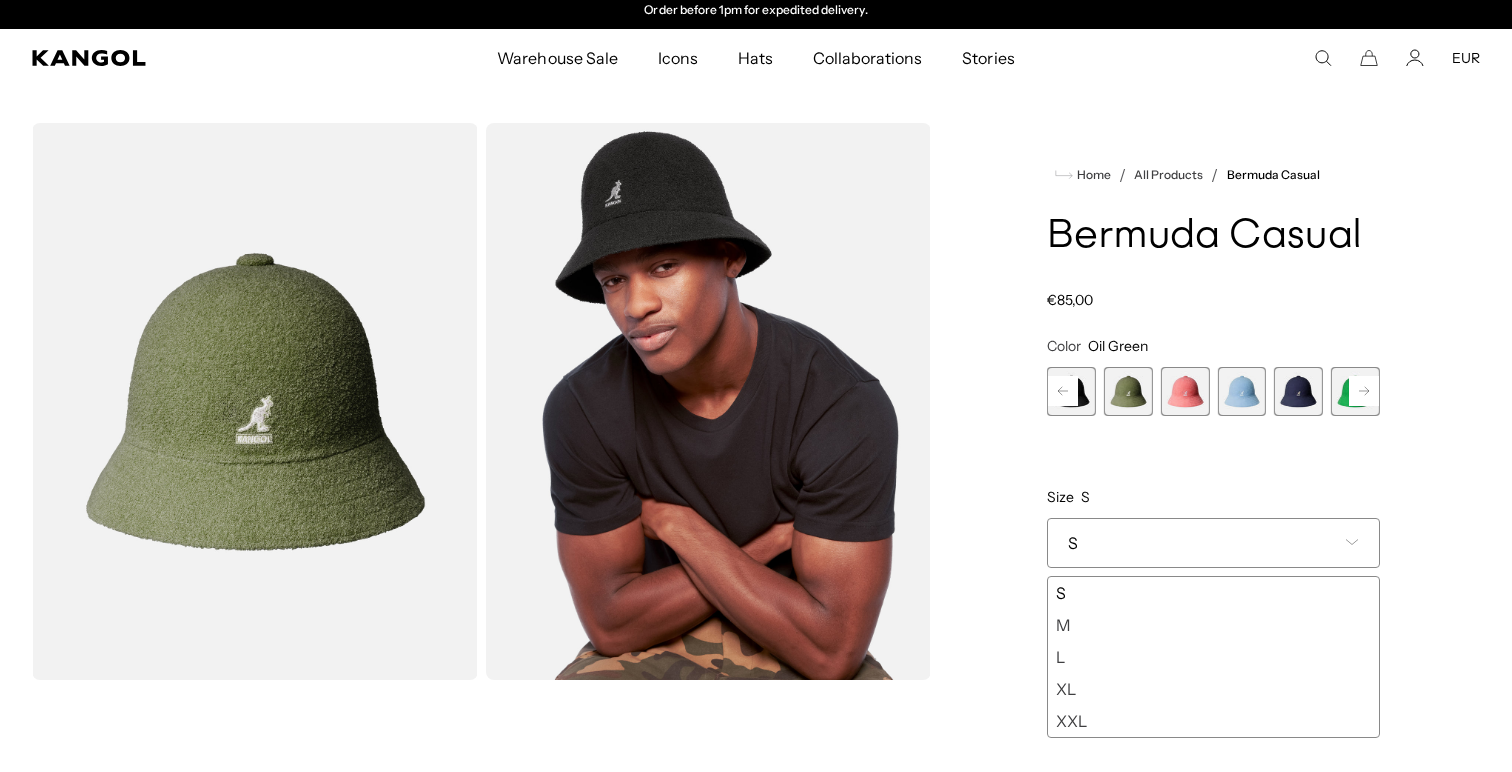 click 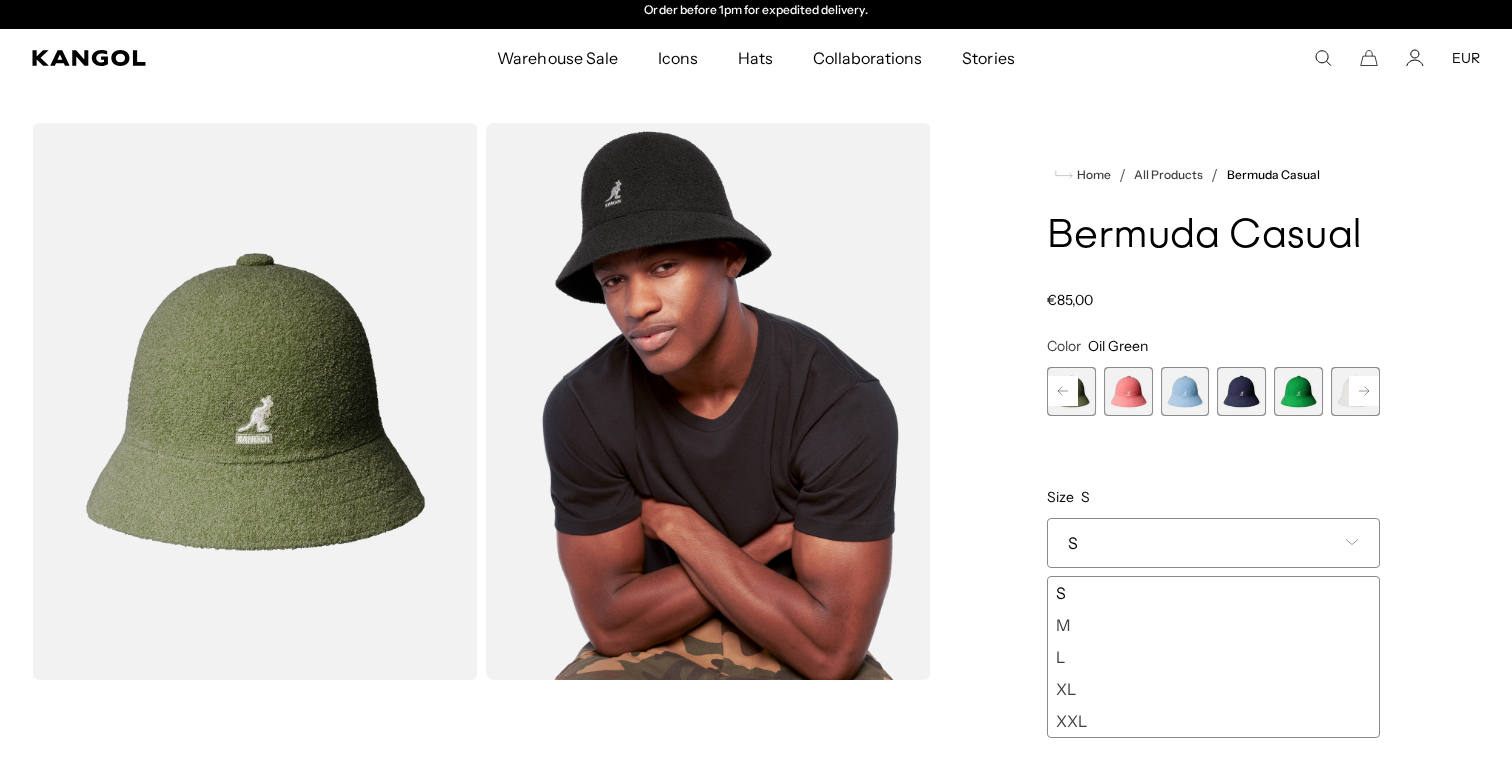 click at bounding box center [1298, 391] 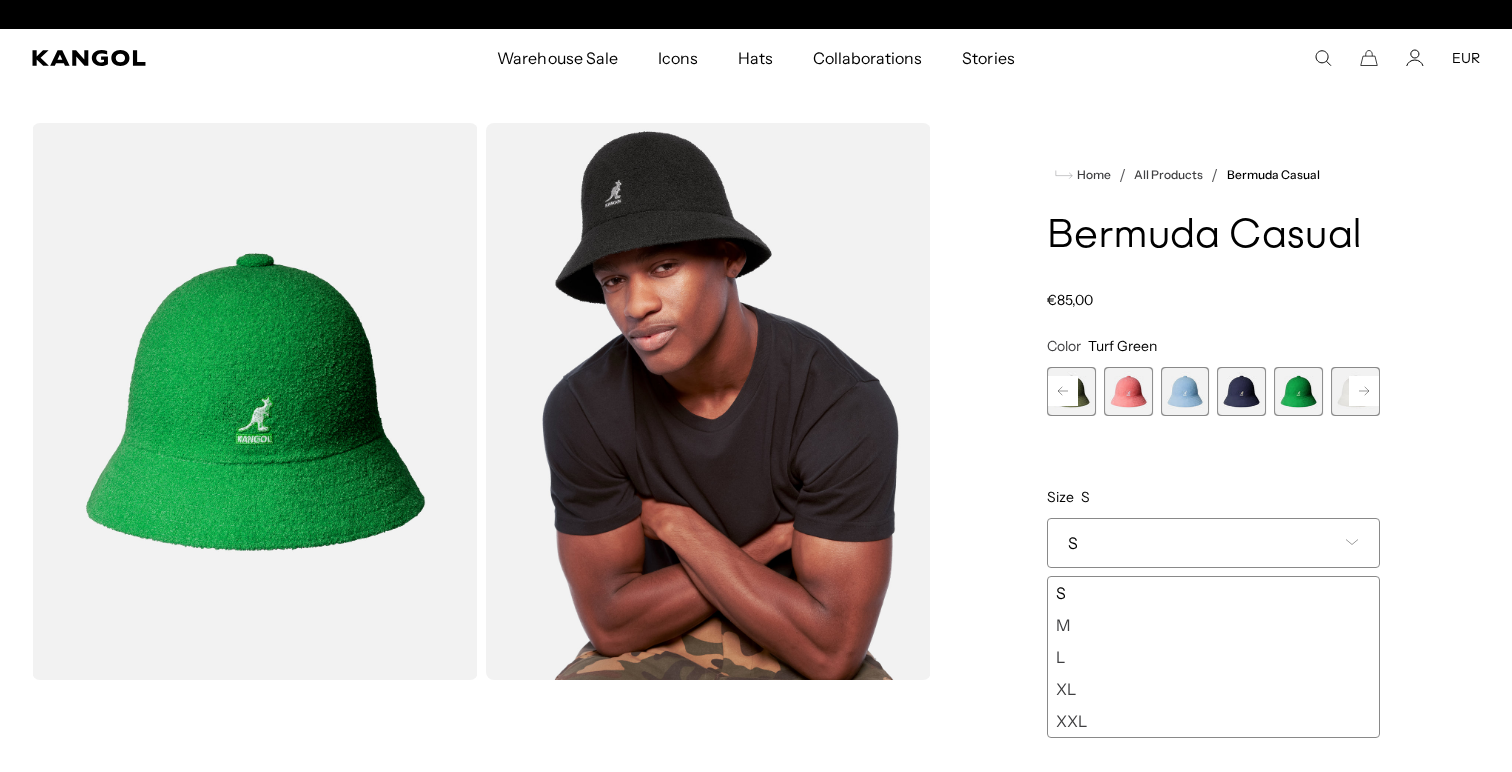 scroll, scrollTop: 0, scrollLeft: 0, axis: both 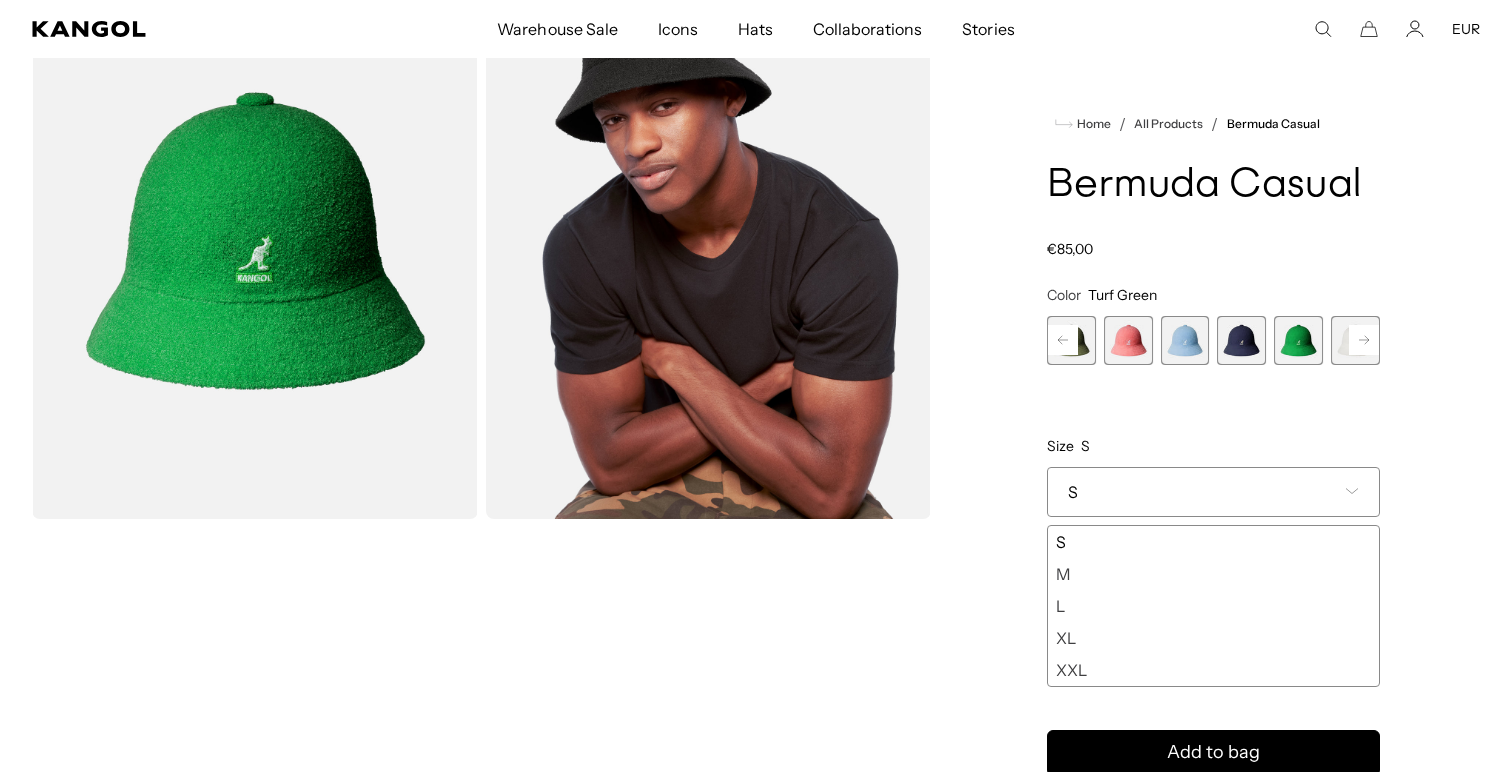 click 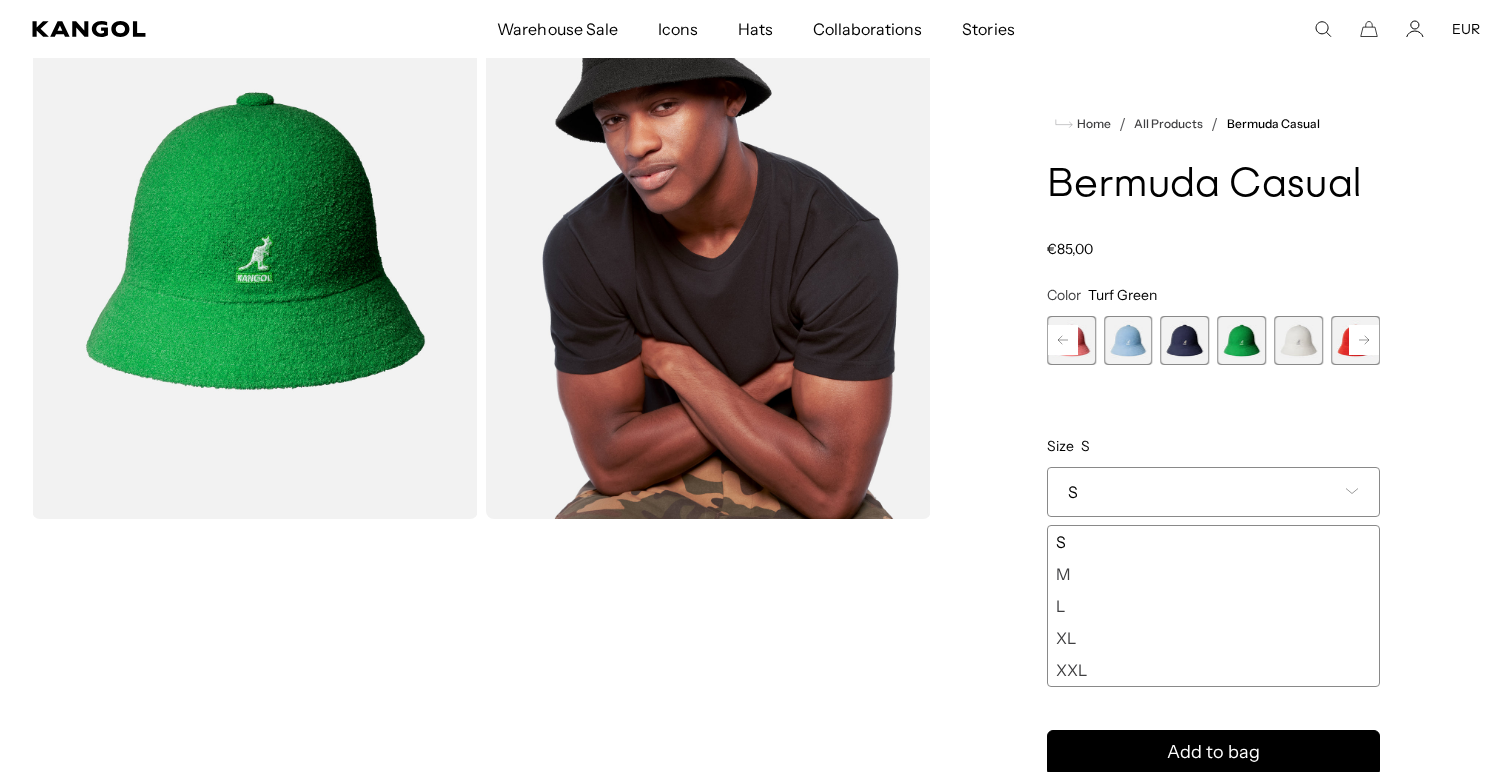 click 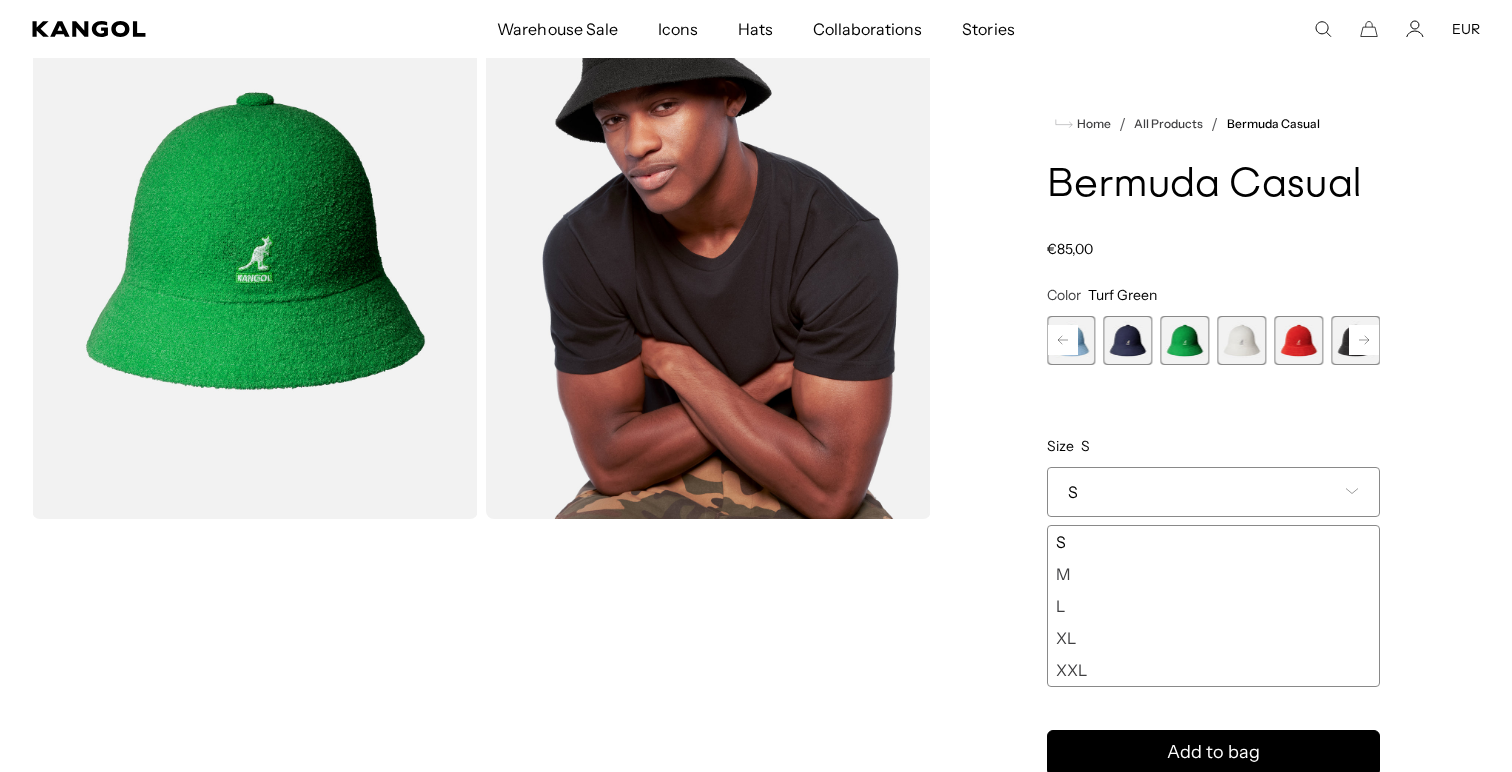 click 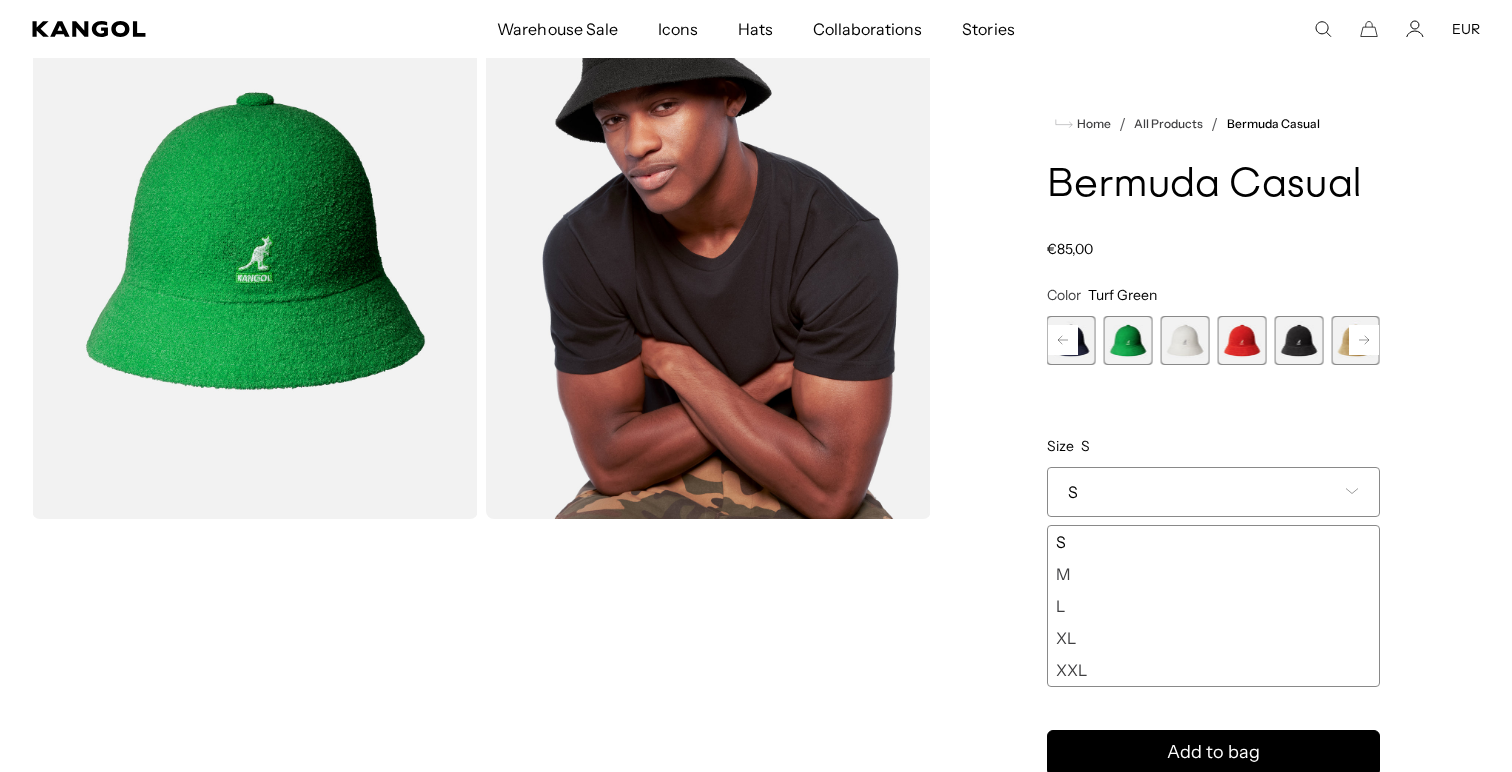 click 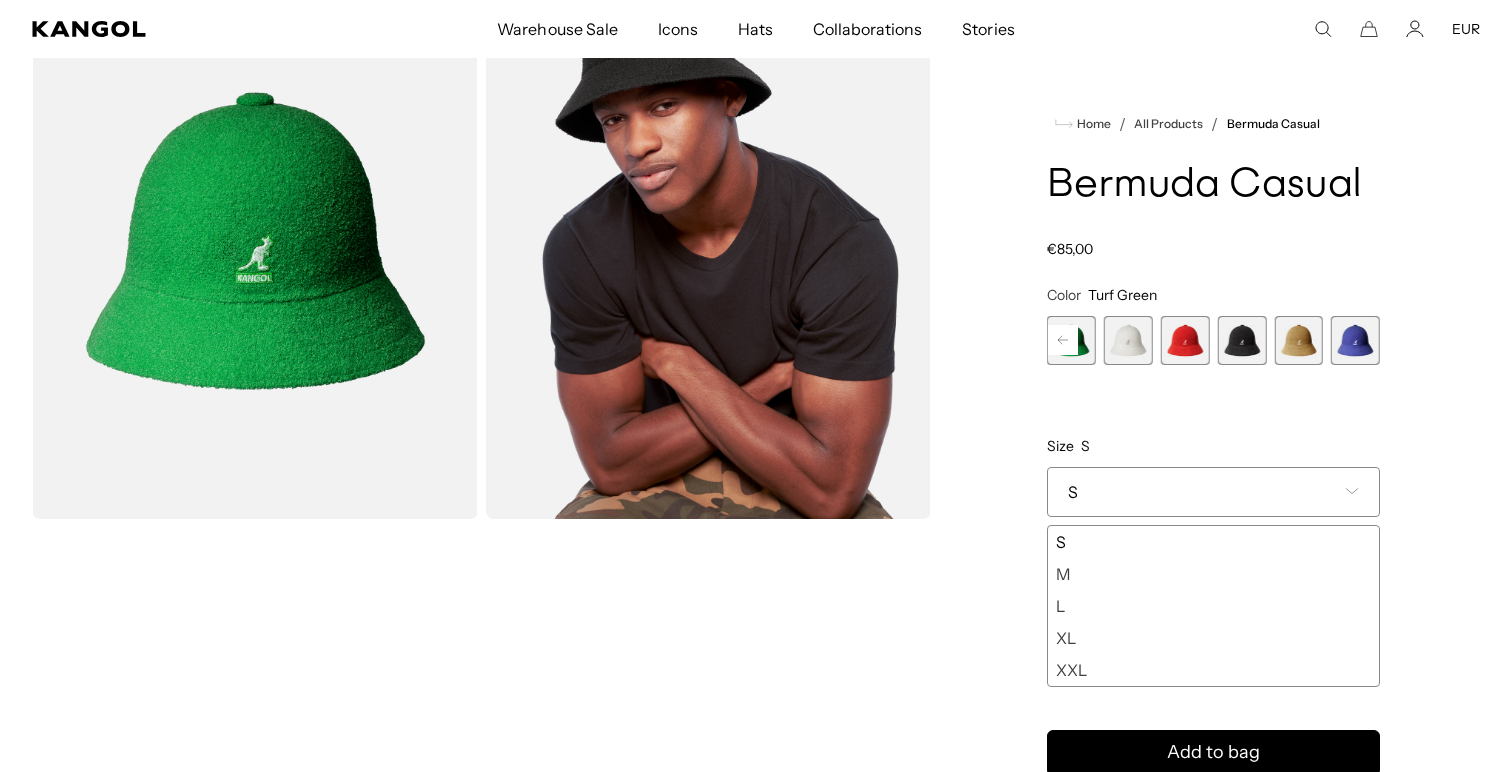click at bounding box center [1355, 340] 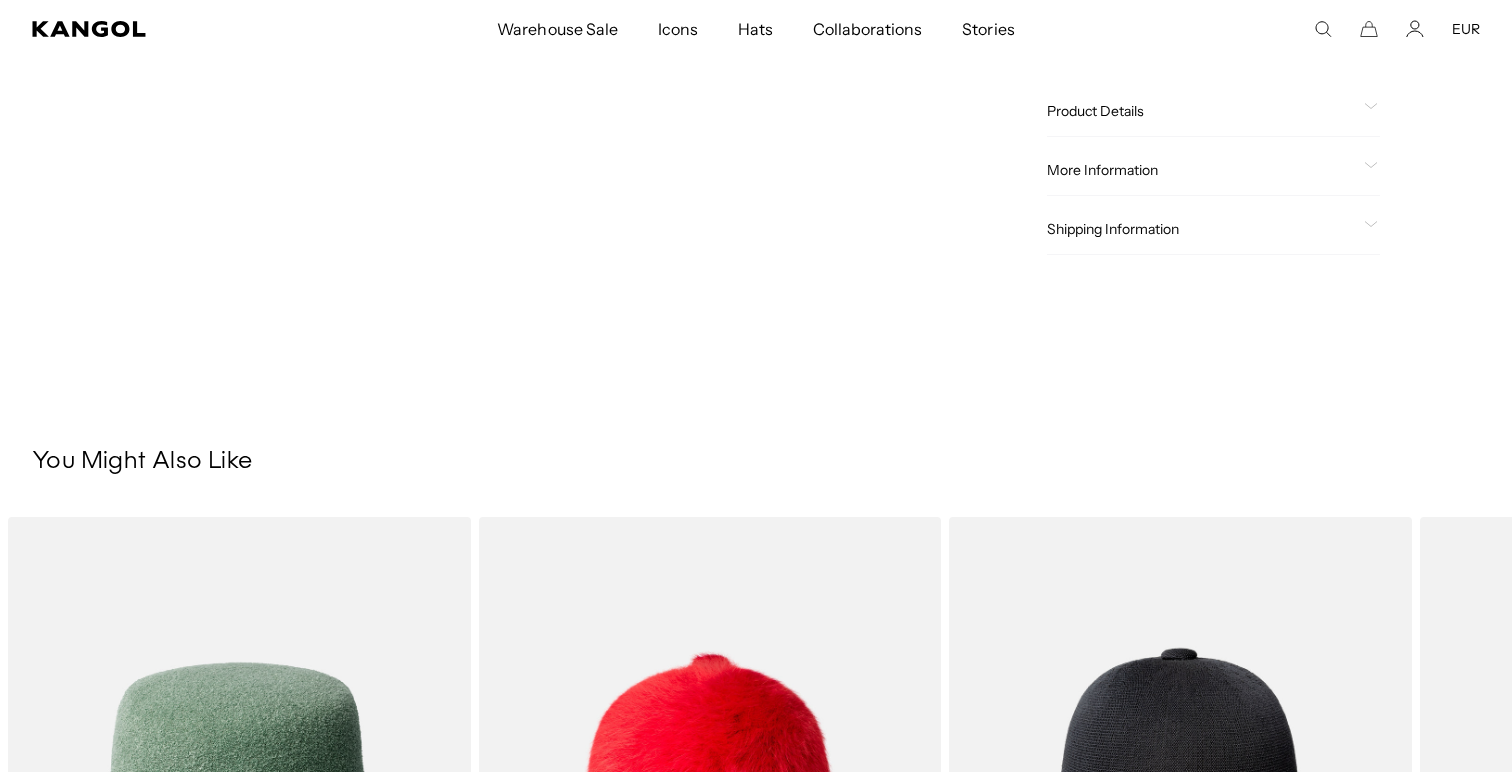 scroll, scrollTop: 985, scrollLeft: 0, axis: vertical 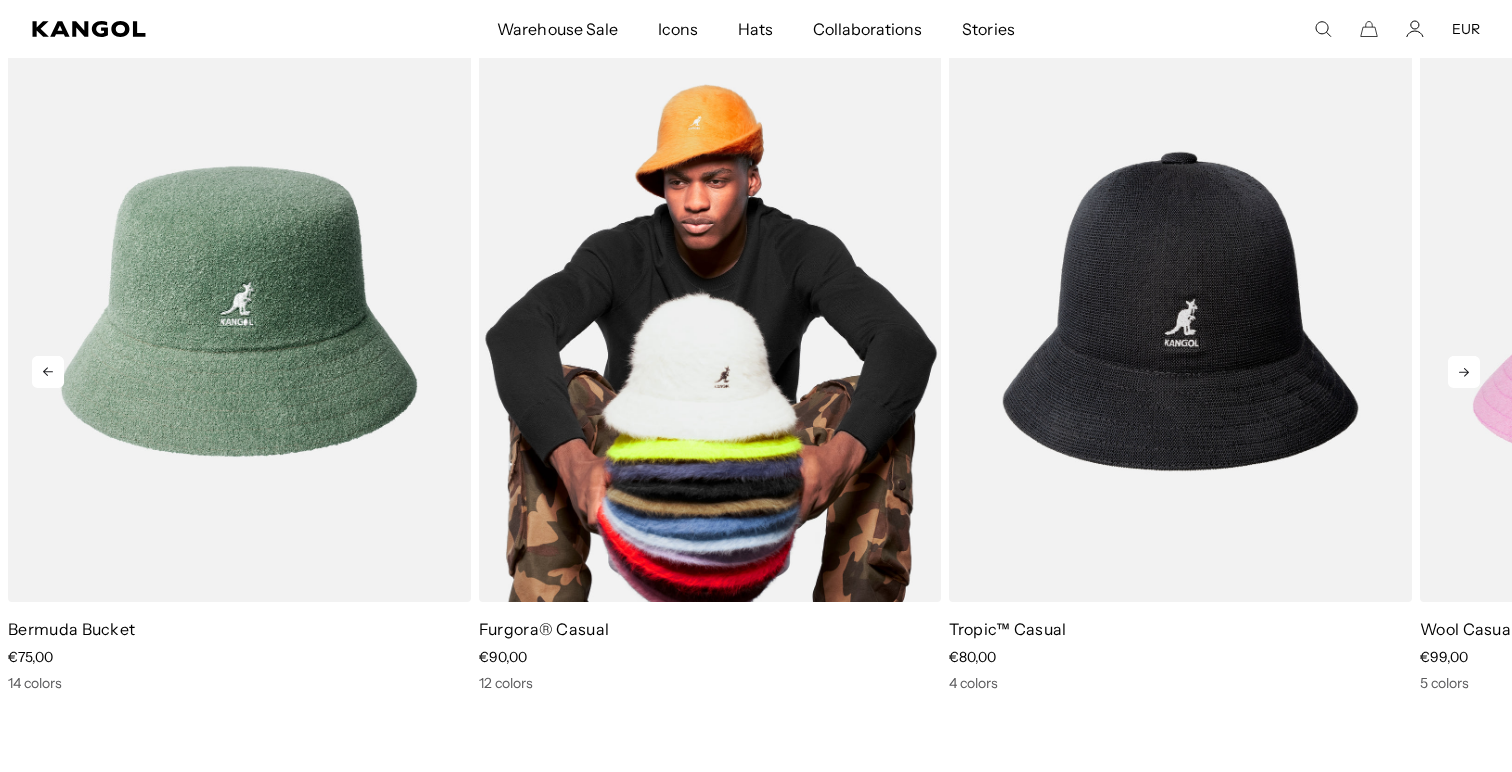 click at bounding box center (710, 311) 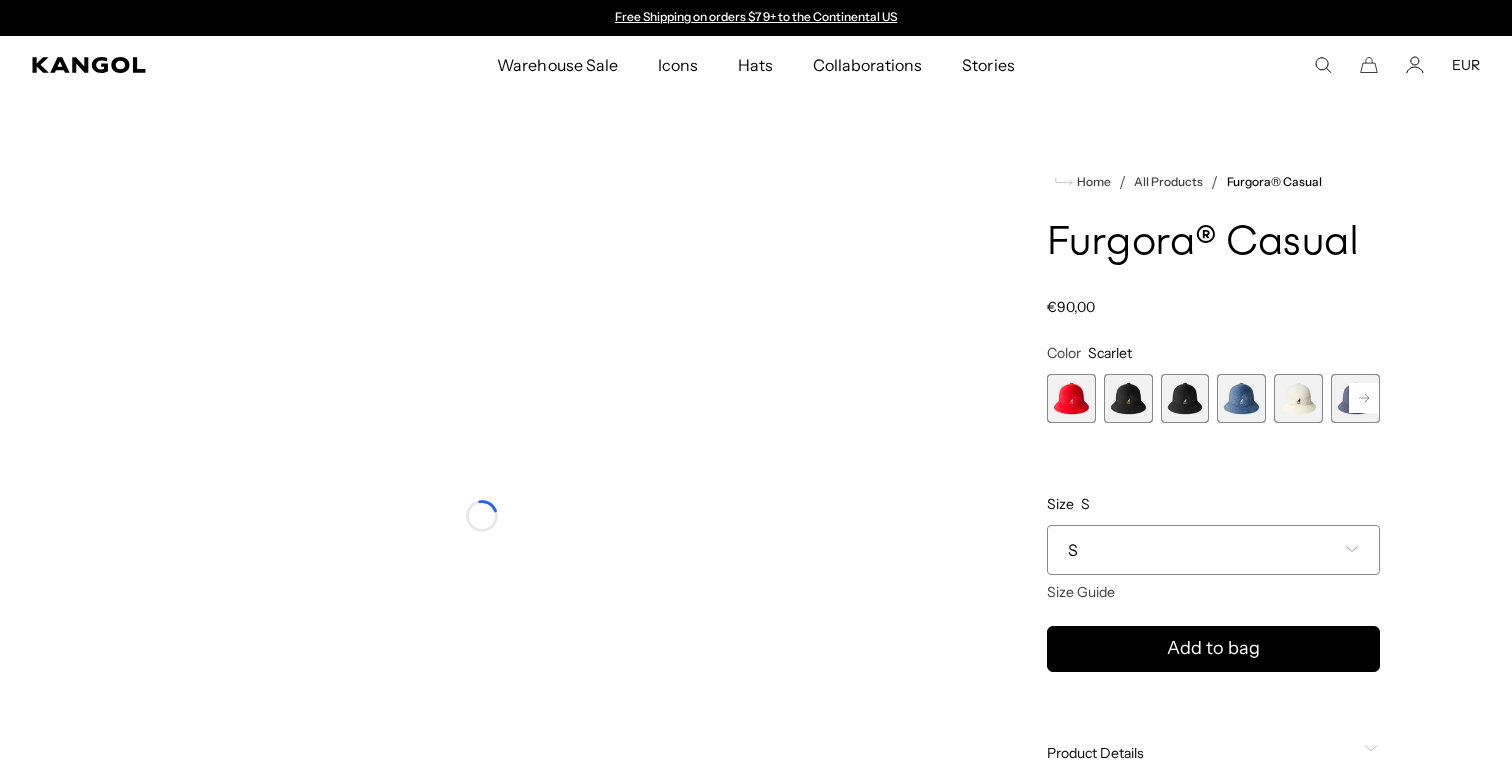 scroll, scrollTop: 0, scrollLeft: 0, axis: both 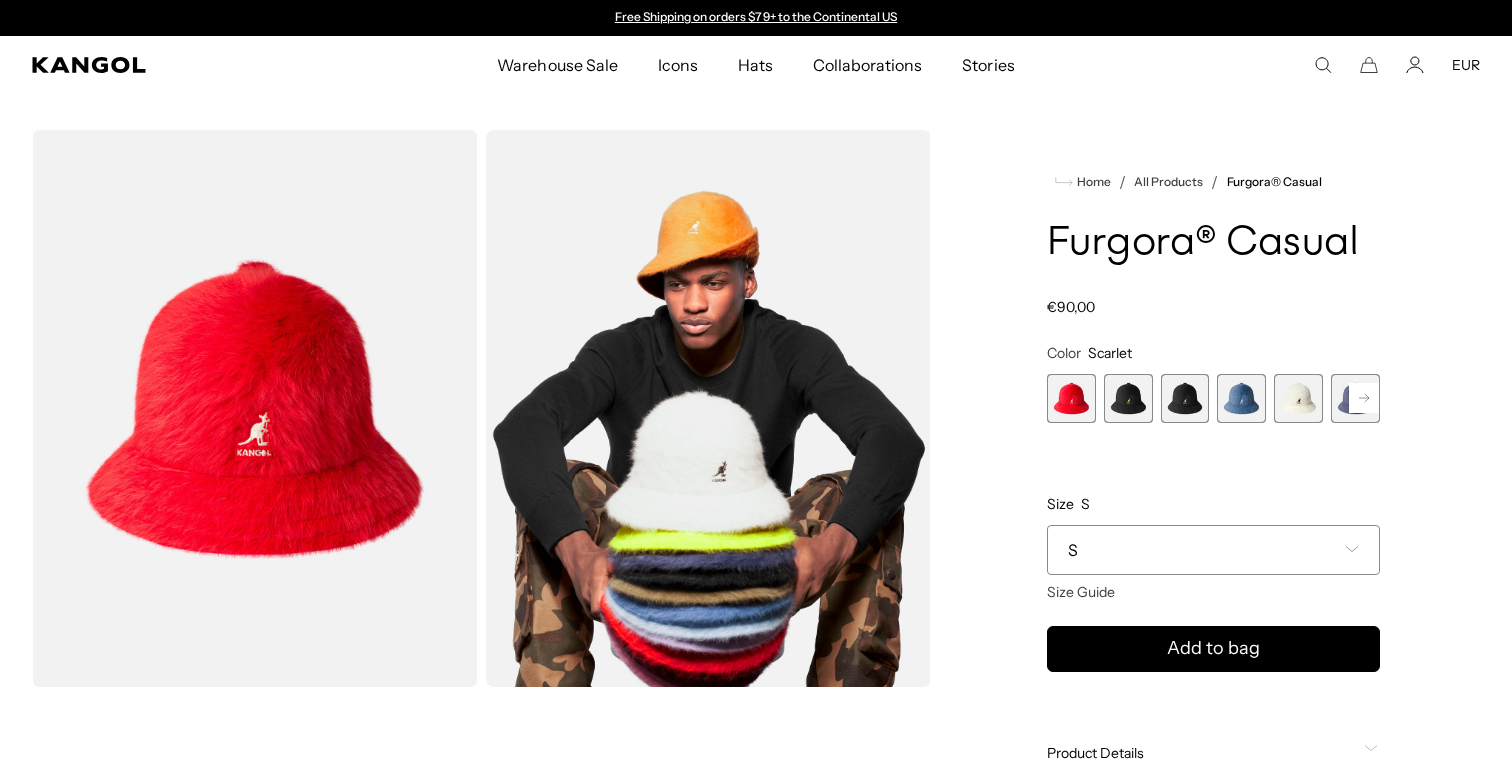 click 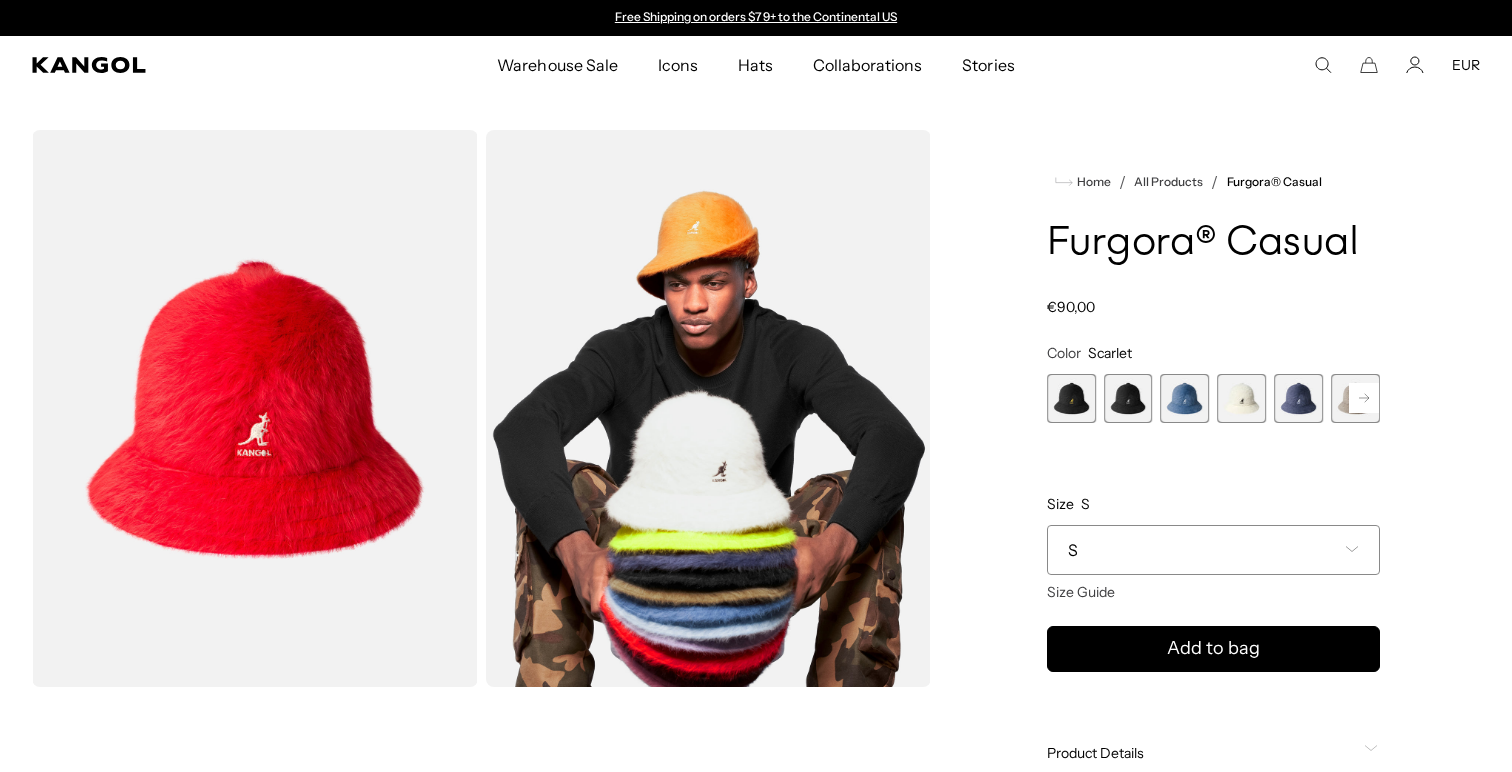 click 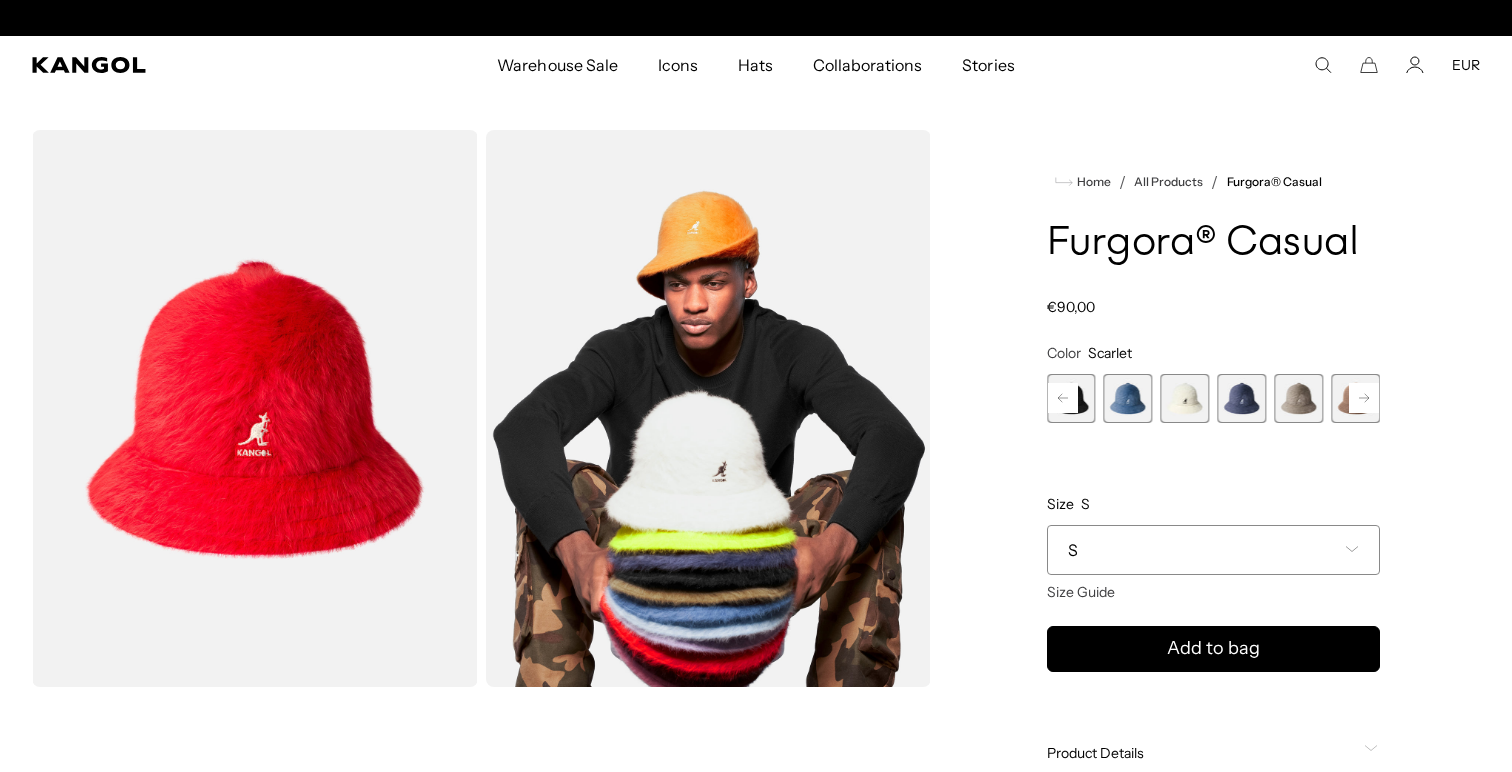 click 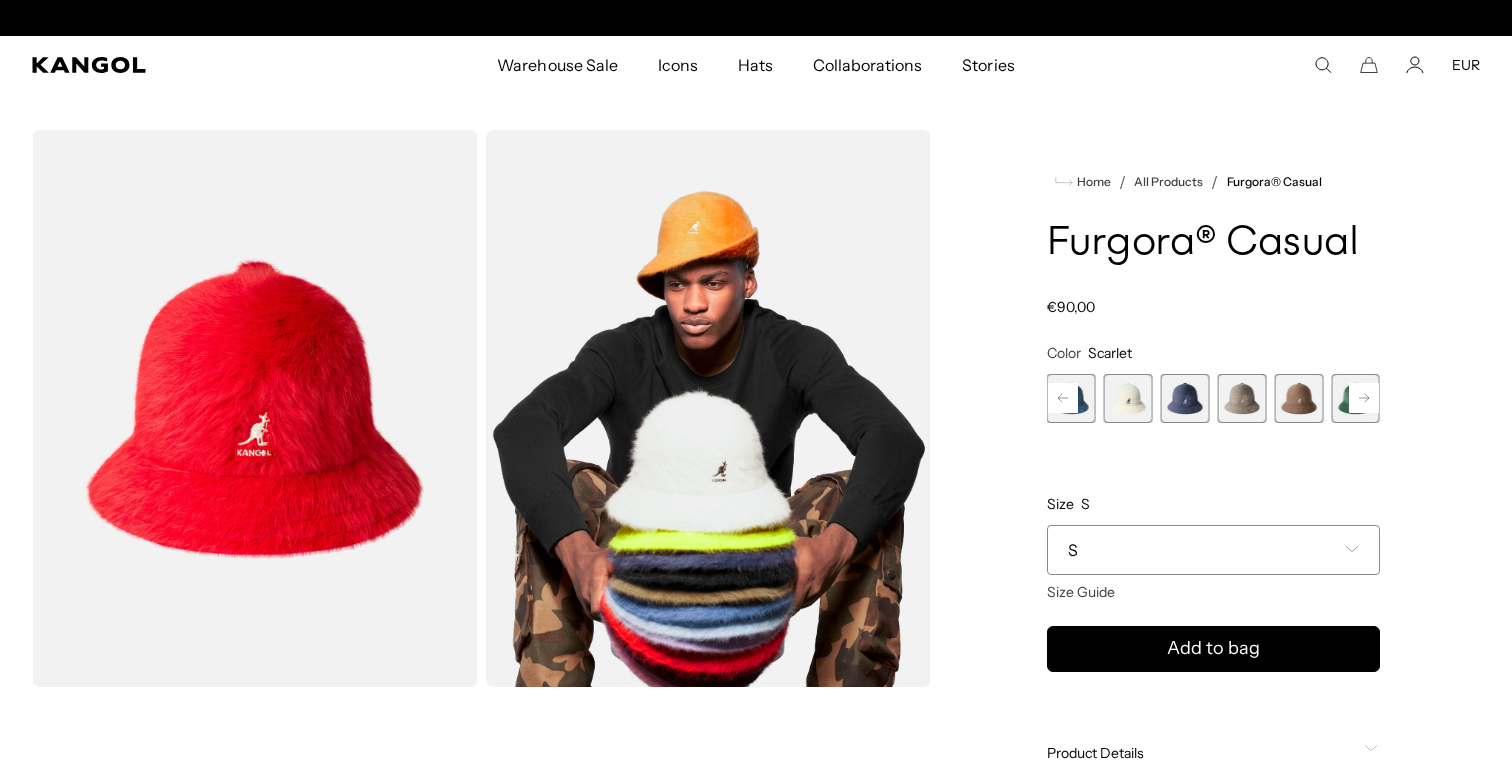 scroll, scrollTop: 0, scrollLeft: 412, axis: horizontal 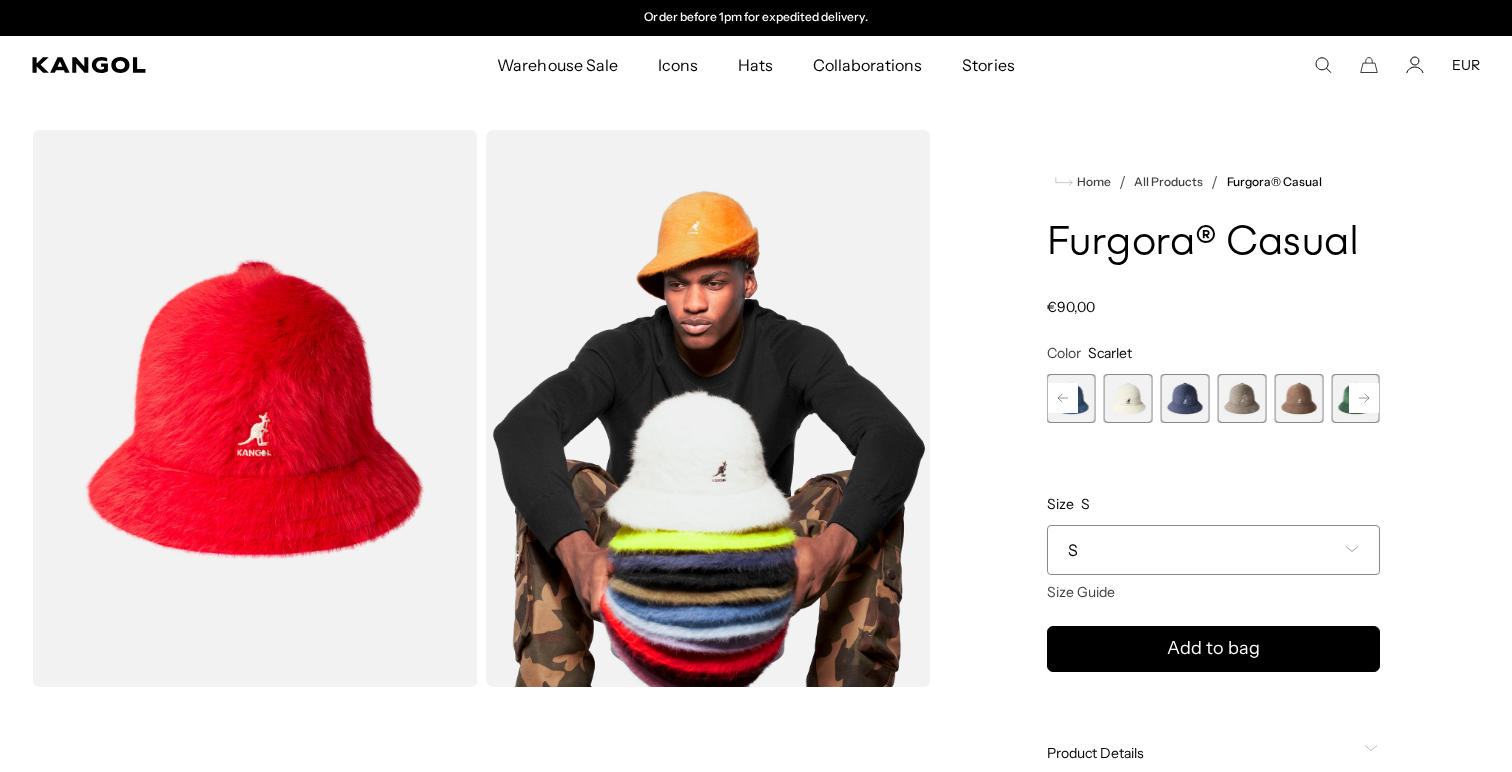 click 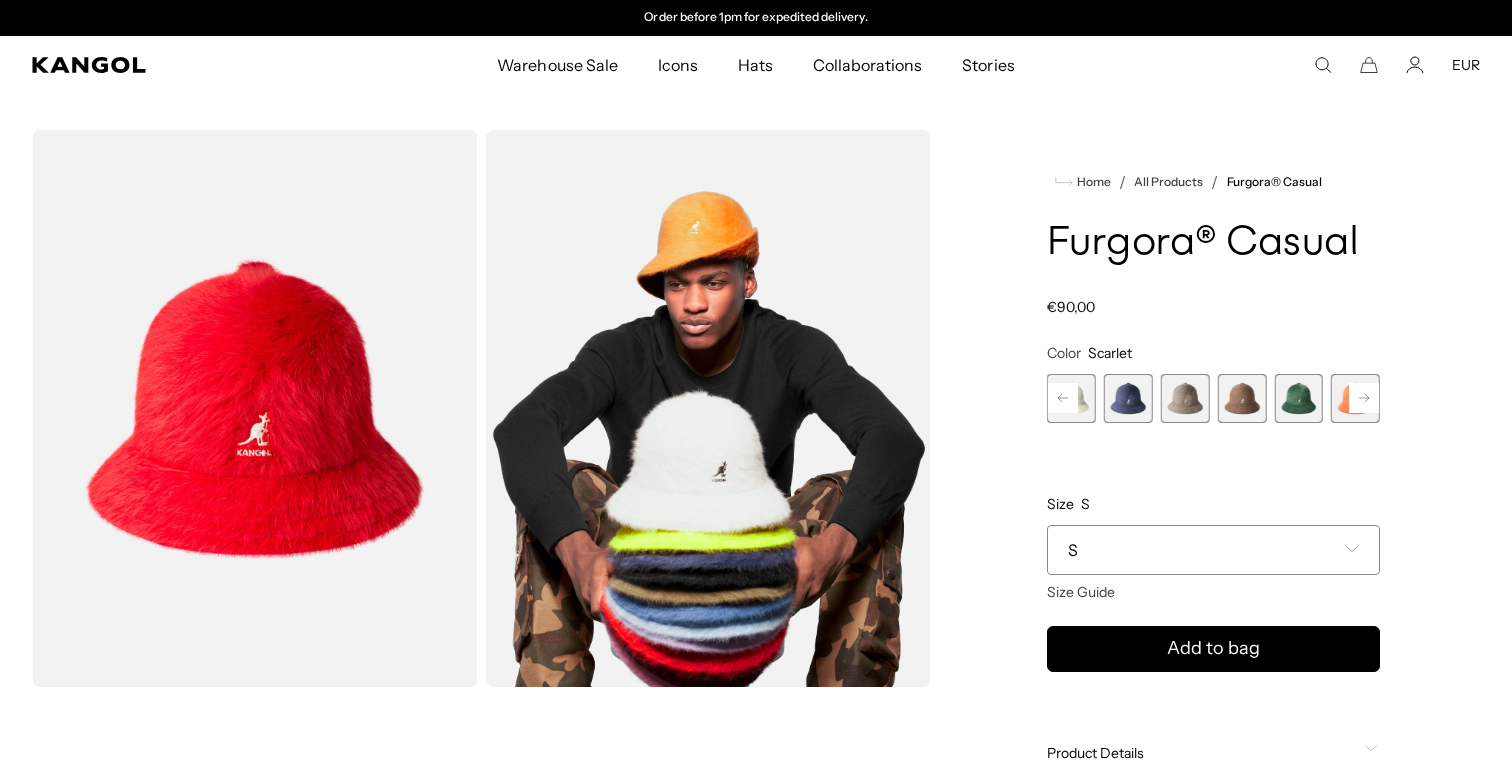 click at bounding box center [1298, 398] 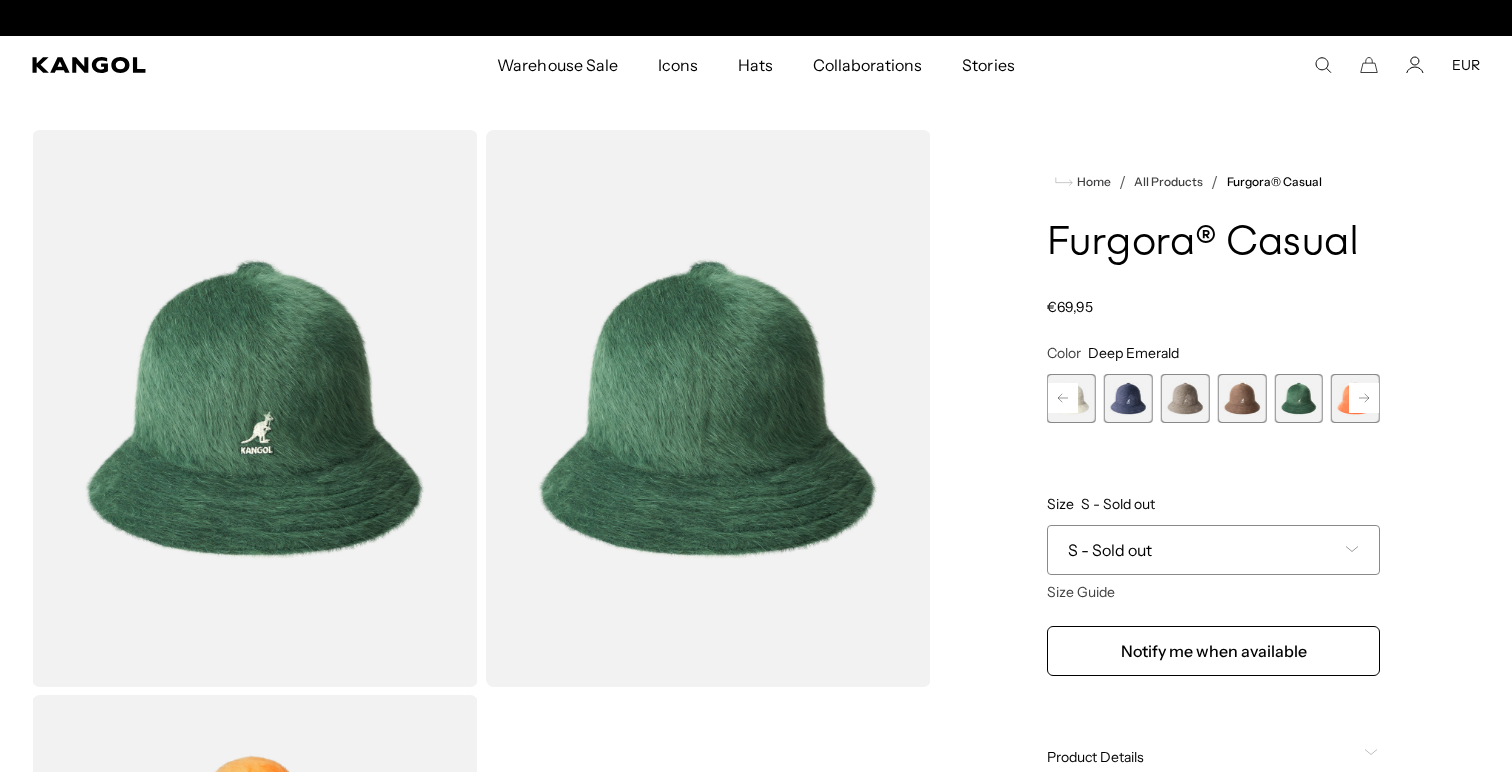 scroll, scrollTop: 0, scrollLeft: 0, axis: both 